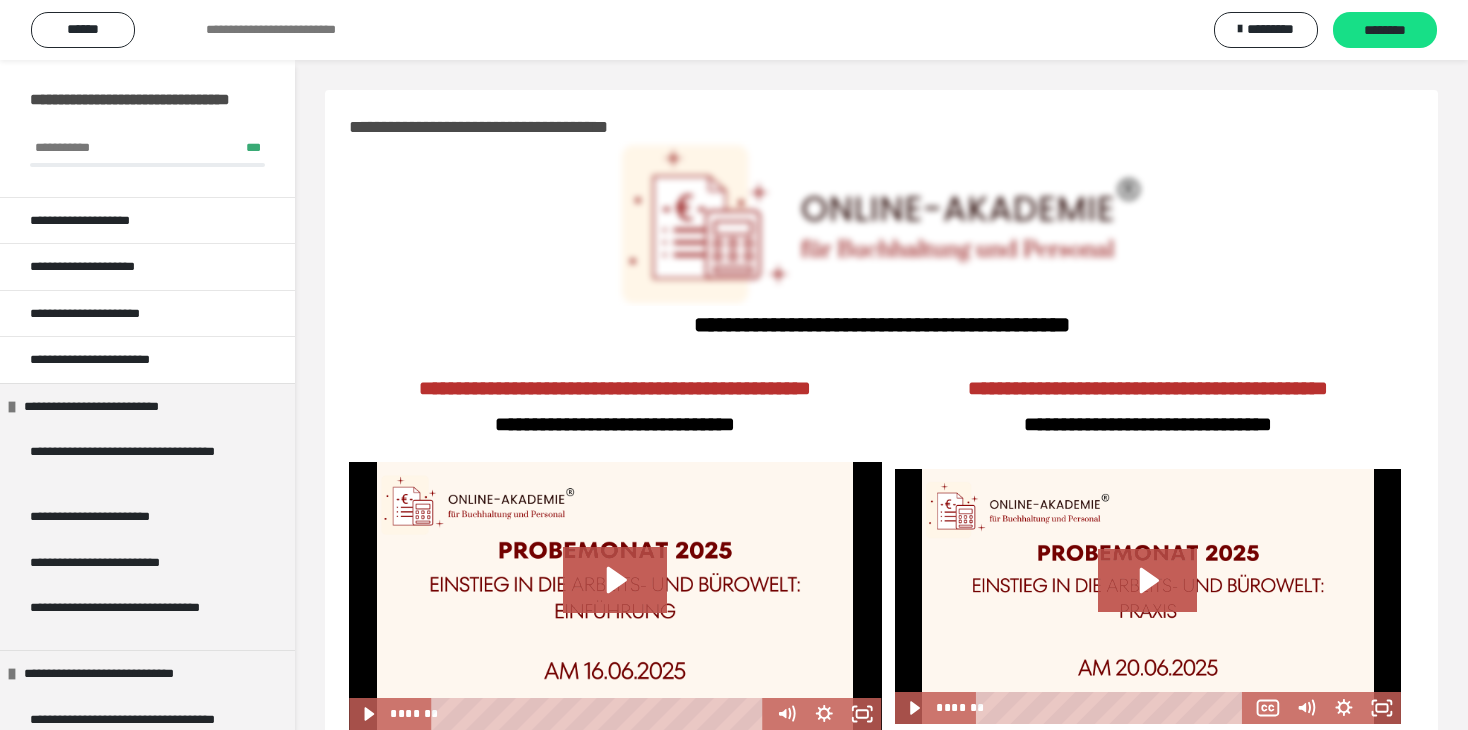 scroll, scrollTop: 0, scrollLeft: 0, axis: both 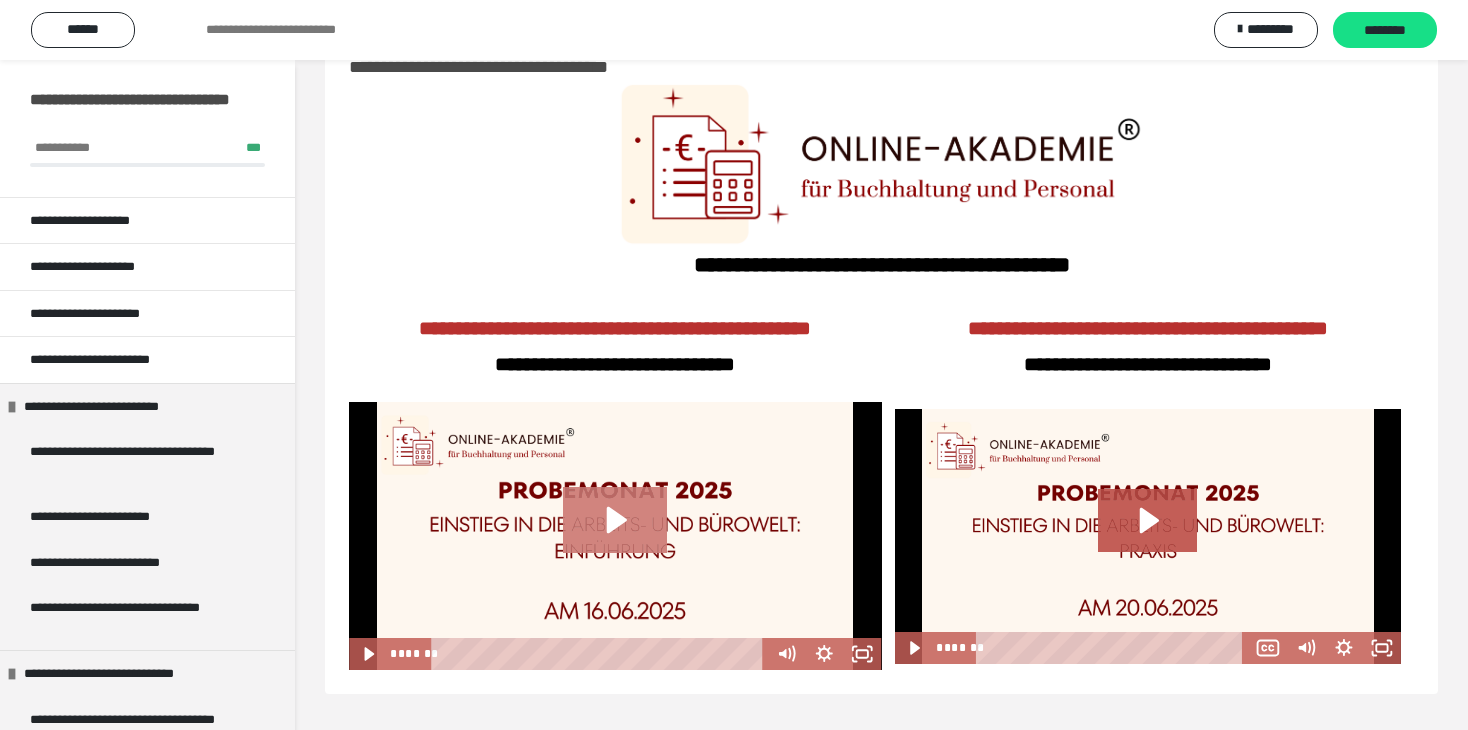 click 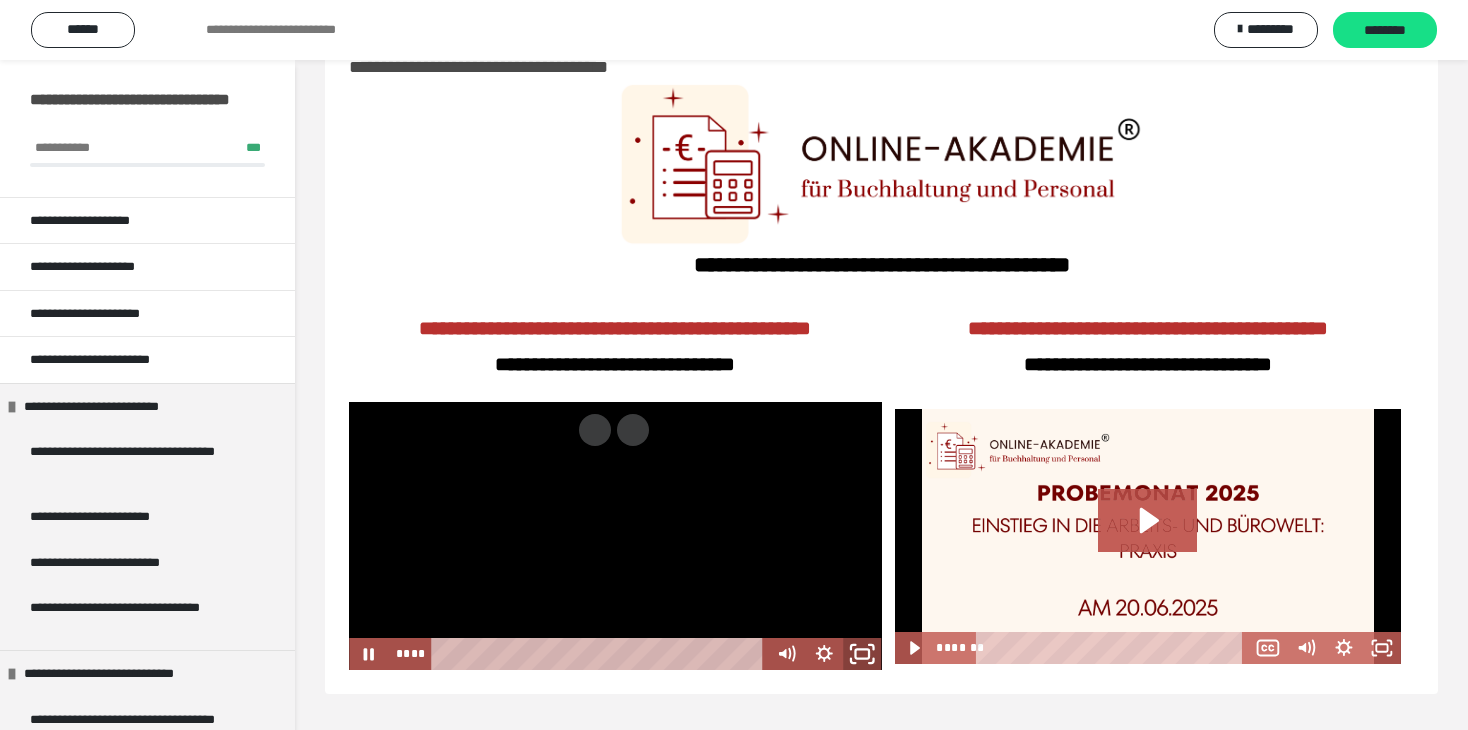 click 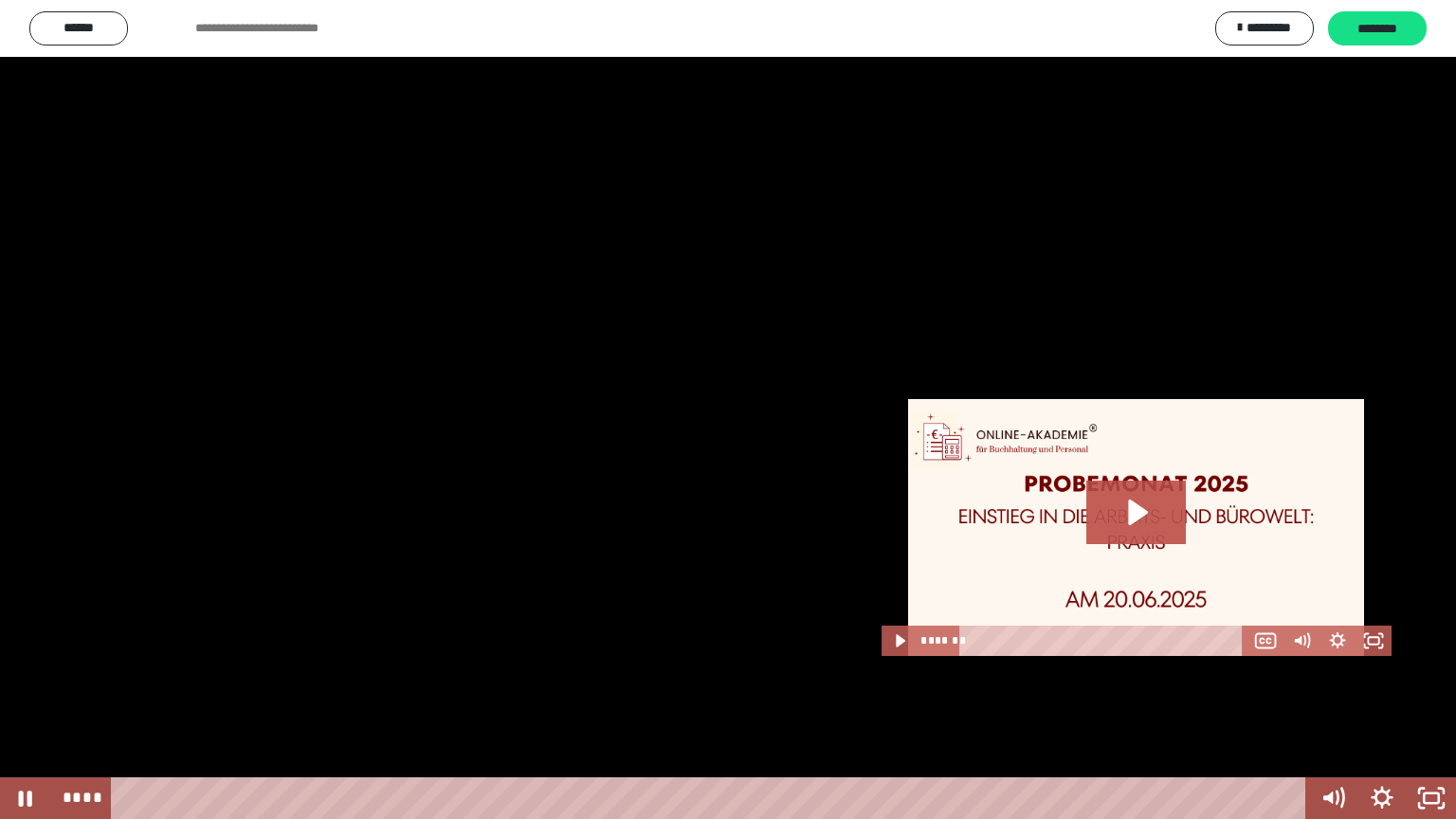 click at bounding box center [728, 410] 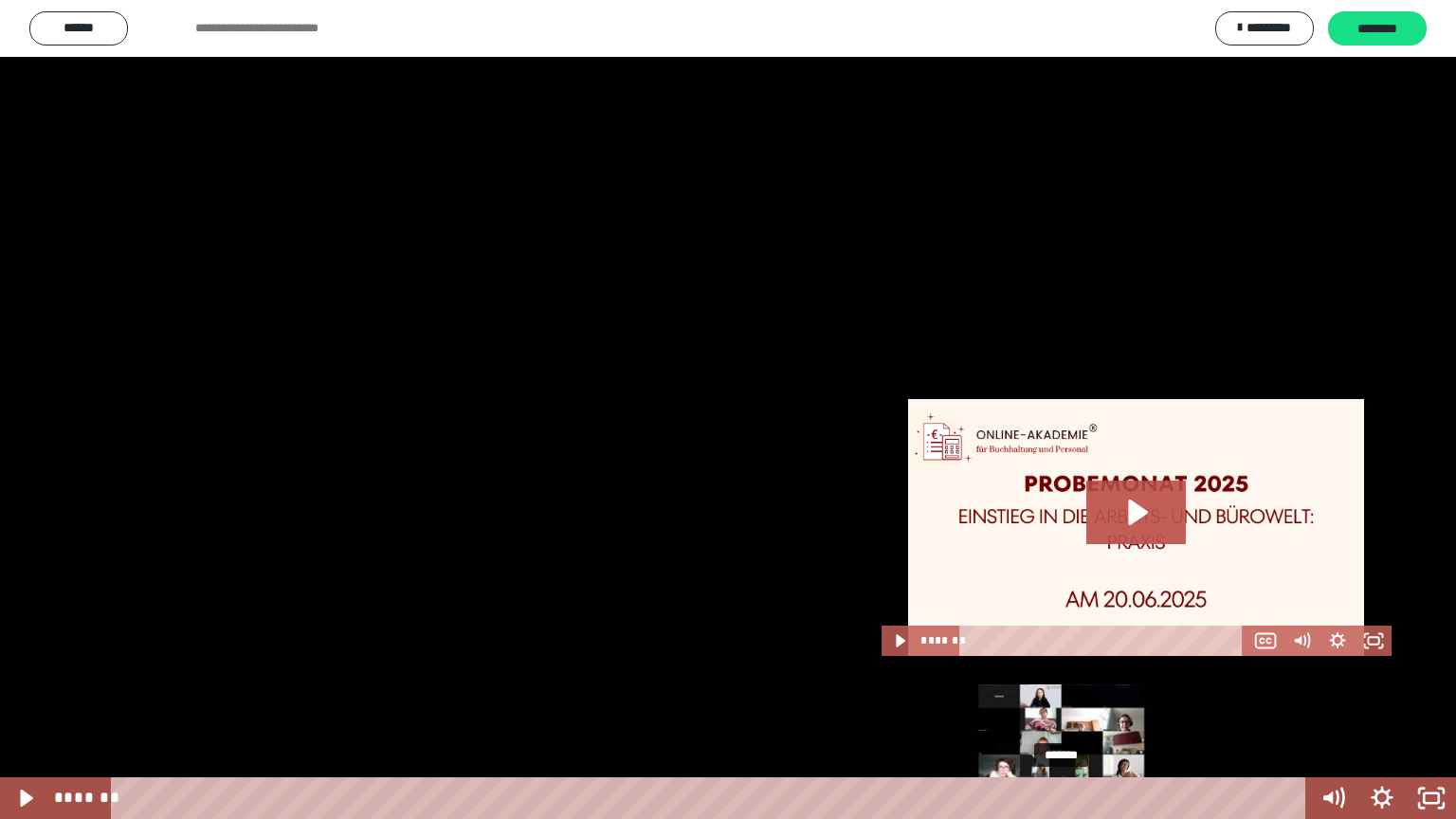 click on "*******" at bounding box center [712, 798] 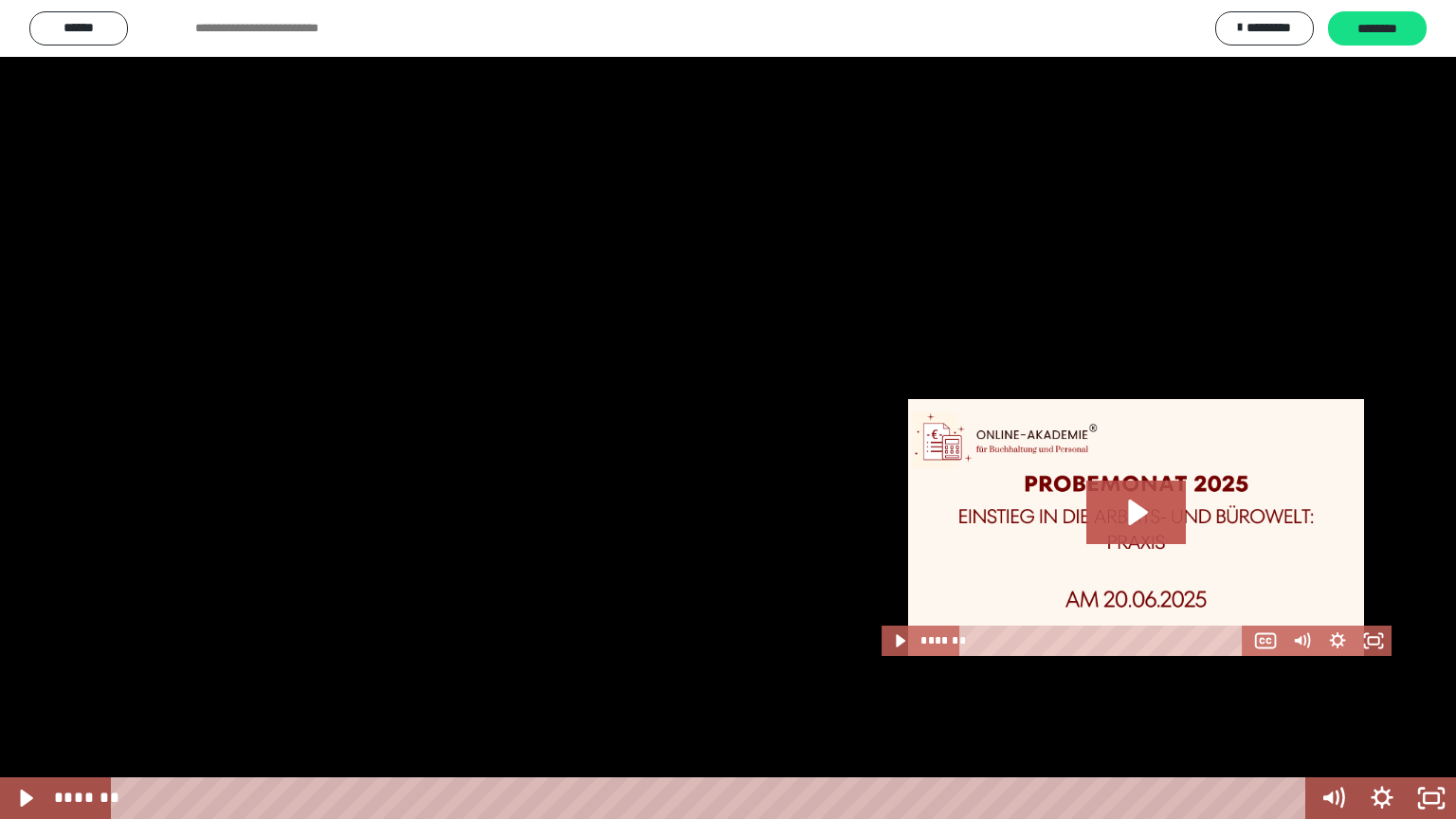 click at bounding box center [728, 410] 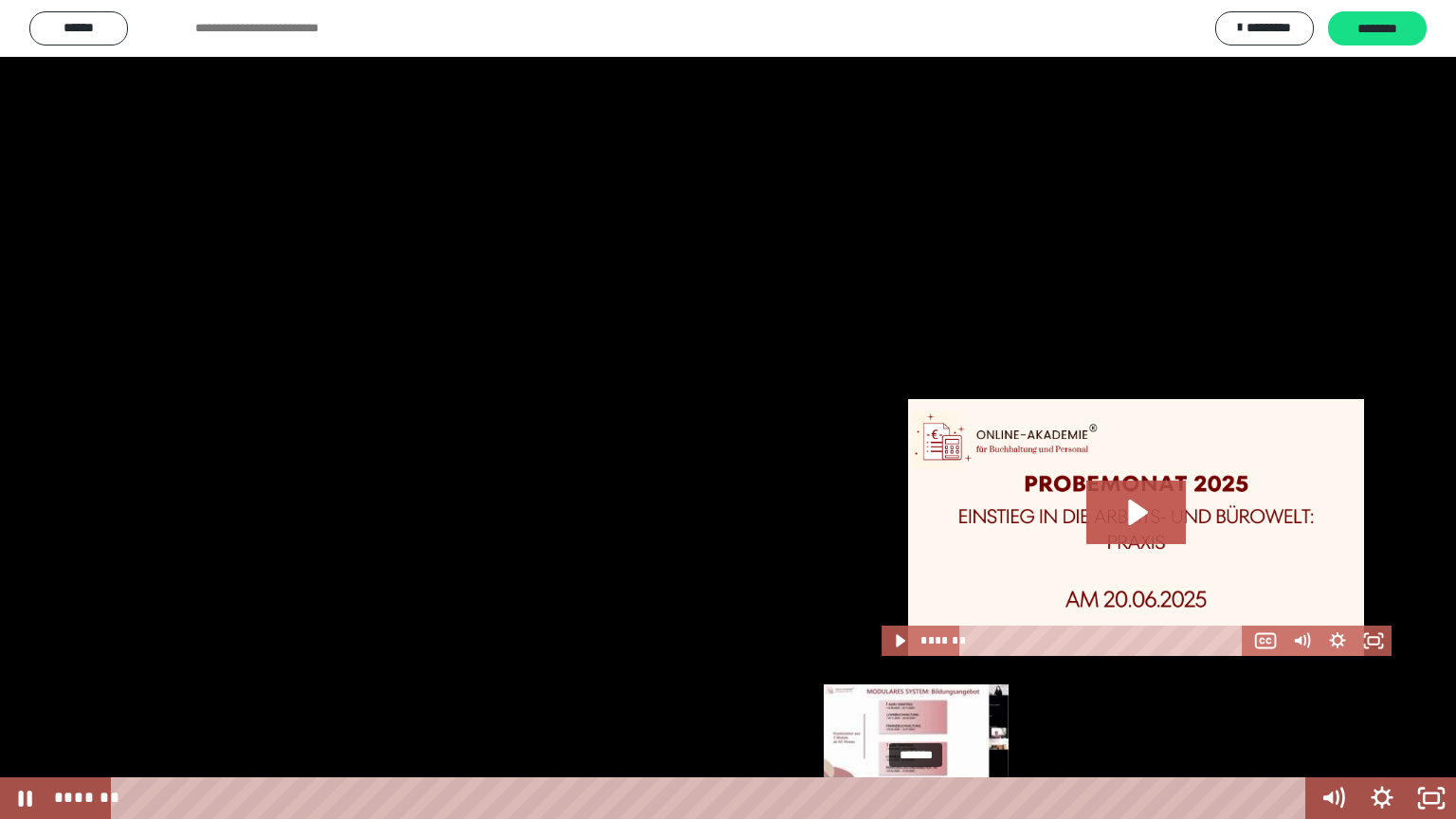 click on "*******" at bounding box center [712, 798] 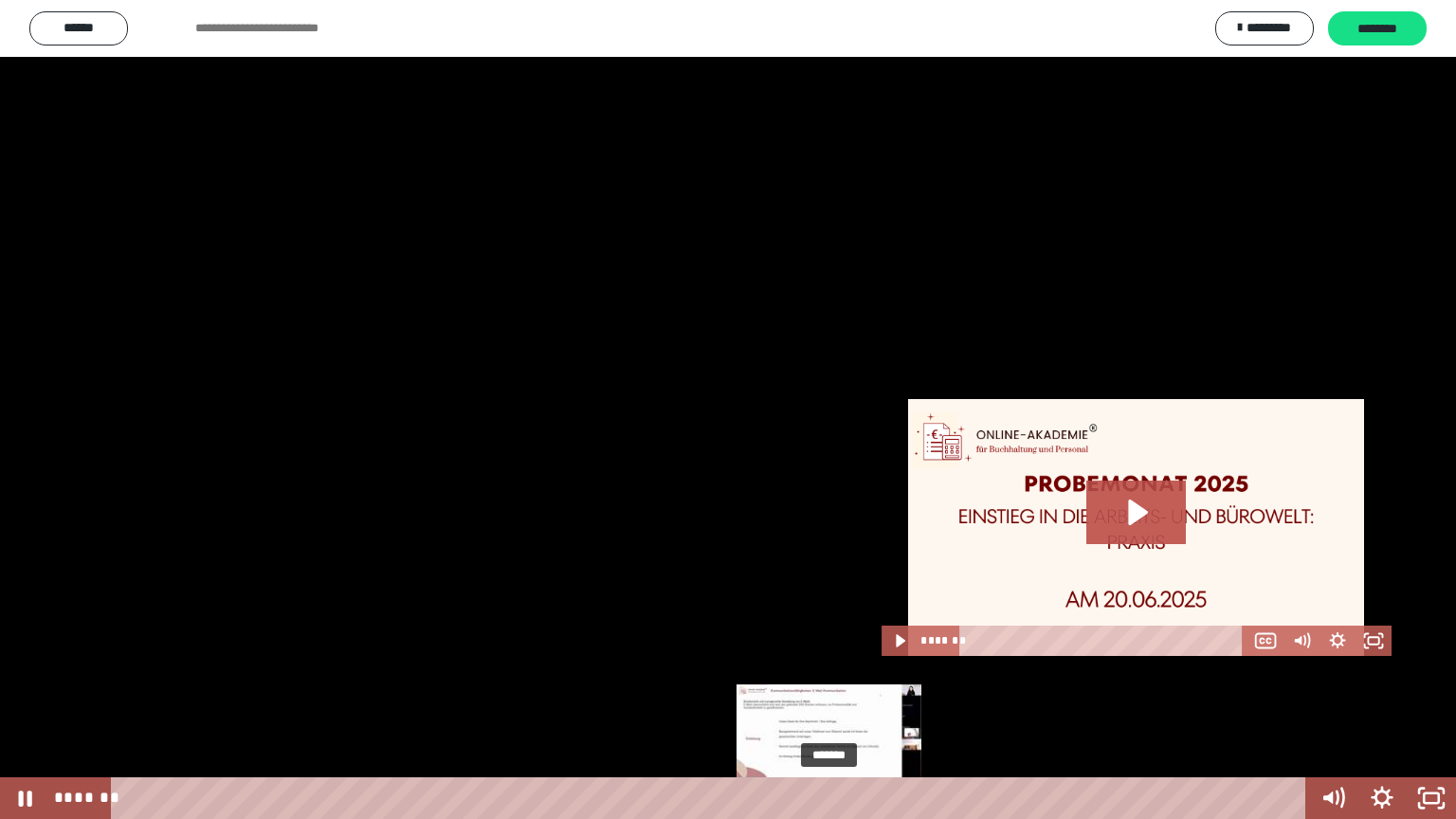 click on "*******" at bounding box center (712, 798) 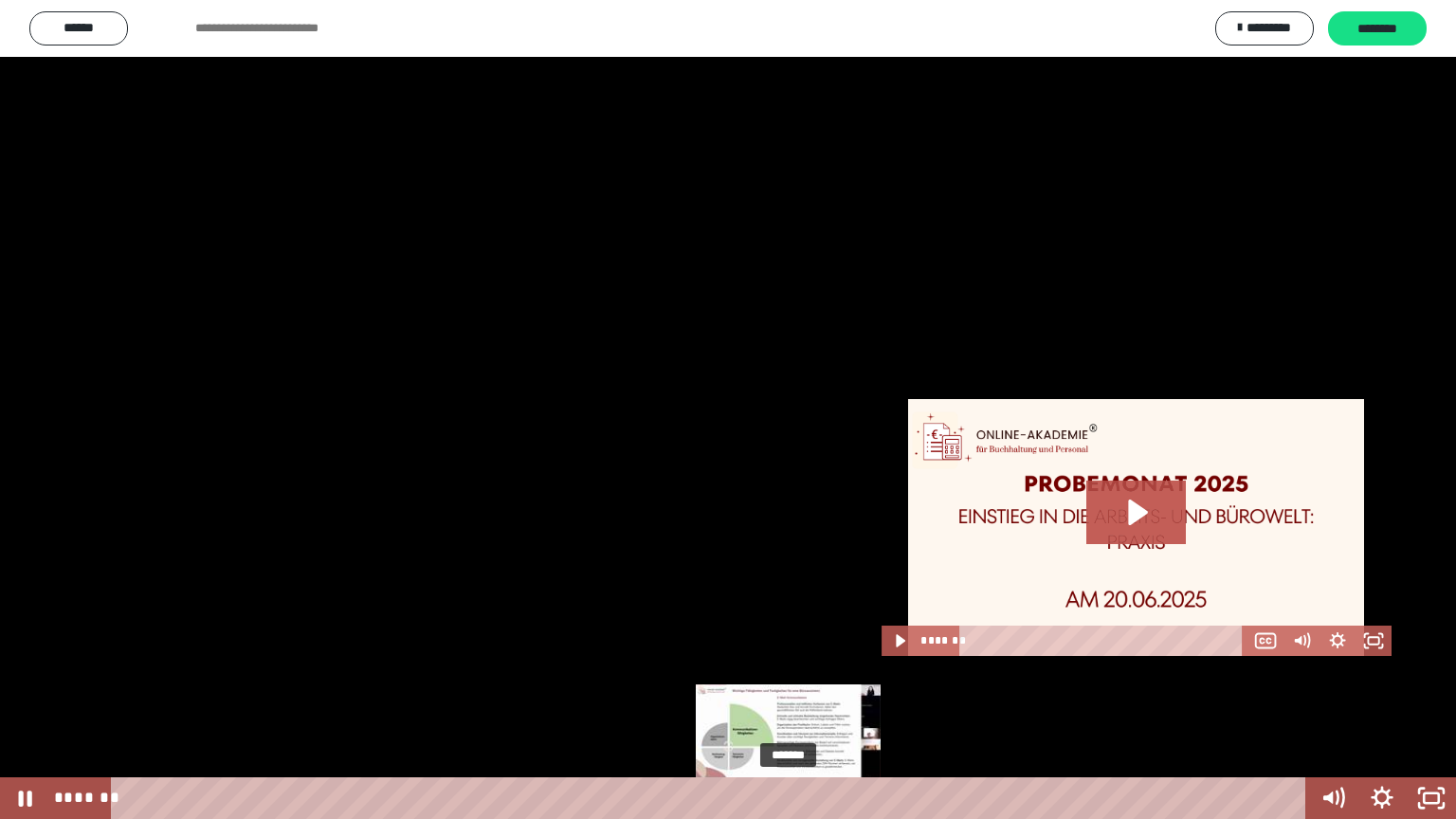 click on "*******" at bounding box center (712, 798) 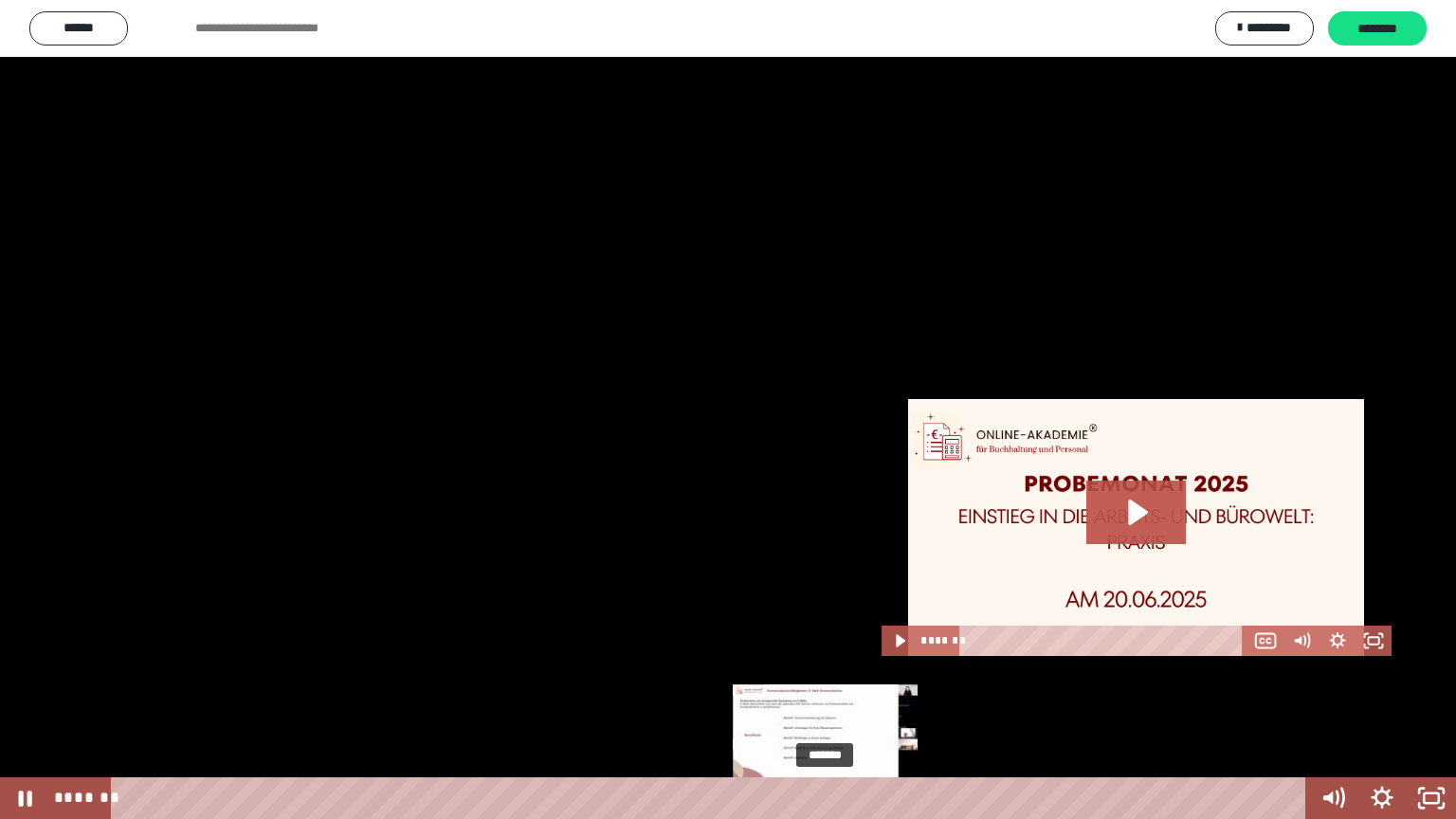 click on "*******" at bounding box center [712, 798] 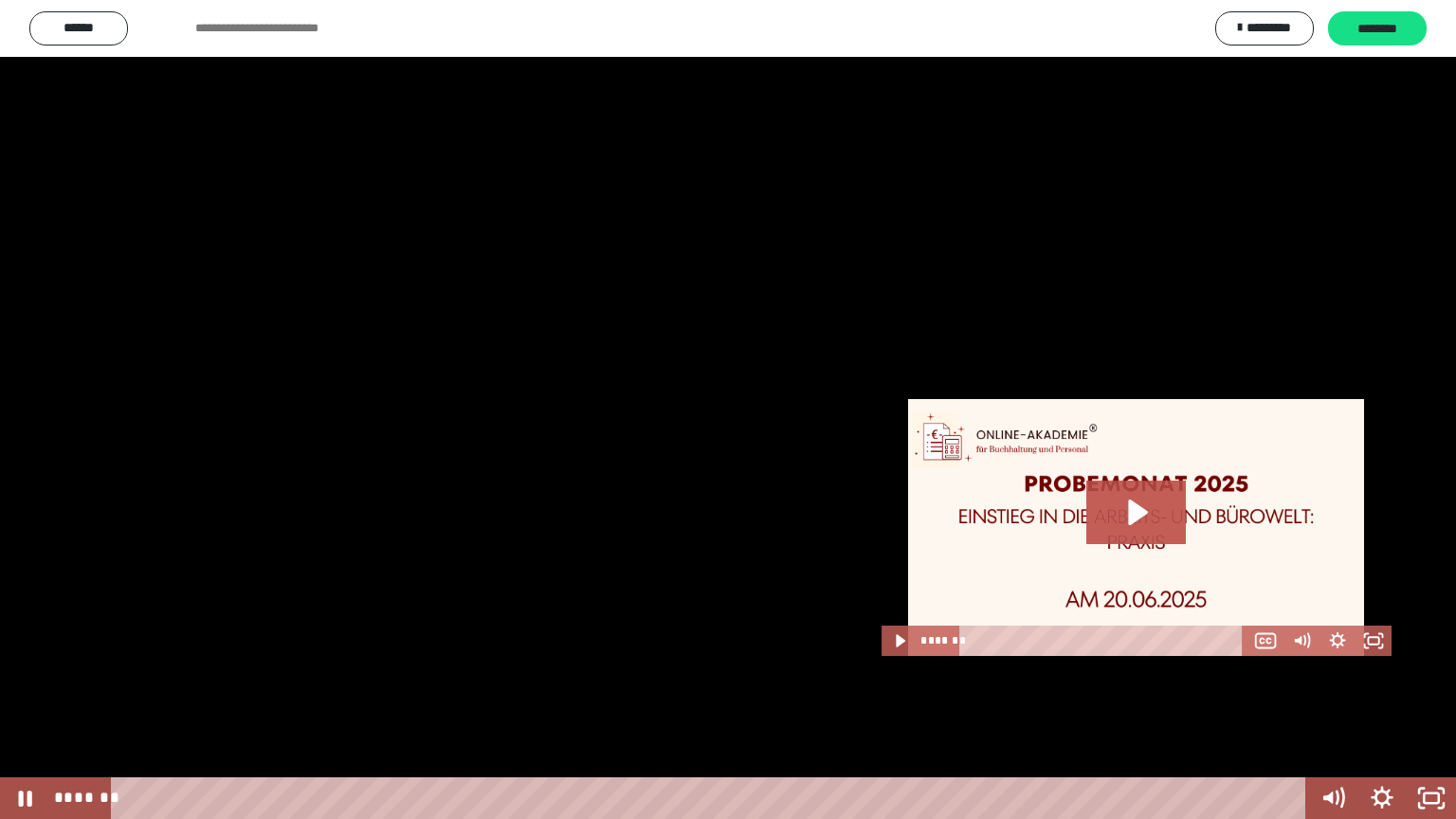 click at bounding box center [728, 410] 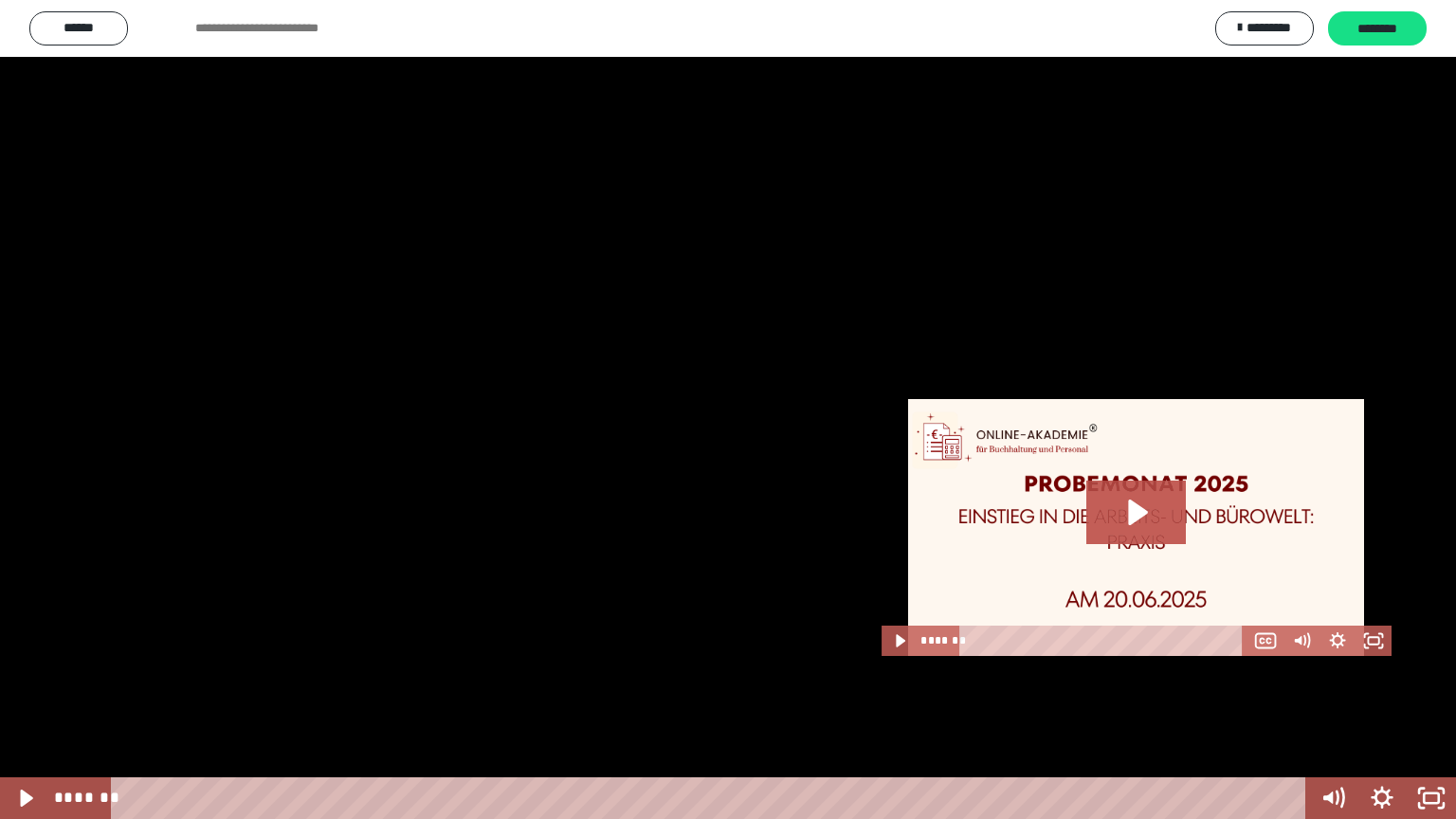 type 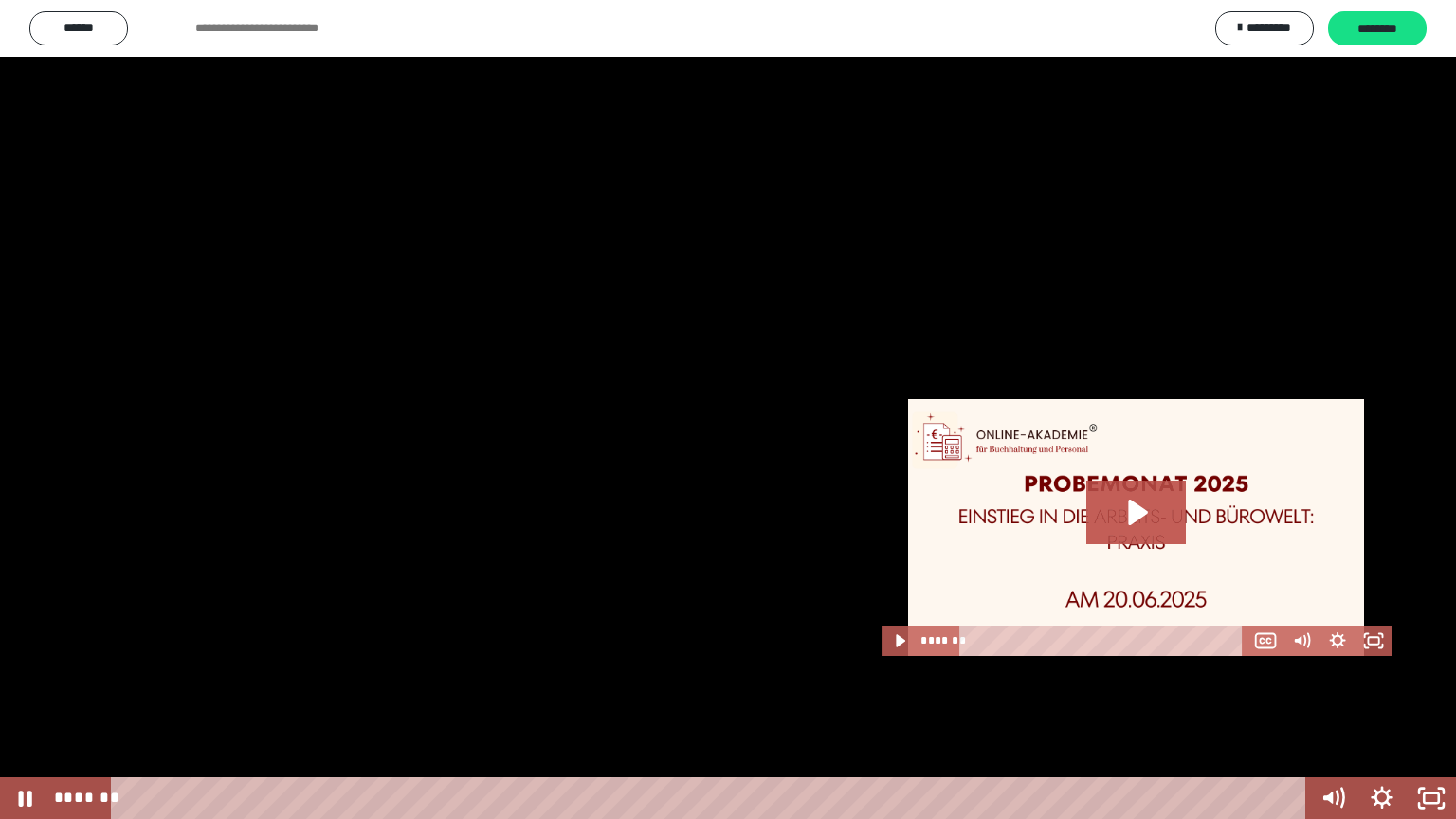 click at bounding box center [728, 410] 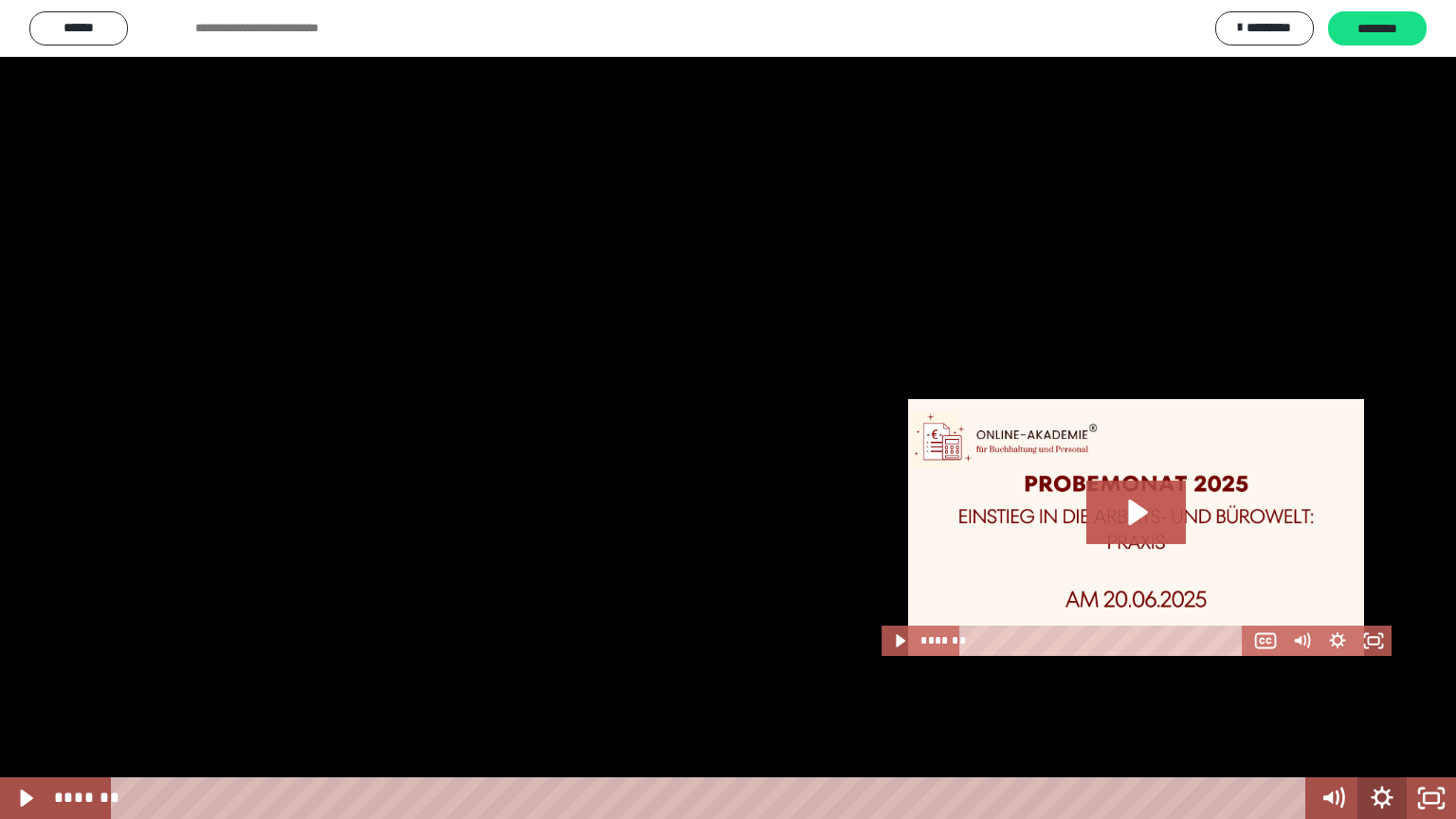 click 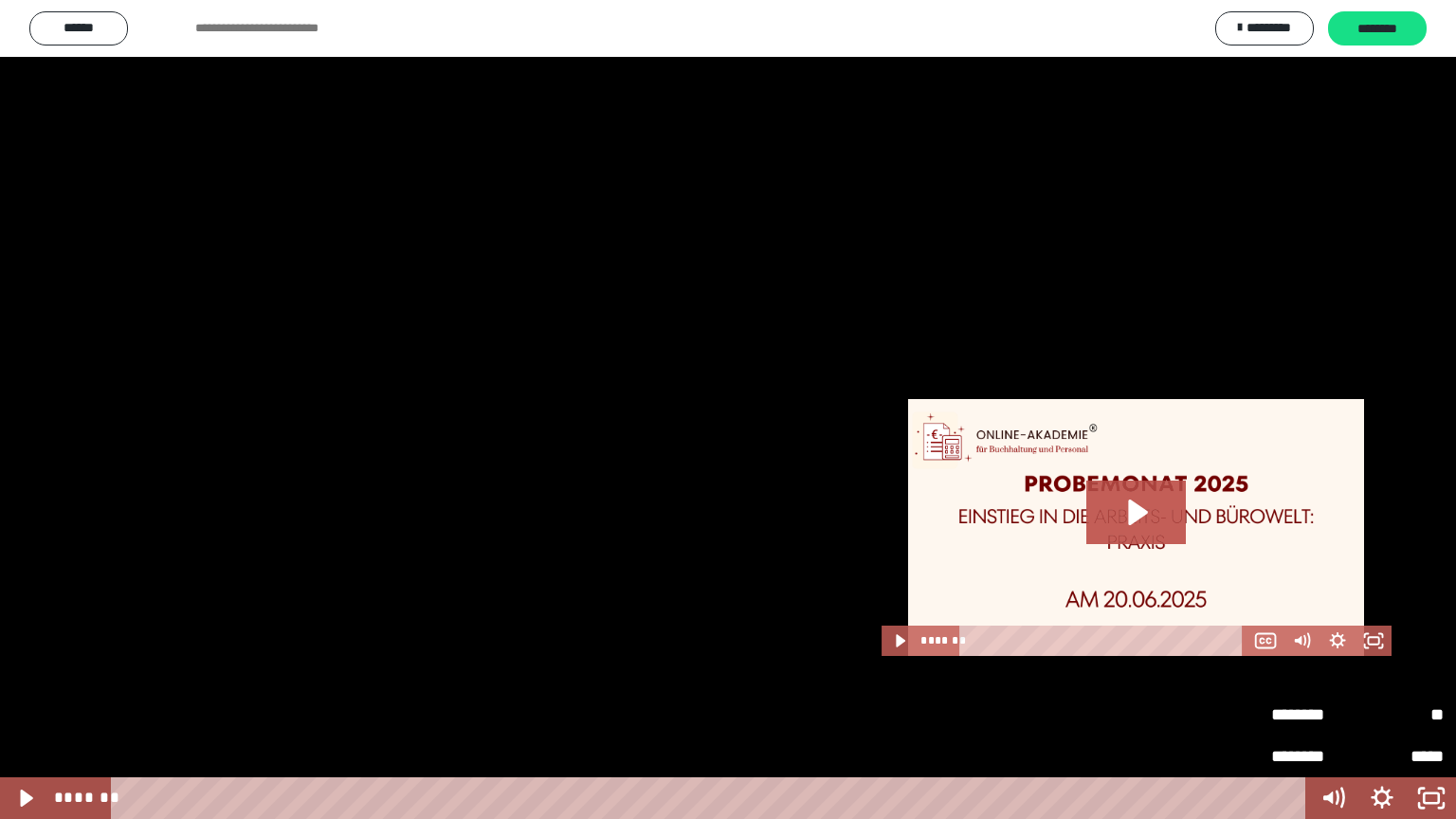 click on "**" at bounding box center [1400, 710] 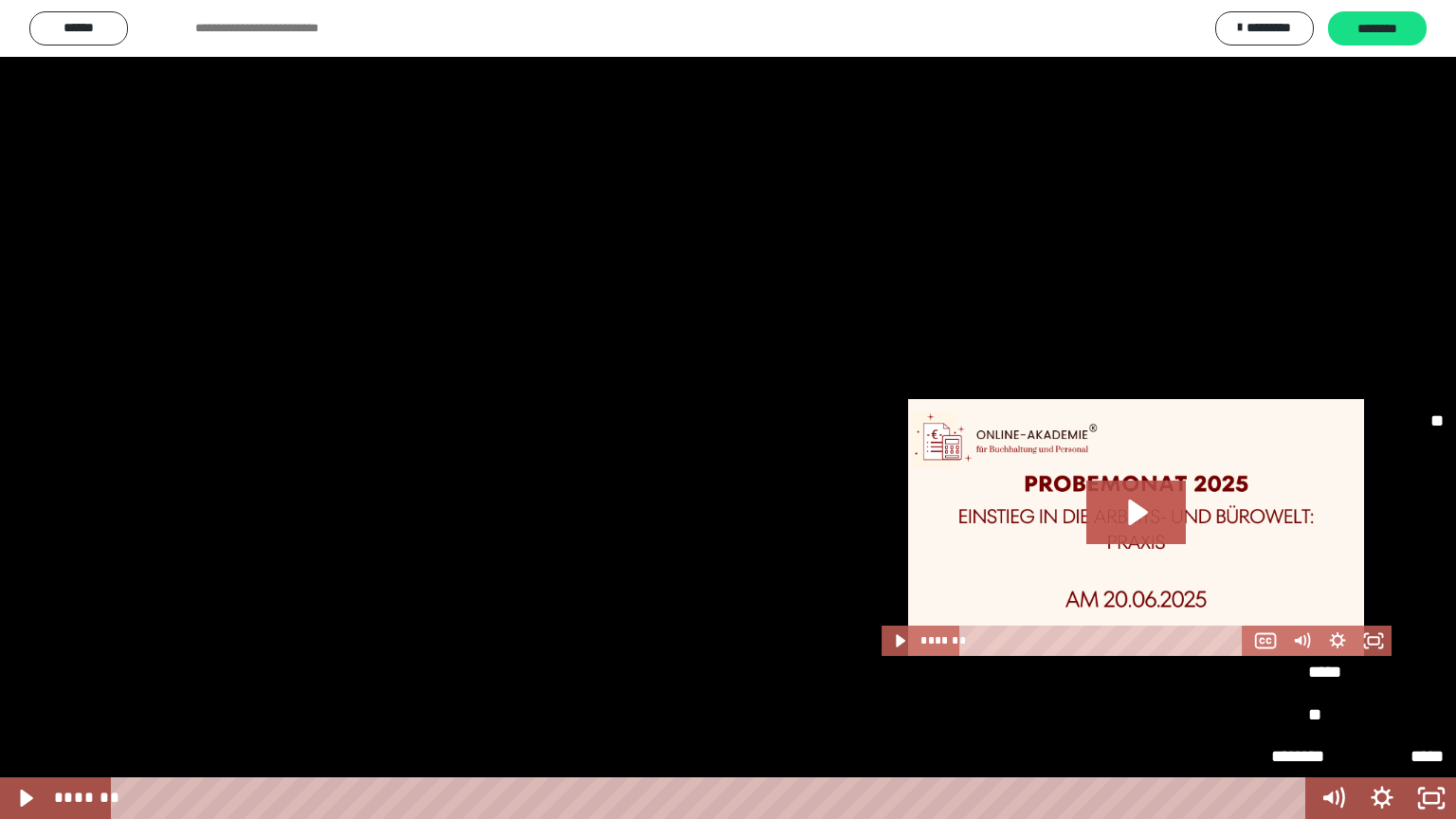 click on "****" at bounding box center [1357, 631] 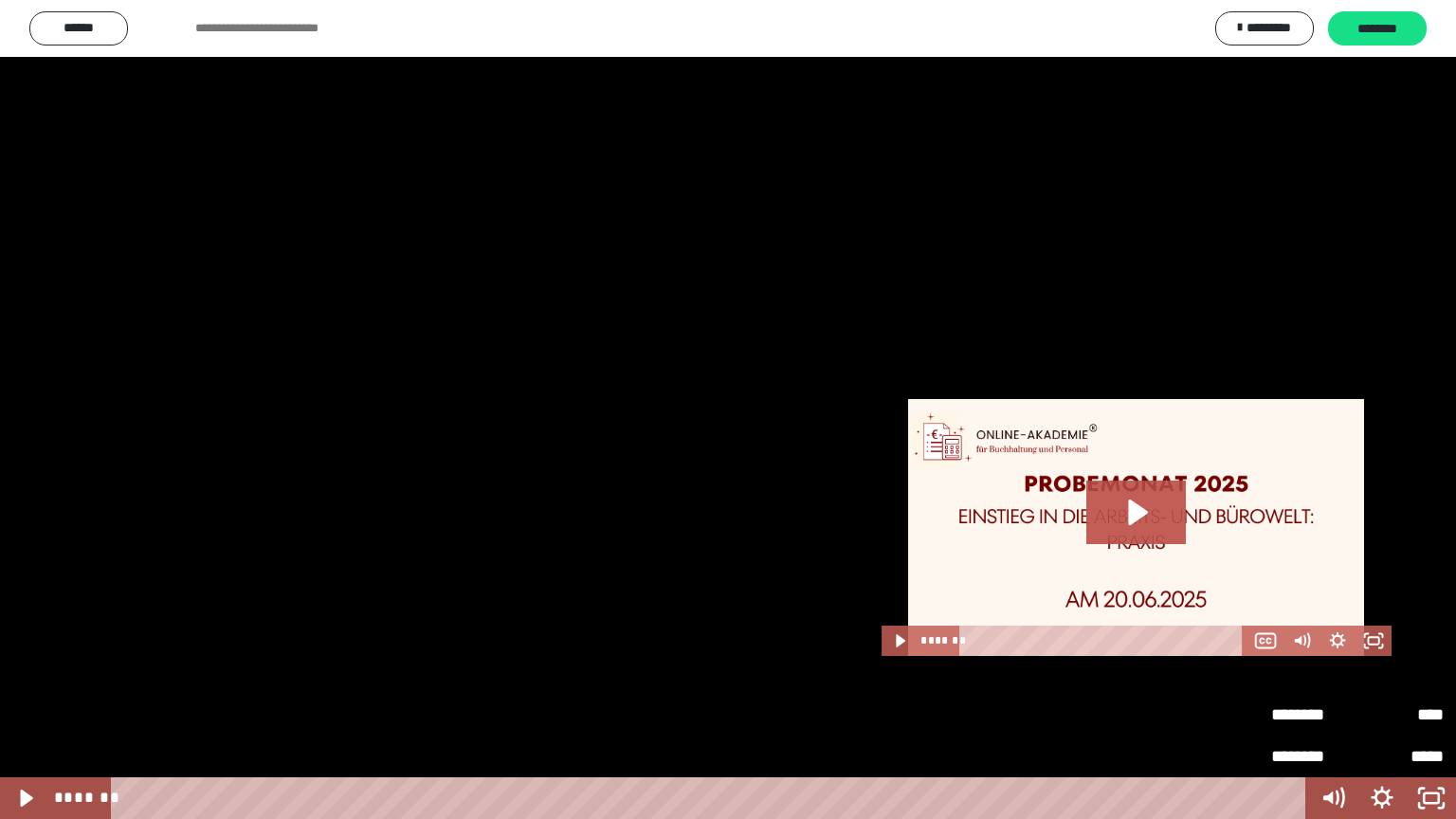 click at bounding box center (728, 410) 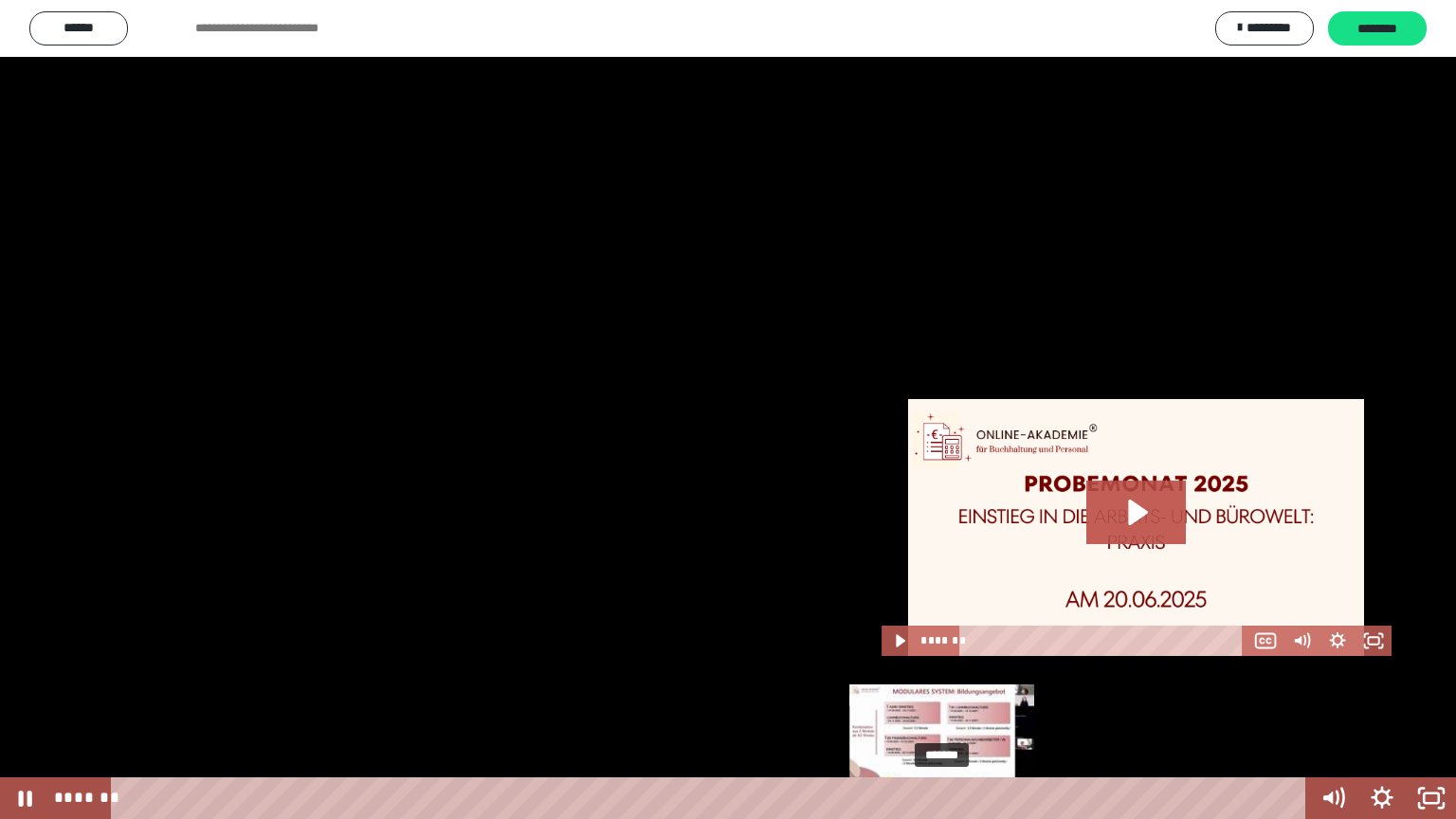 click on "*******" at bounding box center [712, 798] 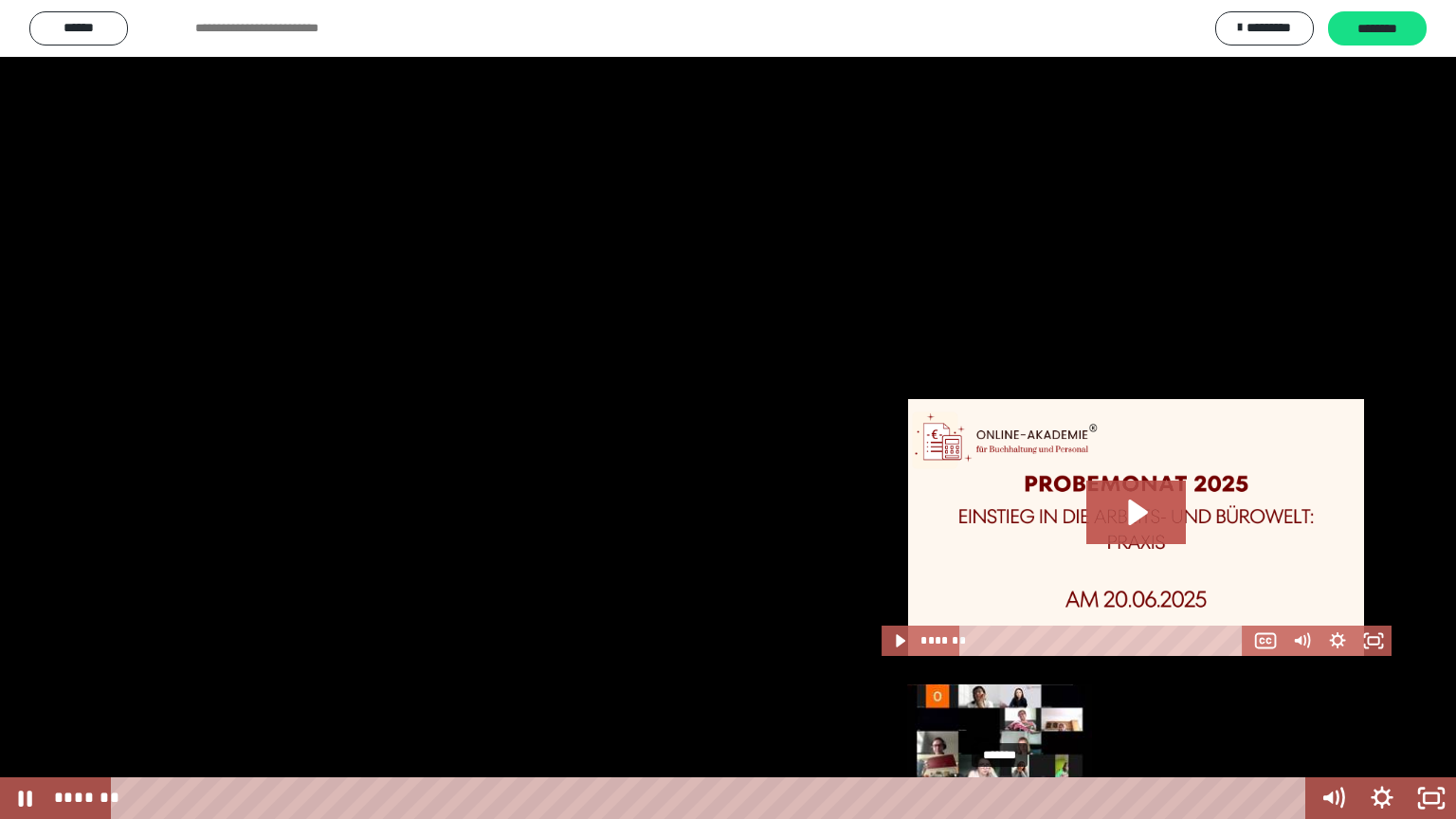 click on "*******" at bounding box center [712, 798] 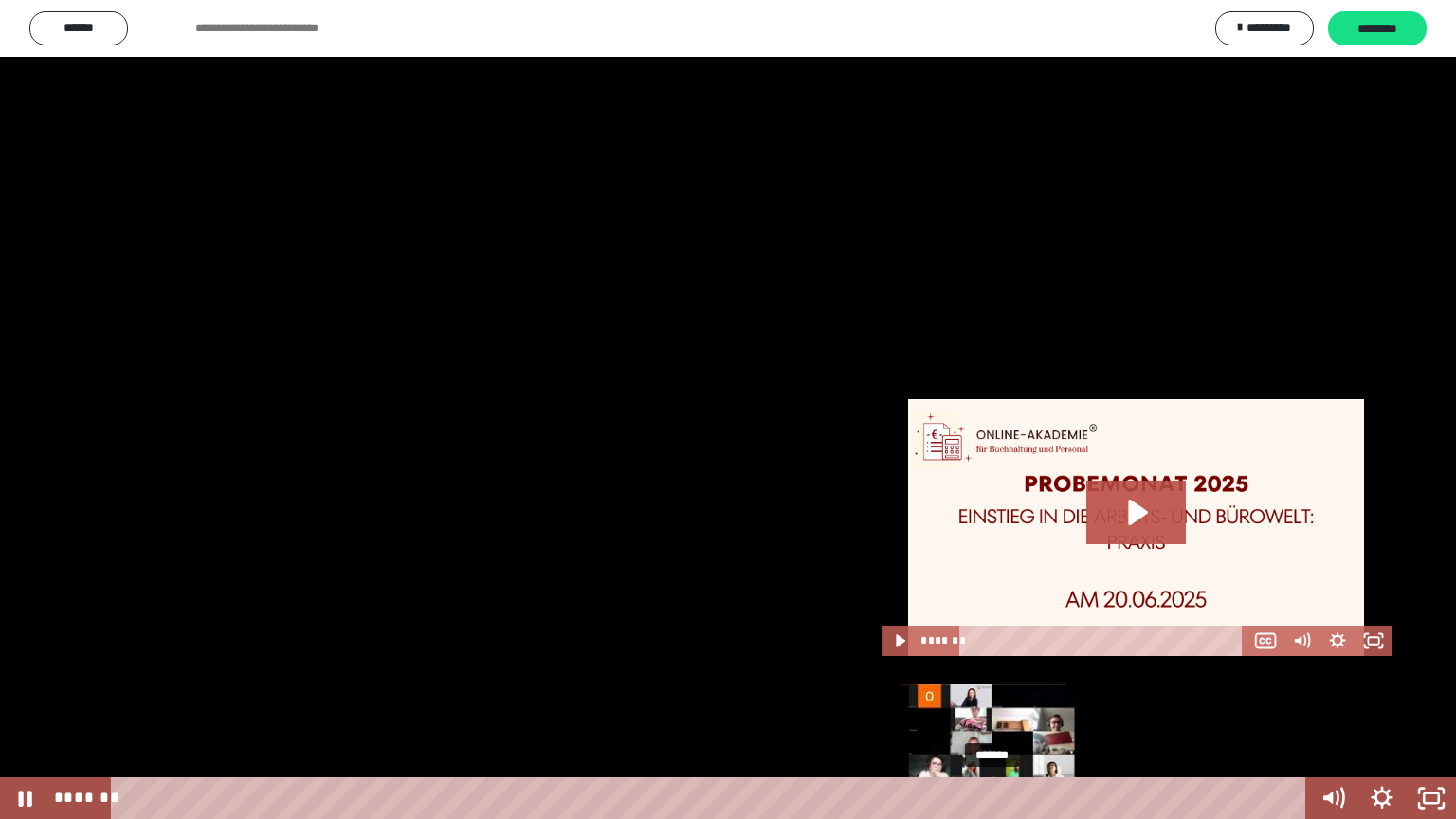 click at bounding box center [992, 798] 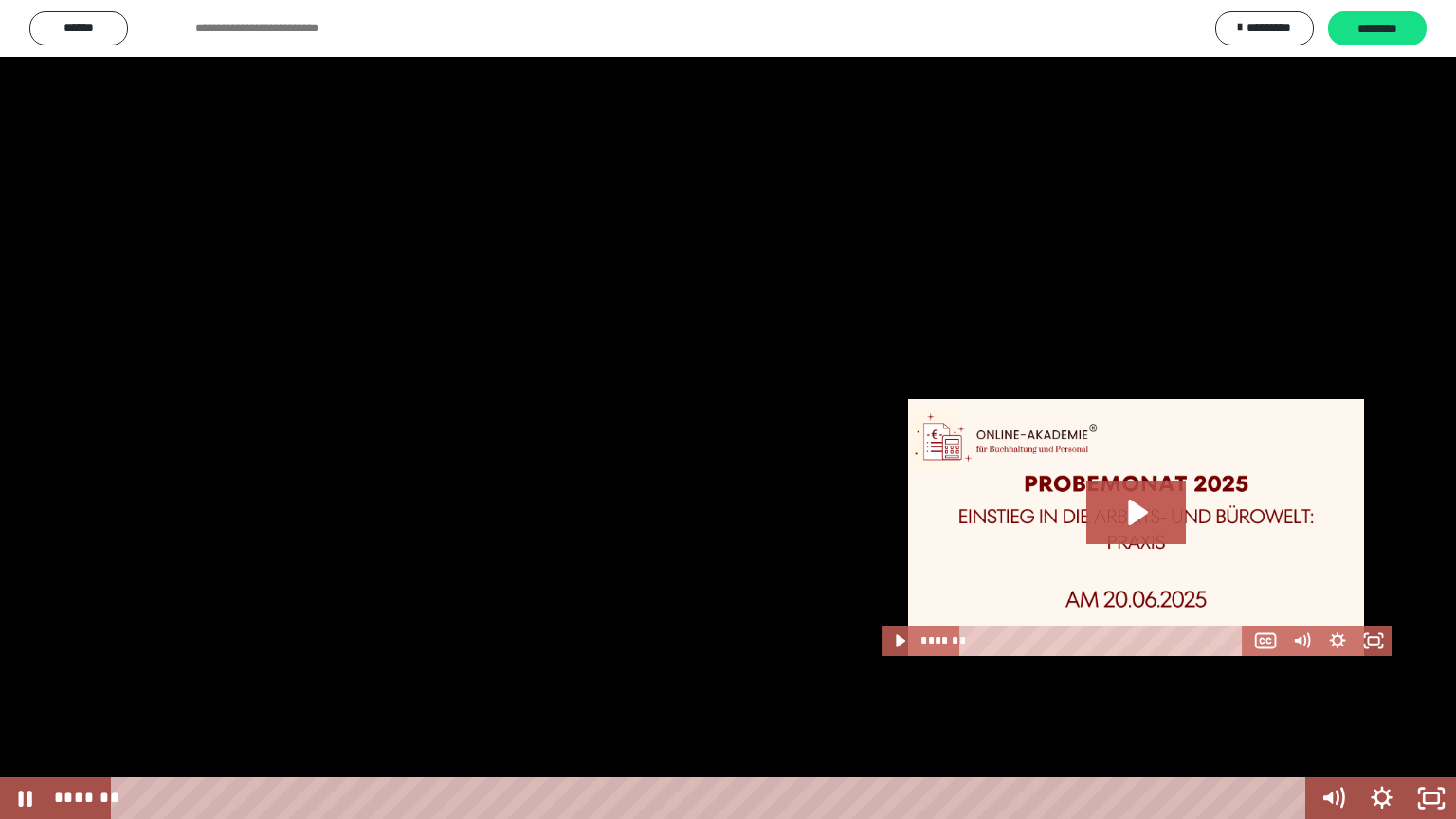 click at bounding box center [728, 410] 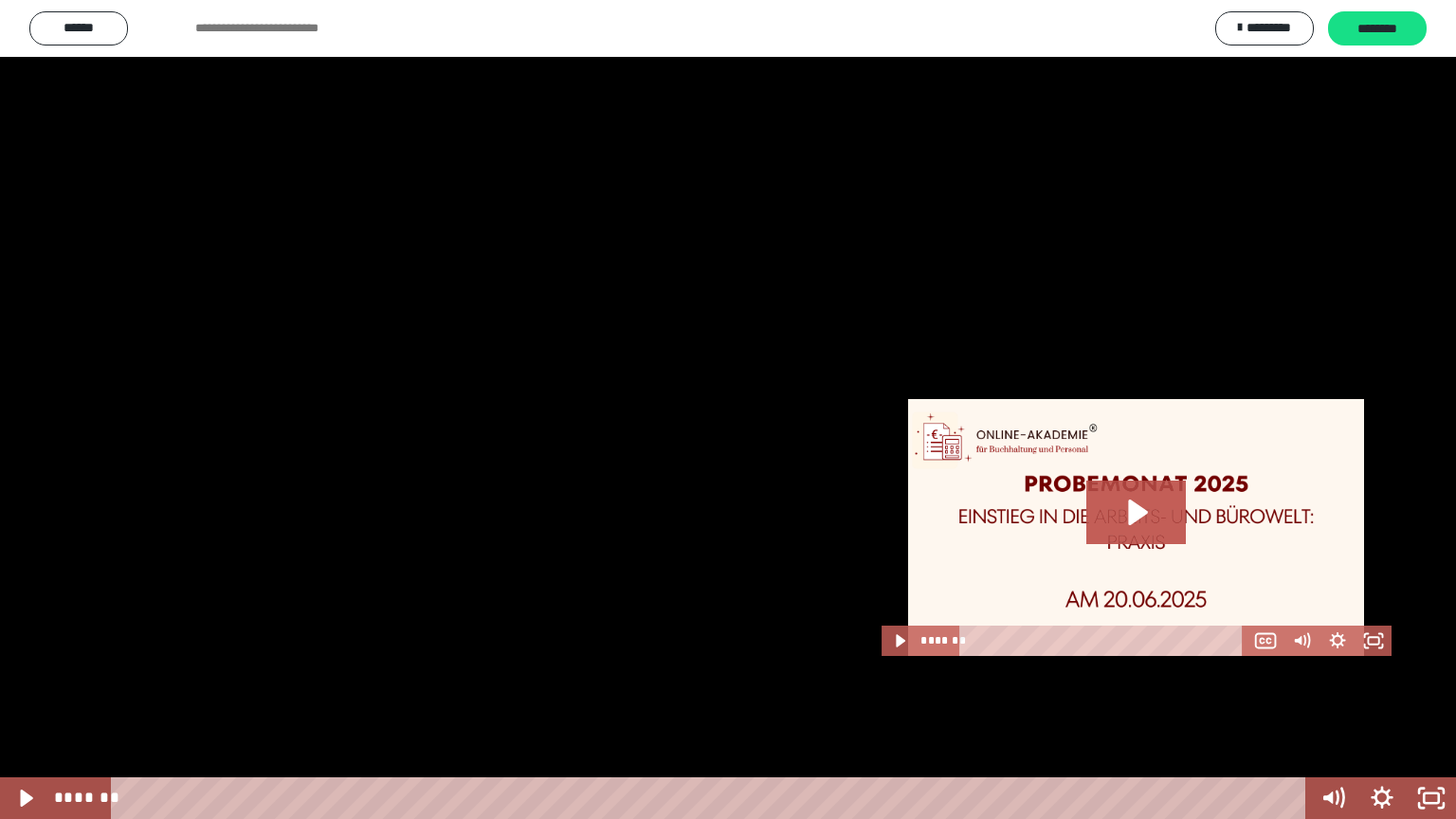 click at bounding box center [0, 0] 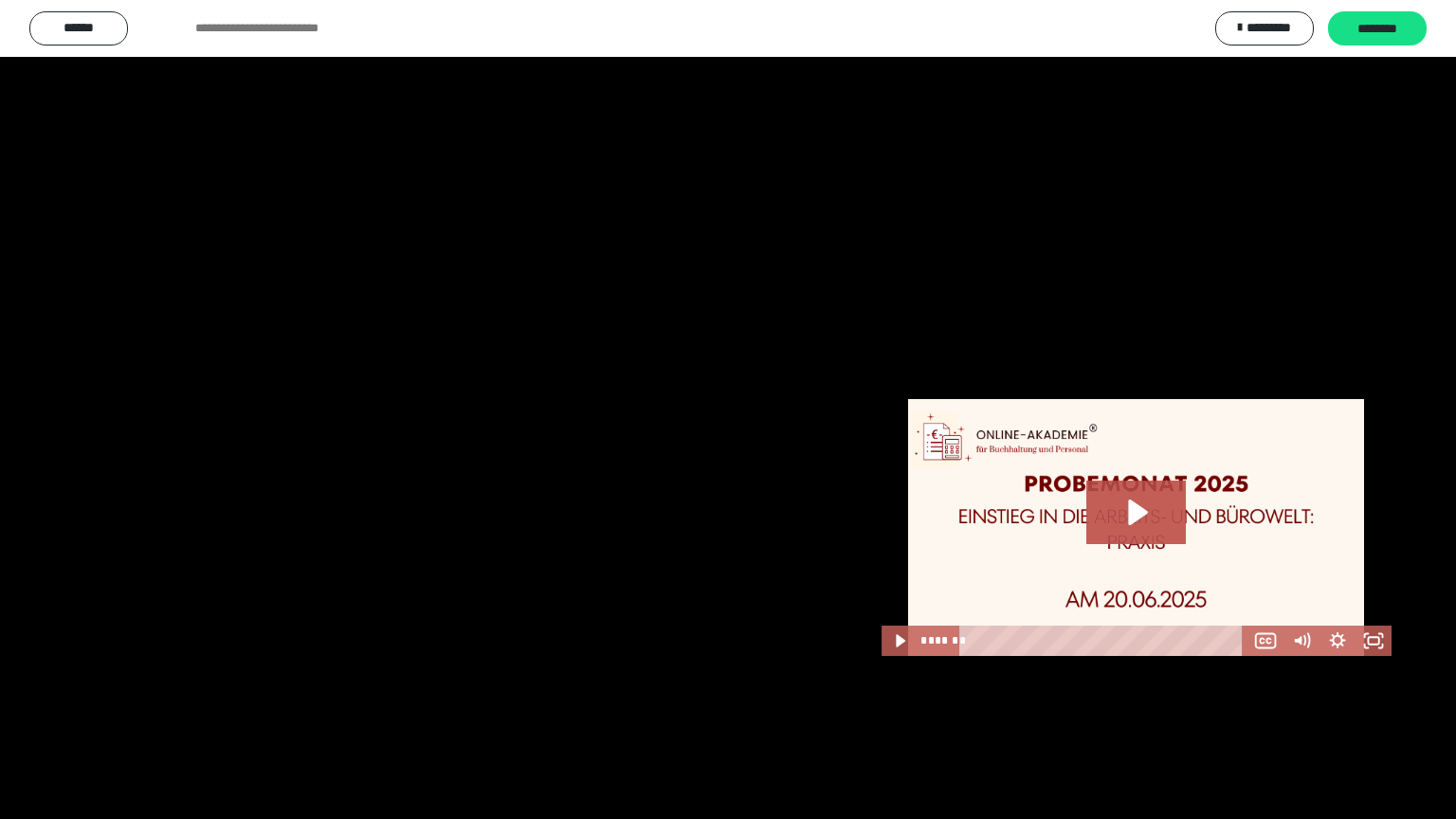 click at bounding box center (0, 0) 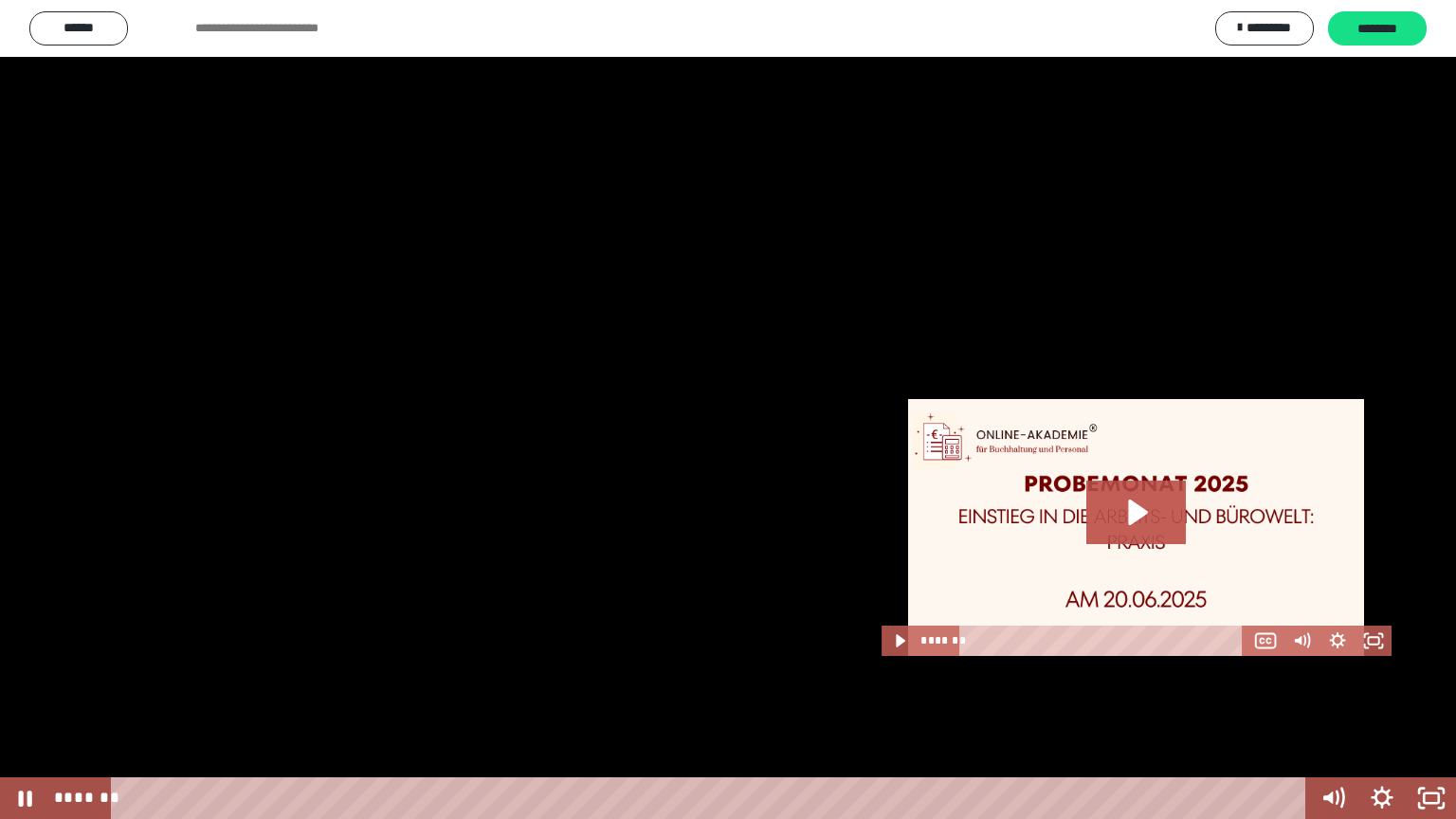 click at bounding box center [728, 410] 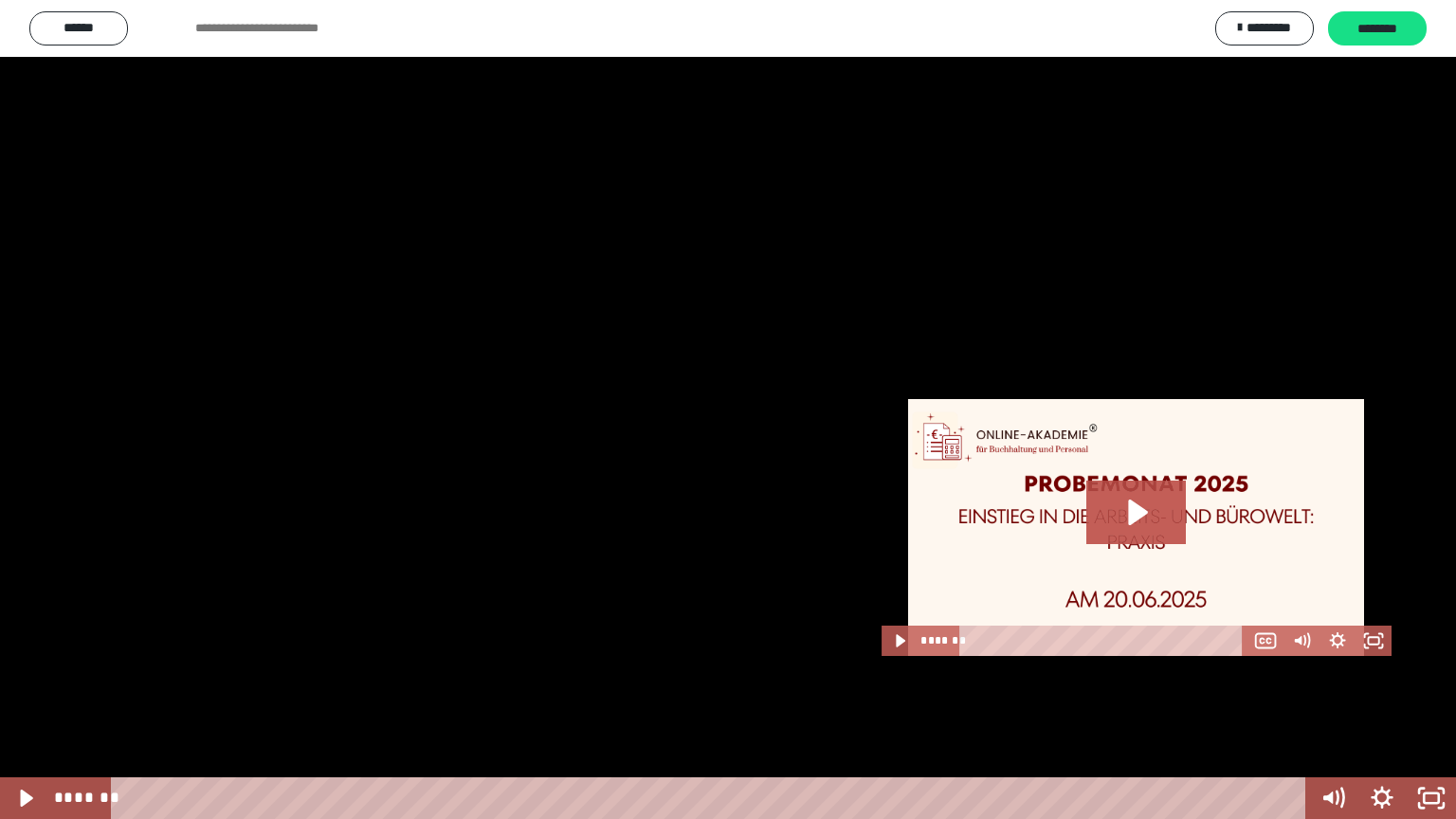 click at bounding box center [728, 410] 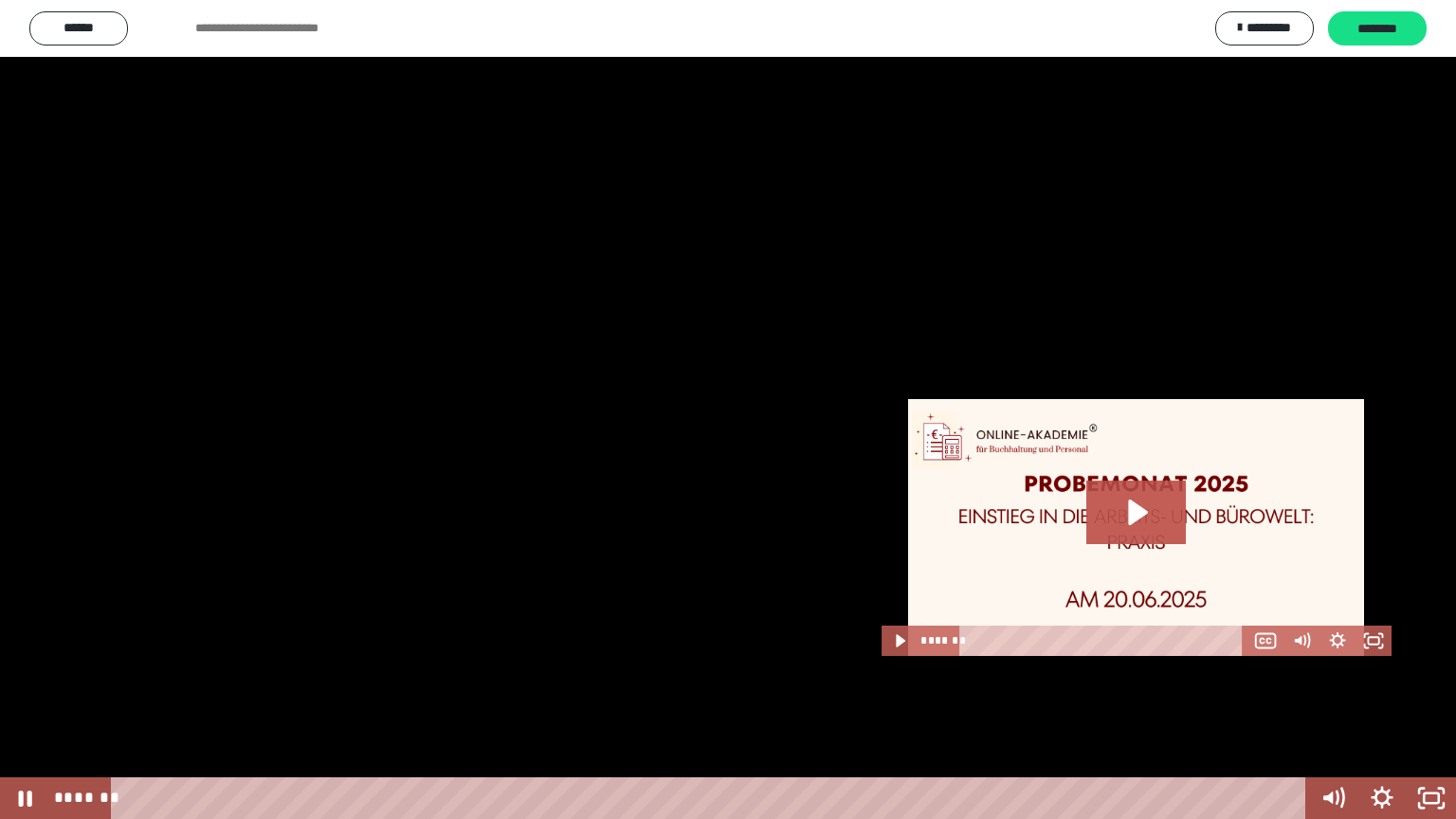click at bounding box center (728, 410) 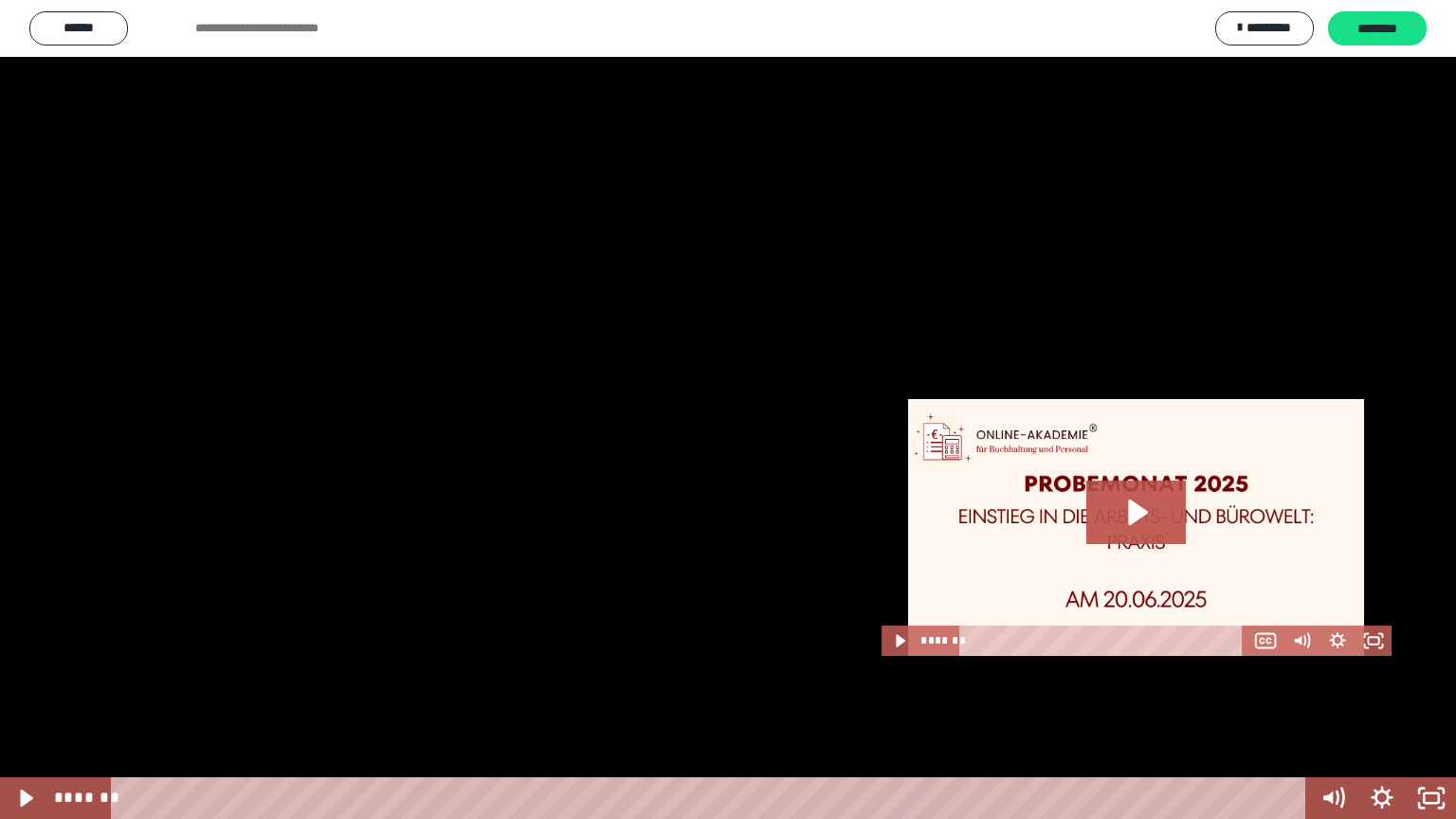 click at bounding box center (728, 410) 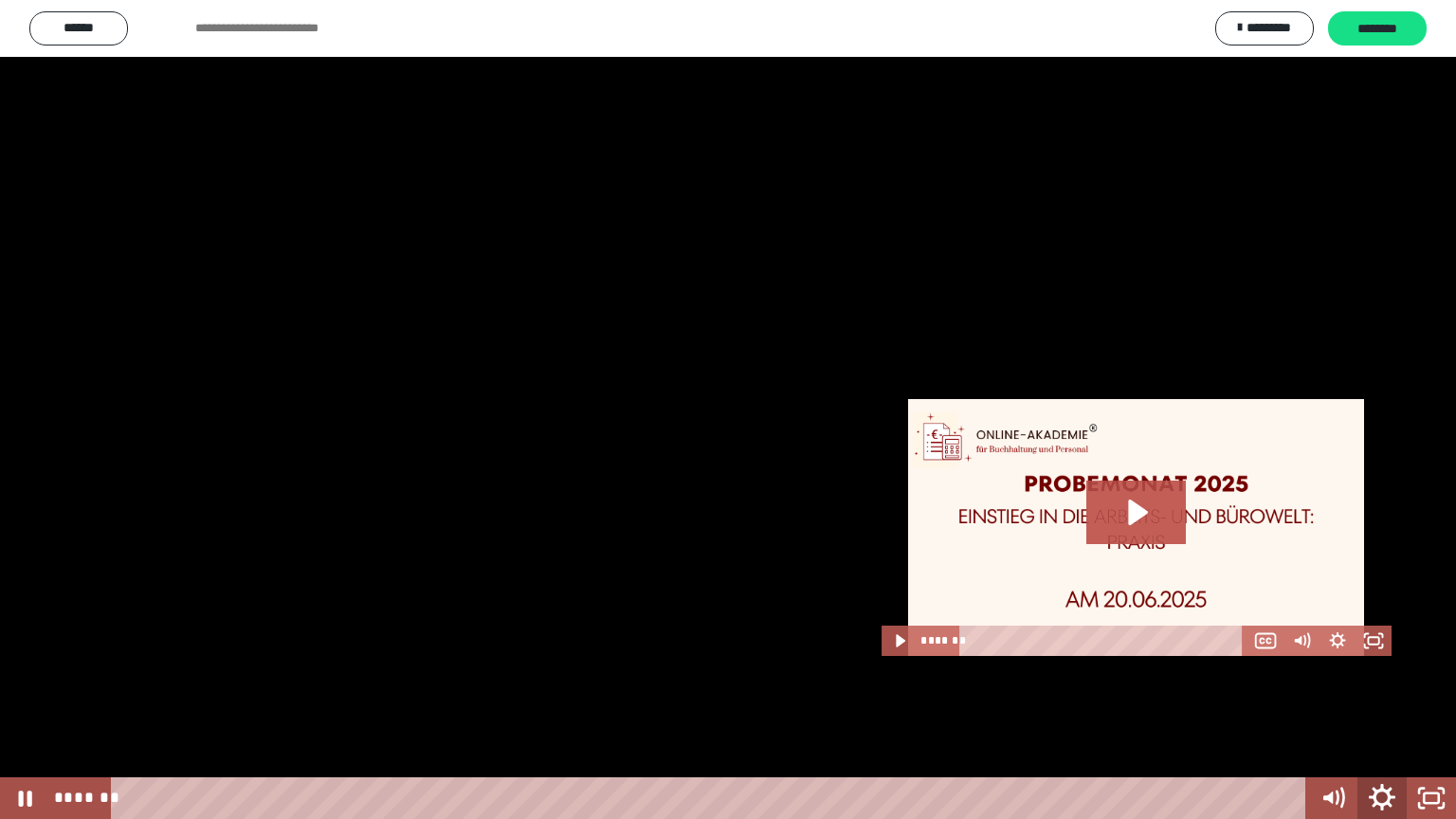 click 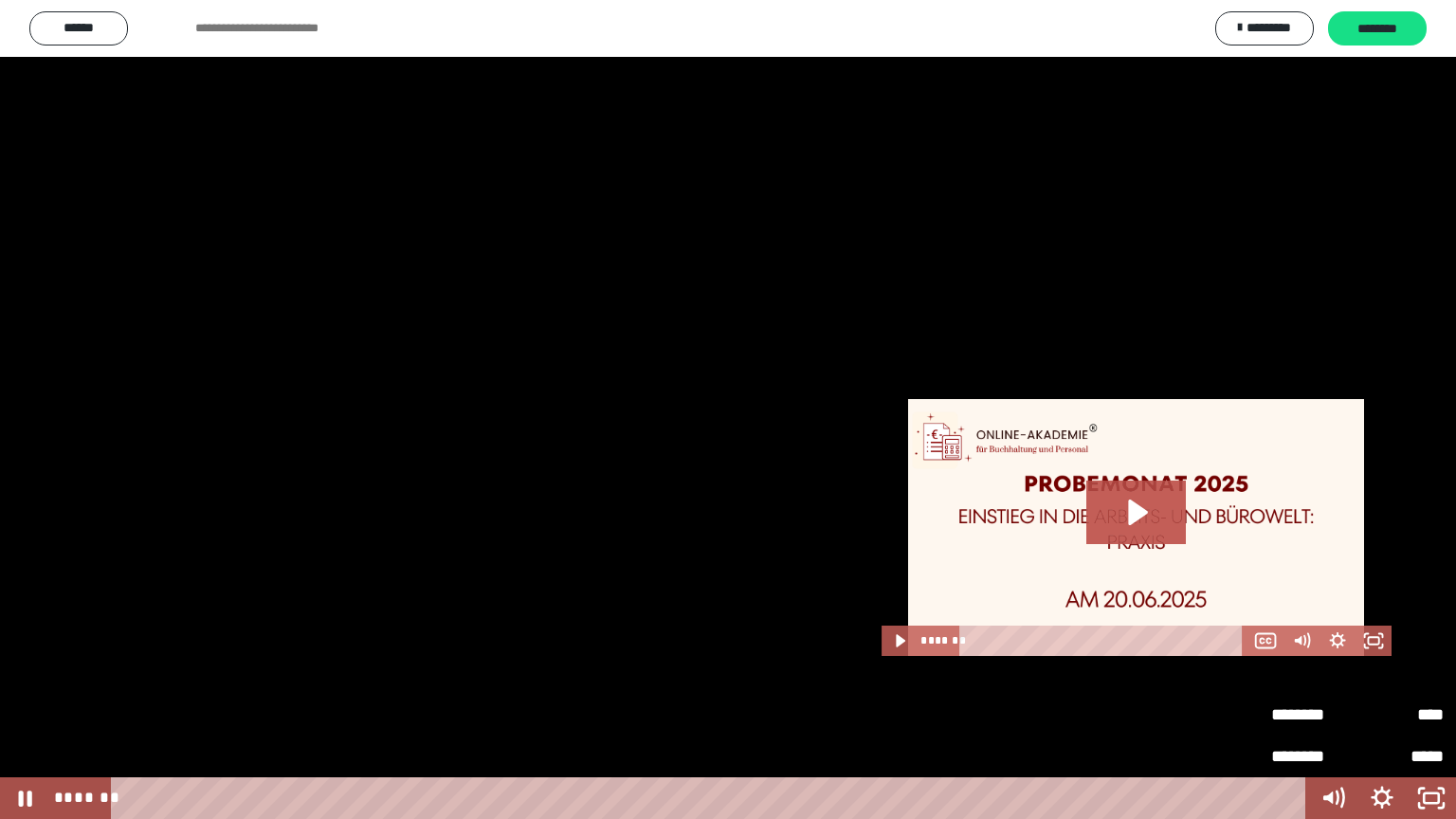 click on "****" at bounding box center (1400, 706) 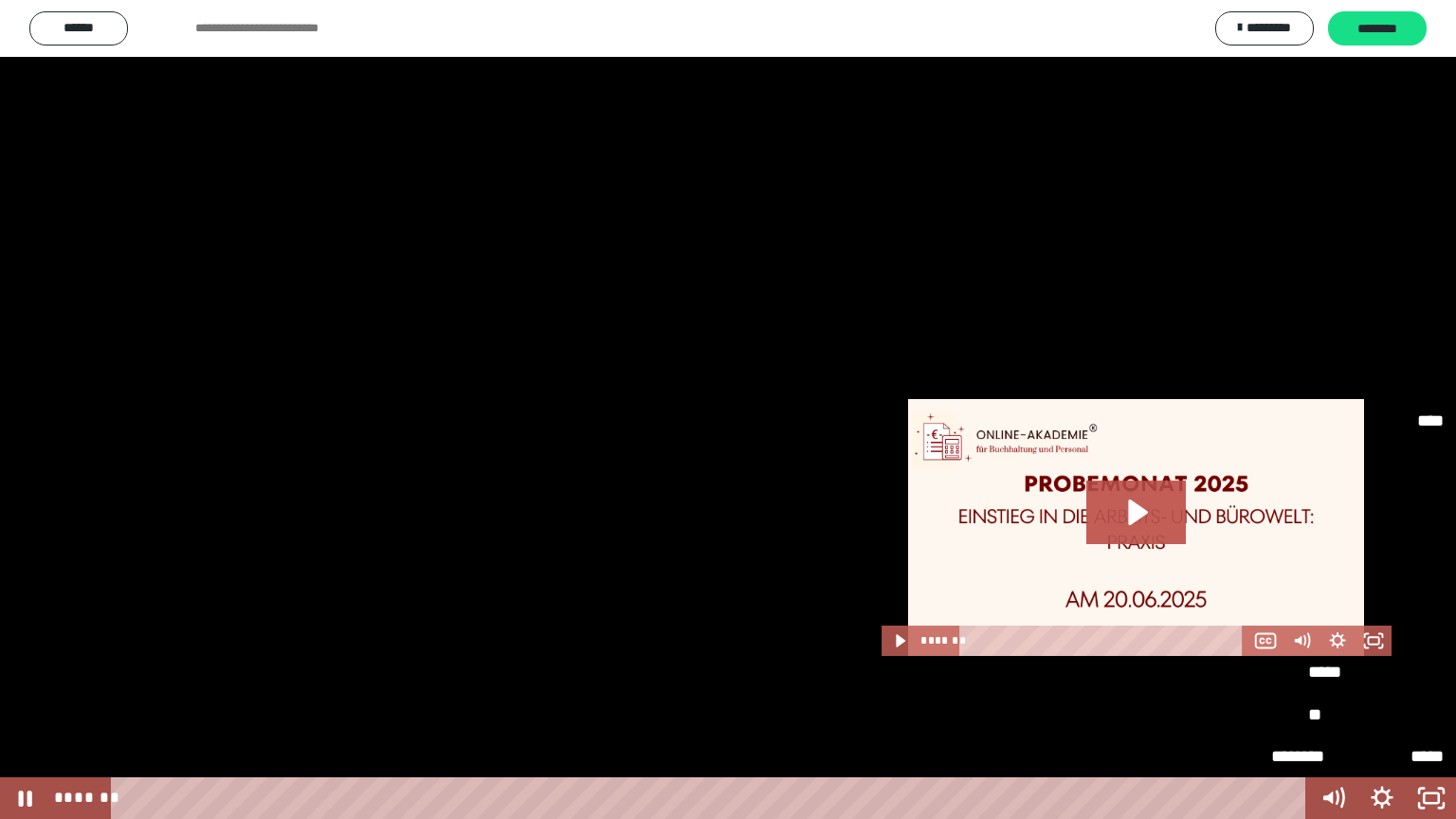 click on "*****" at bounding box center (1357, 673) 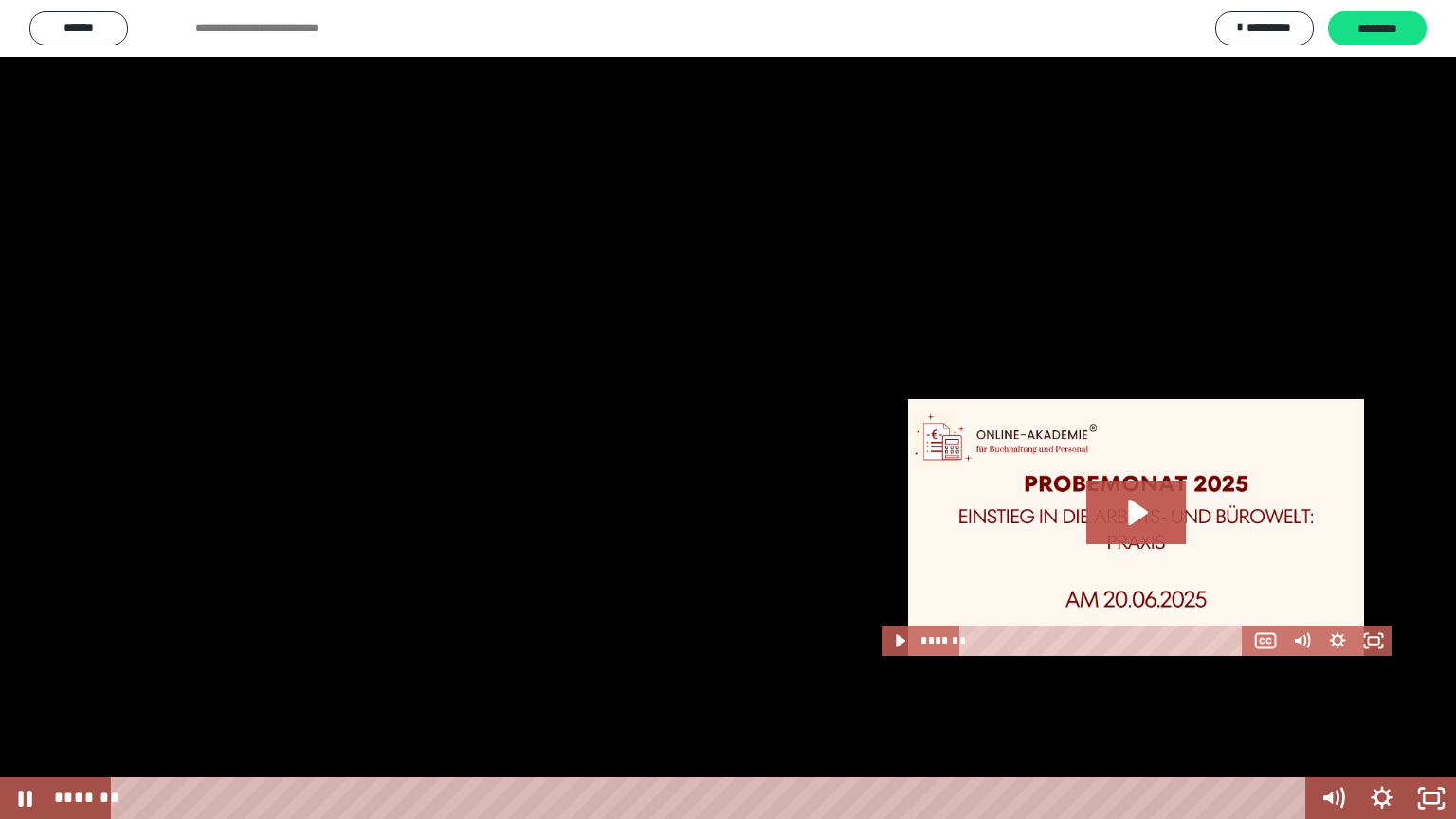 click at bounding box center (728, 410) 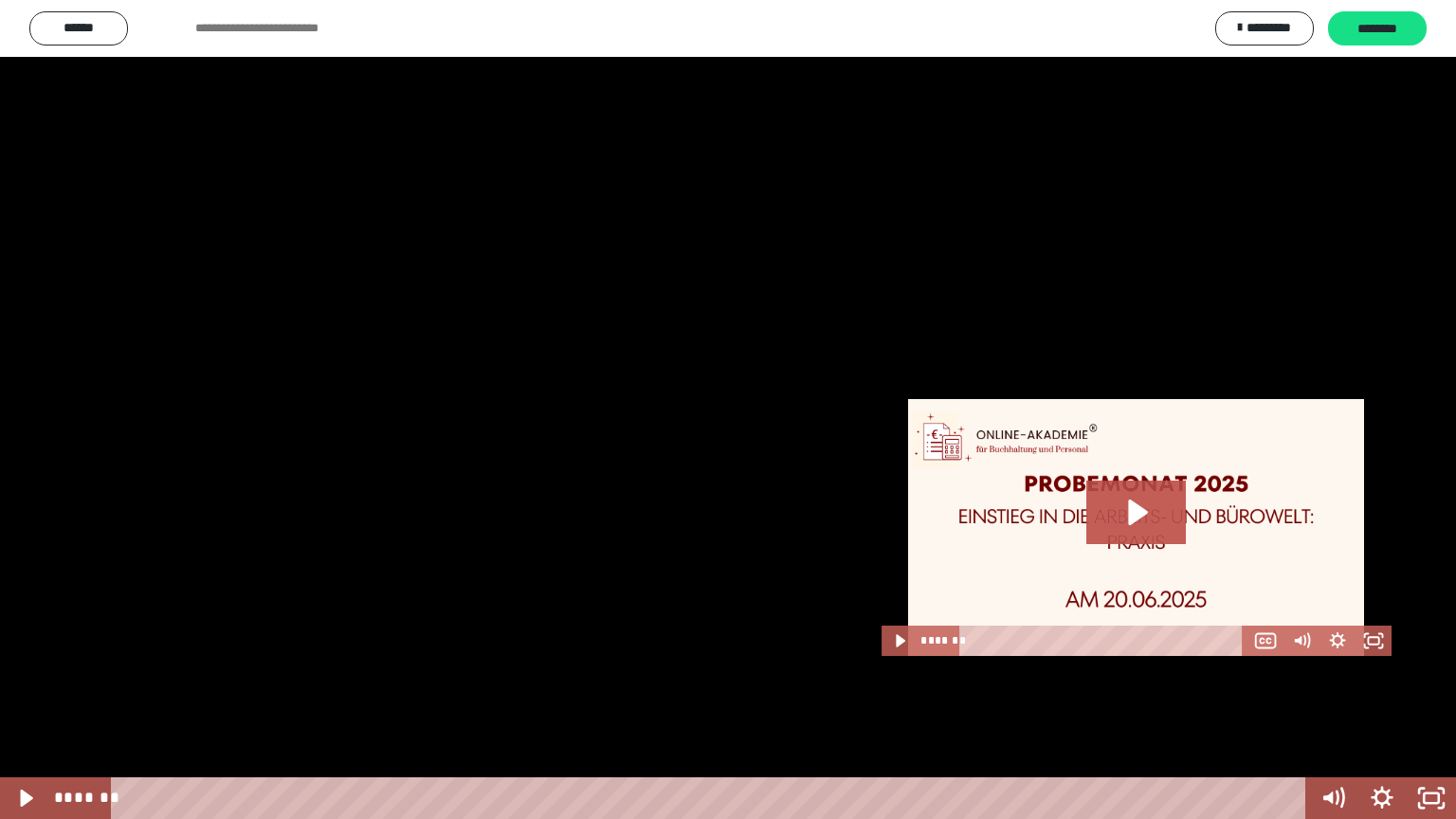 click at bounding box center [728, 410] 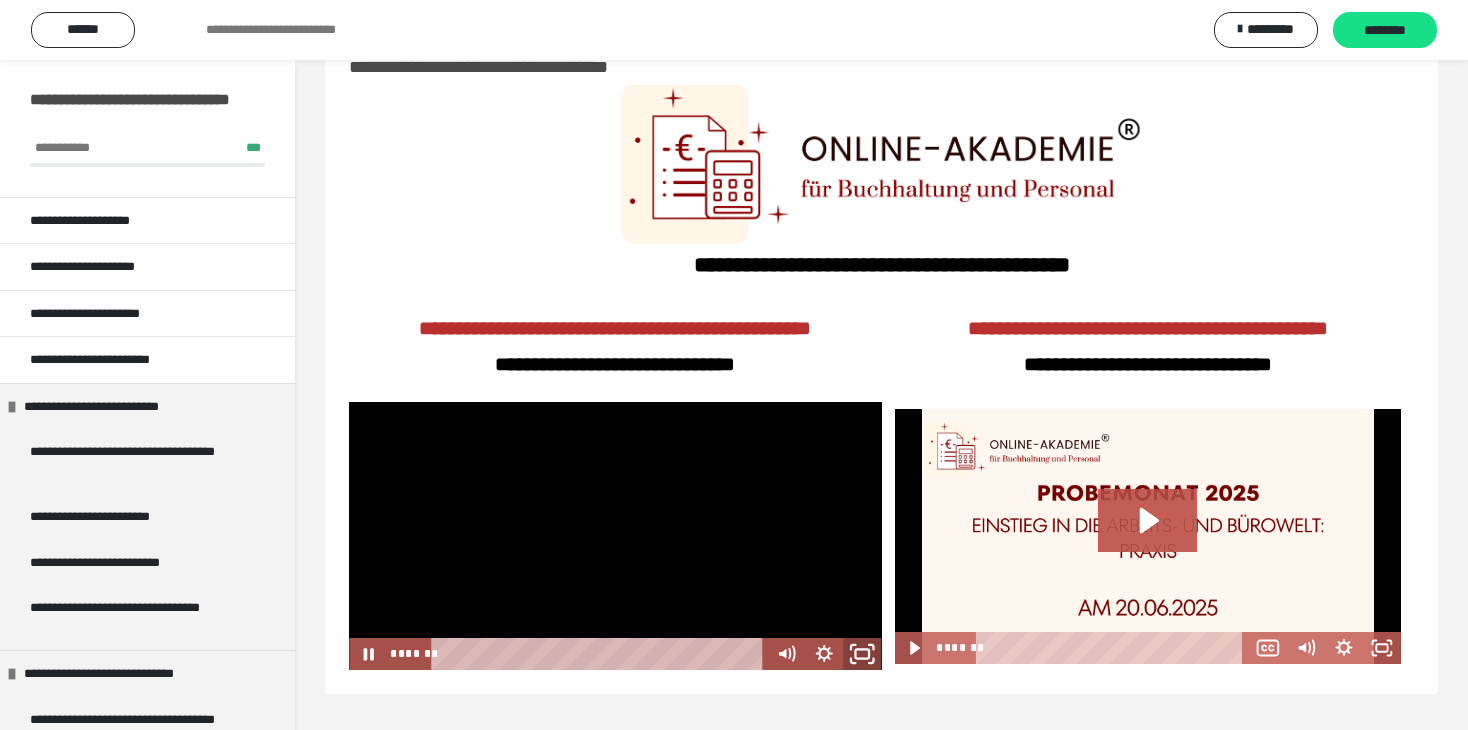 click 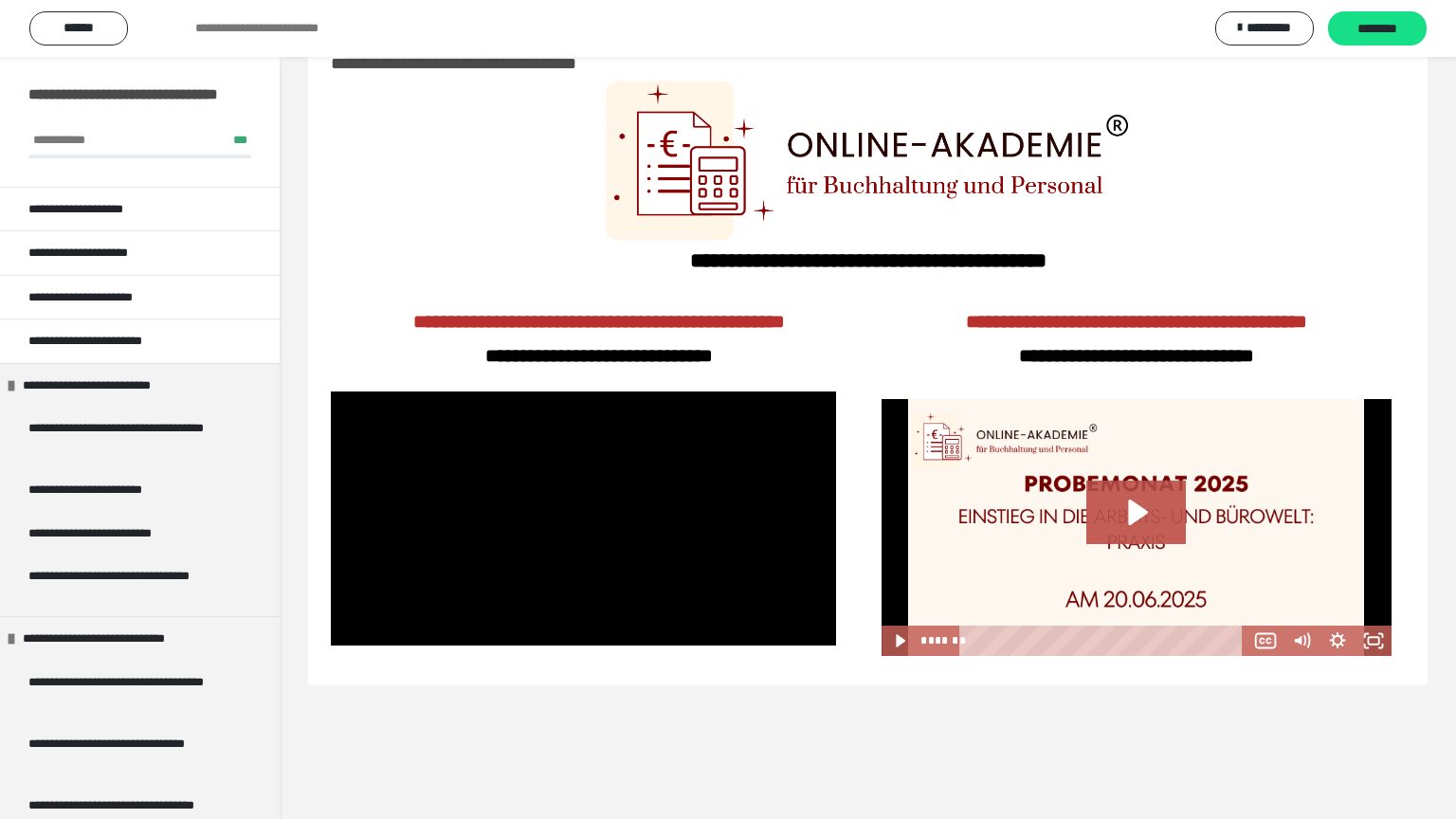 type 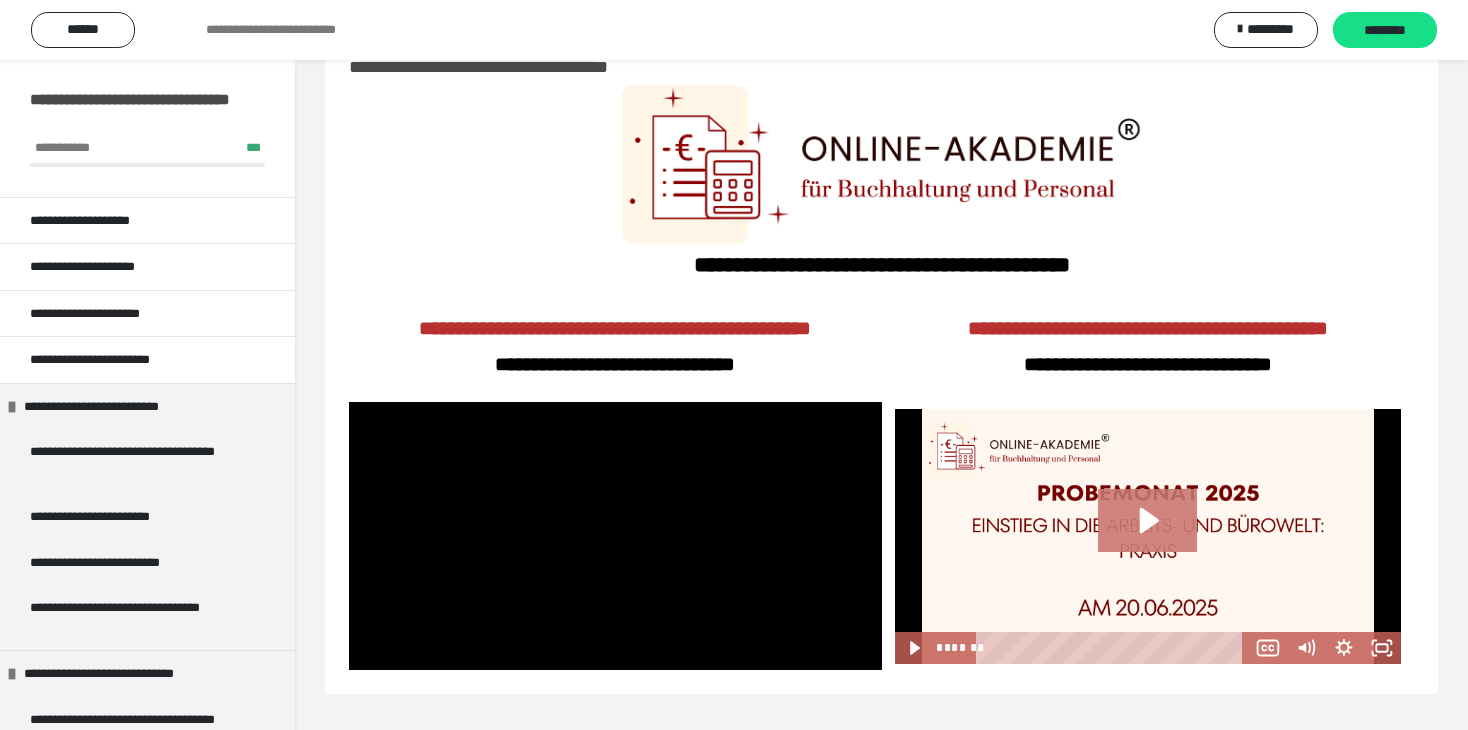 click 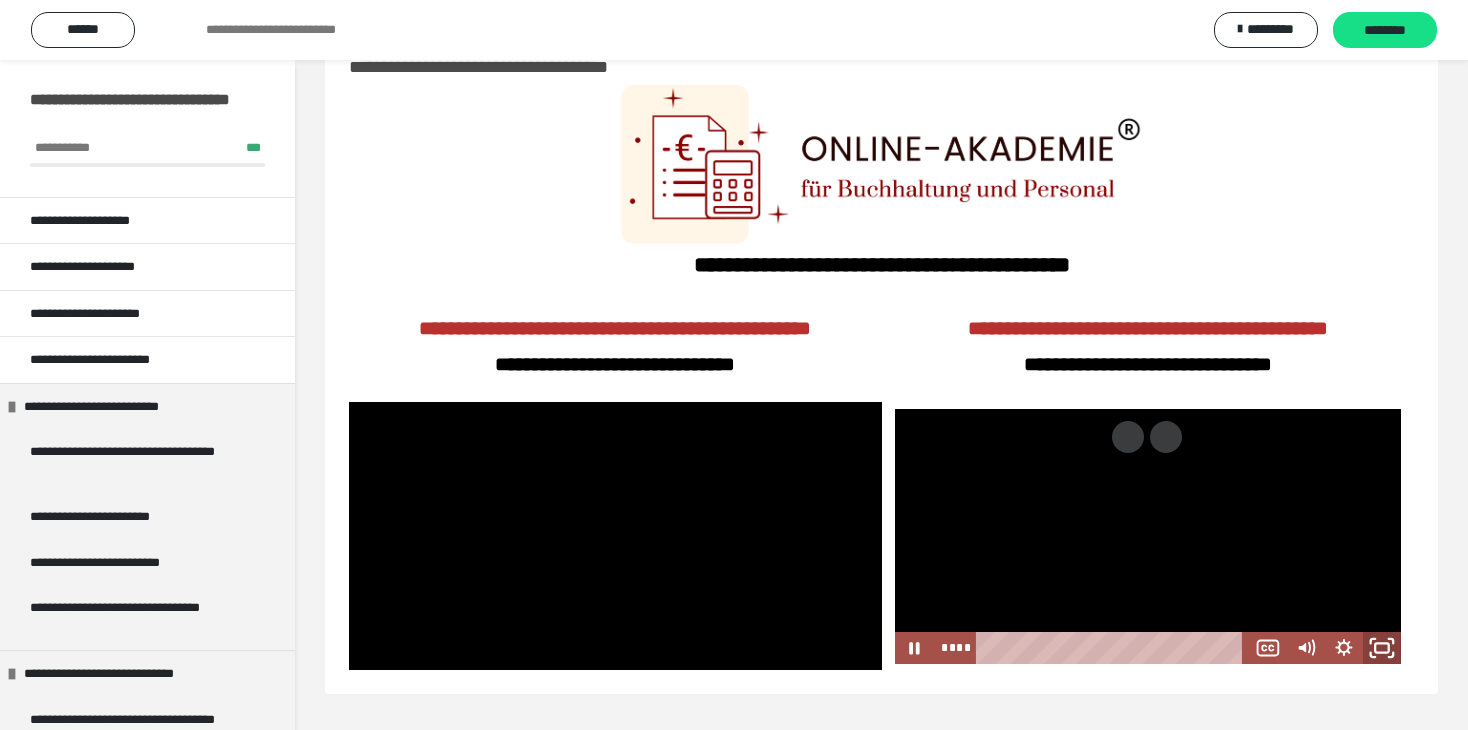 click 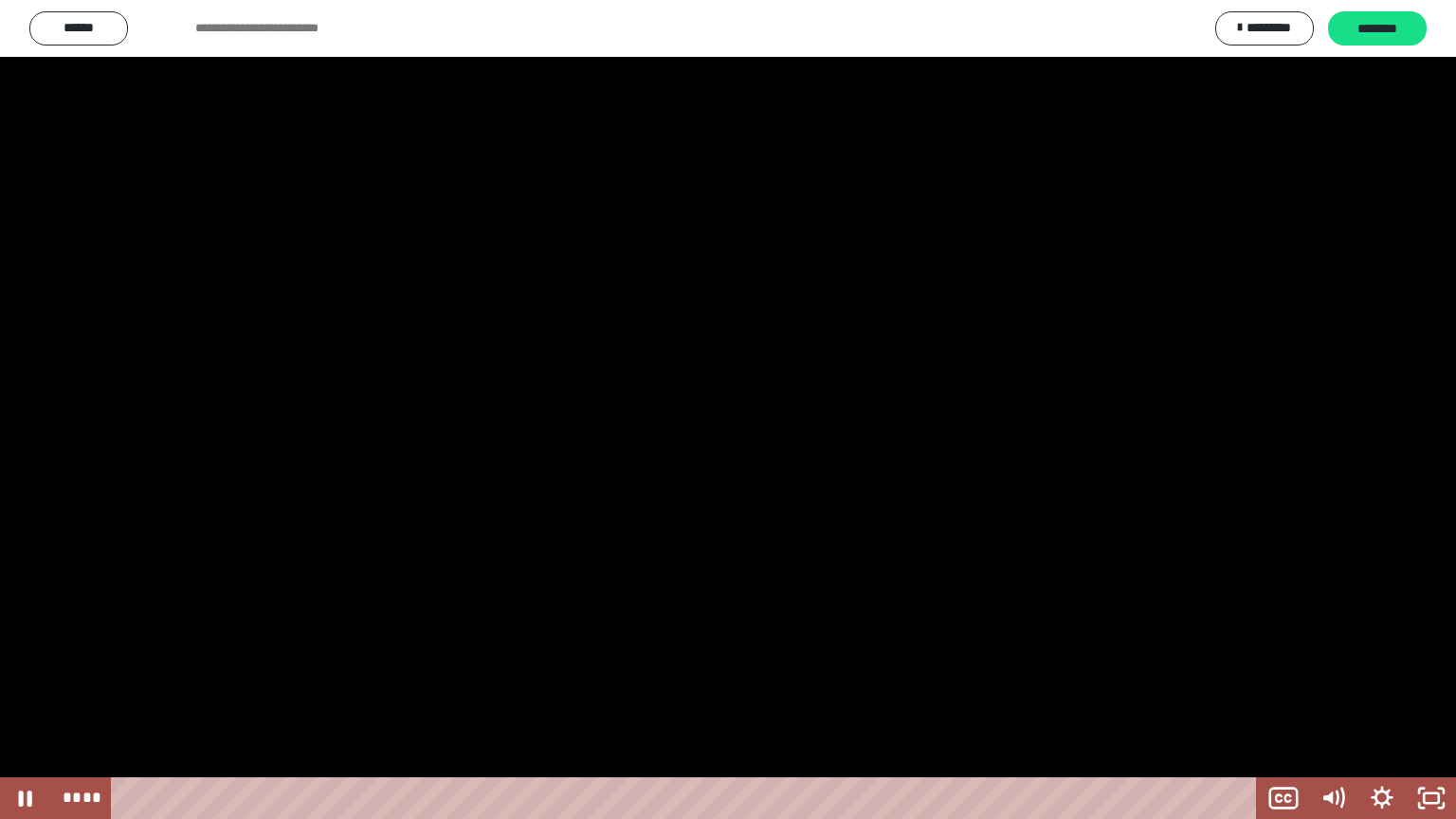 click at bounding box center (728, 410) 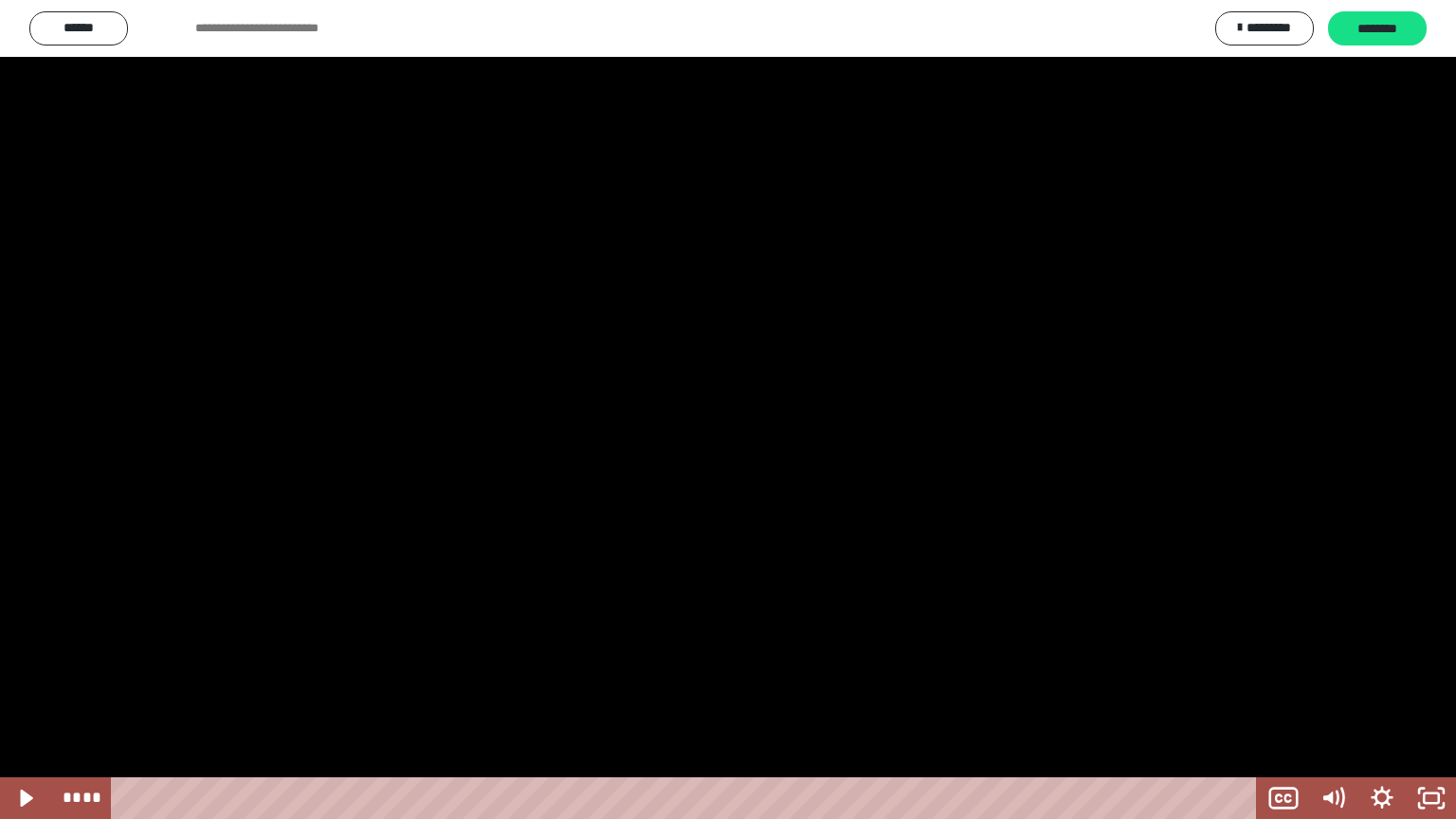 click at bounding box center (728, 410) 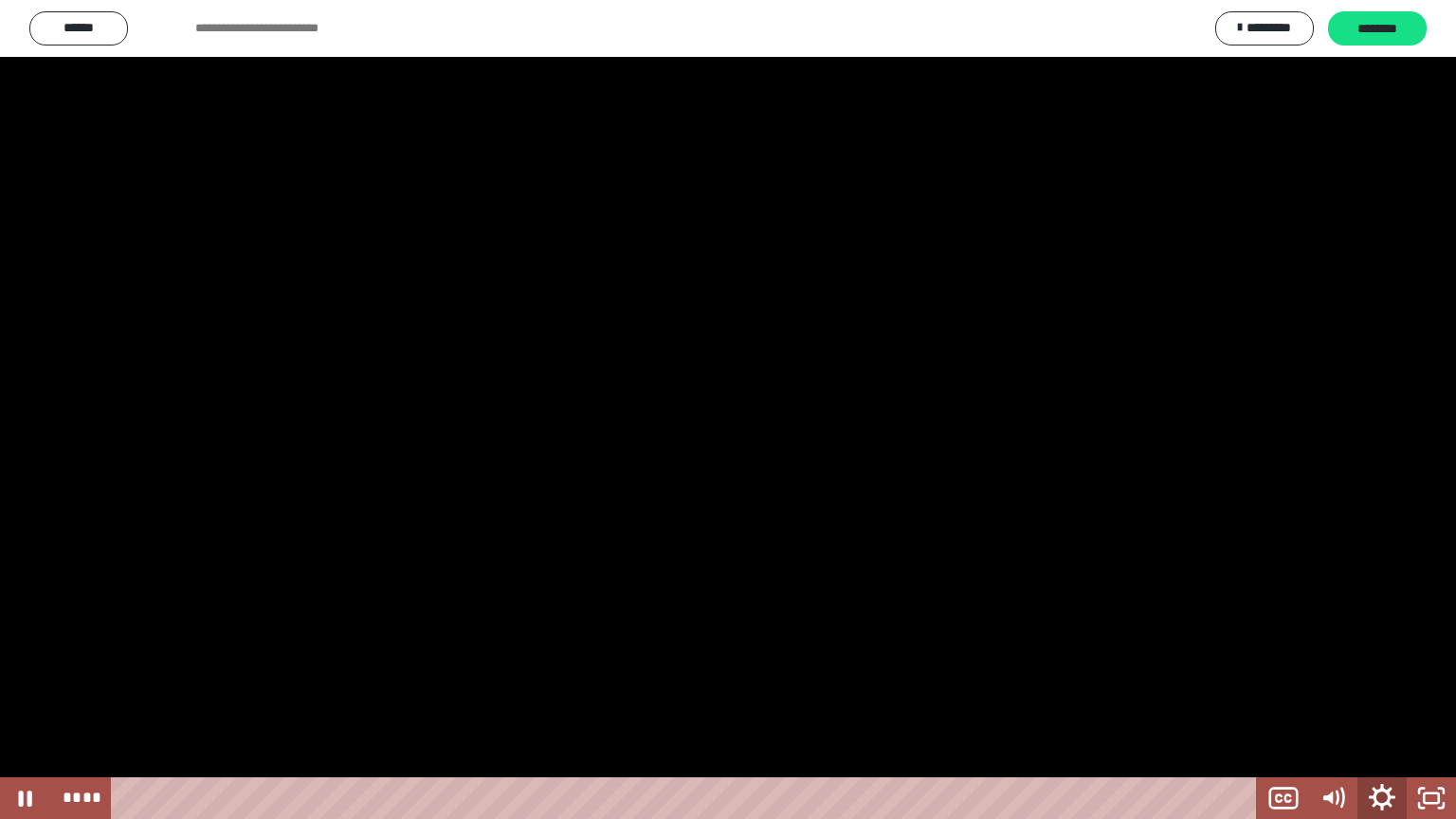 click 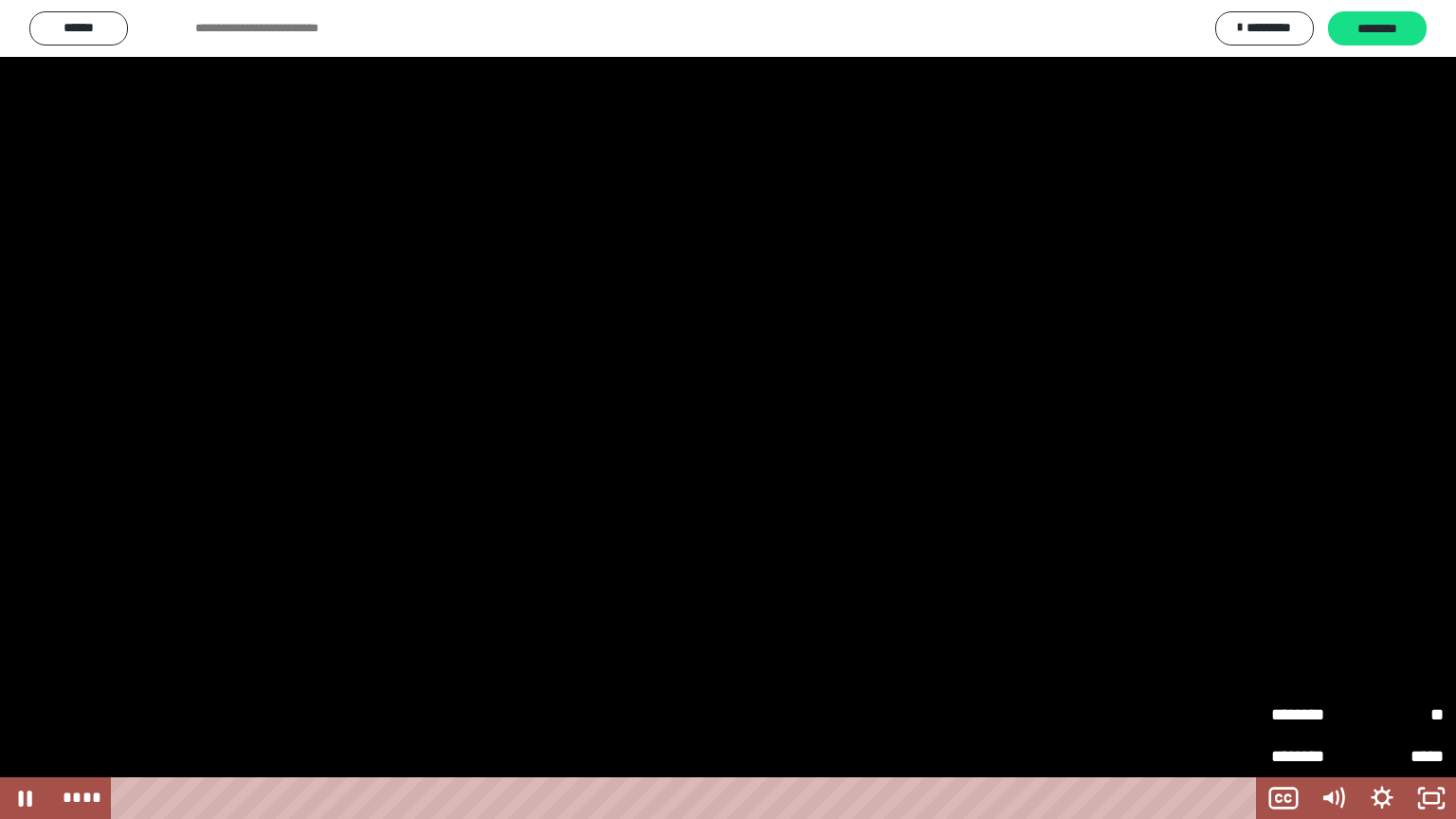 click on "**" at bounding box center [1400, 715] 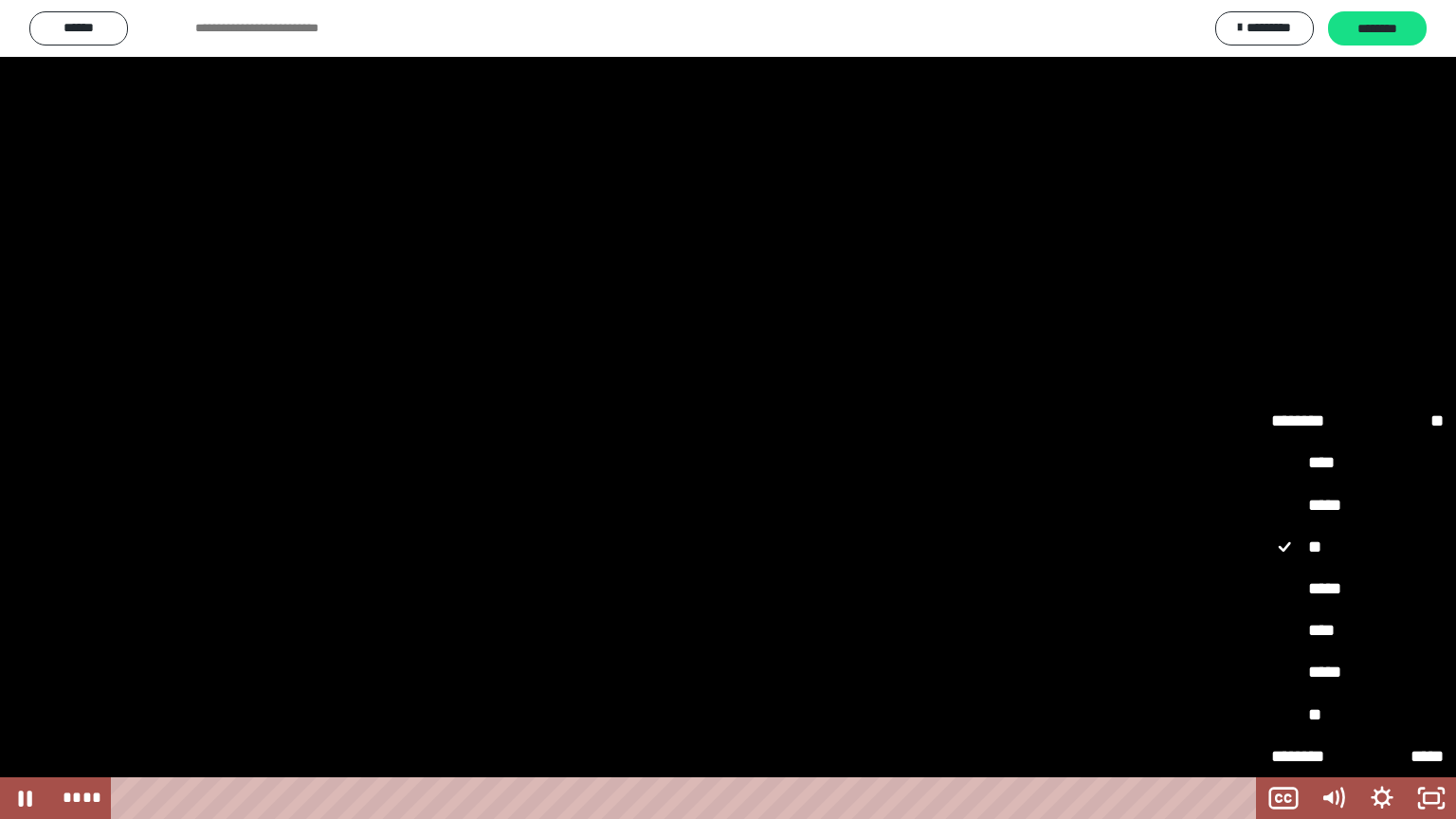 click on "****" at bounding box center [1357, 631] 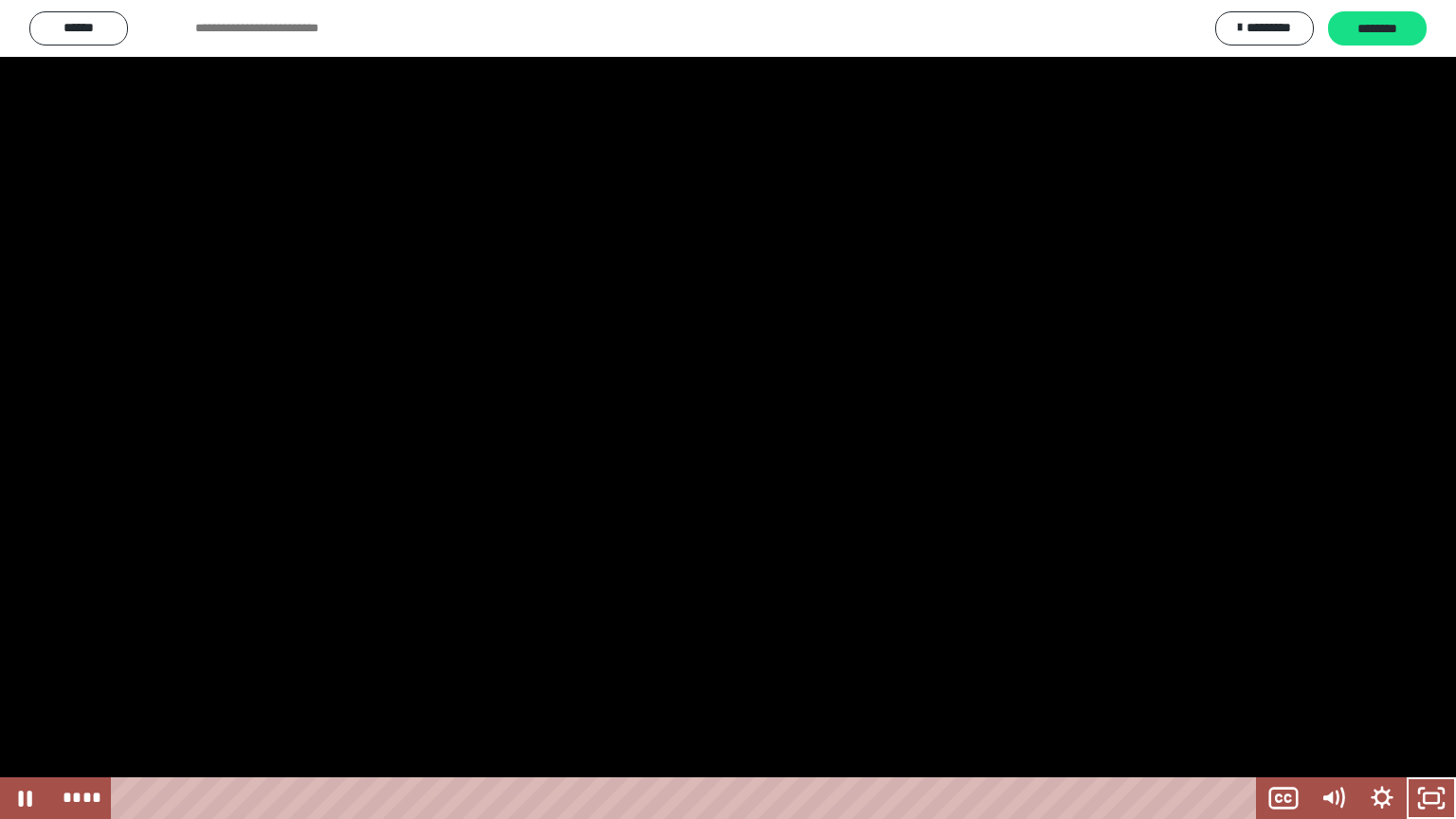 type 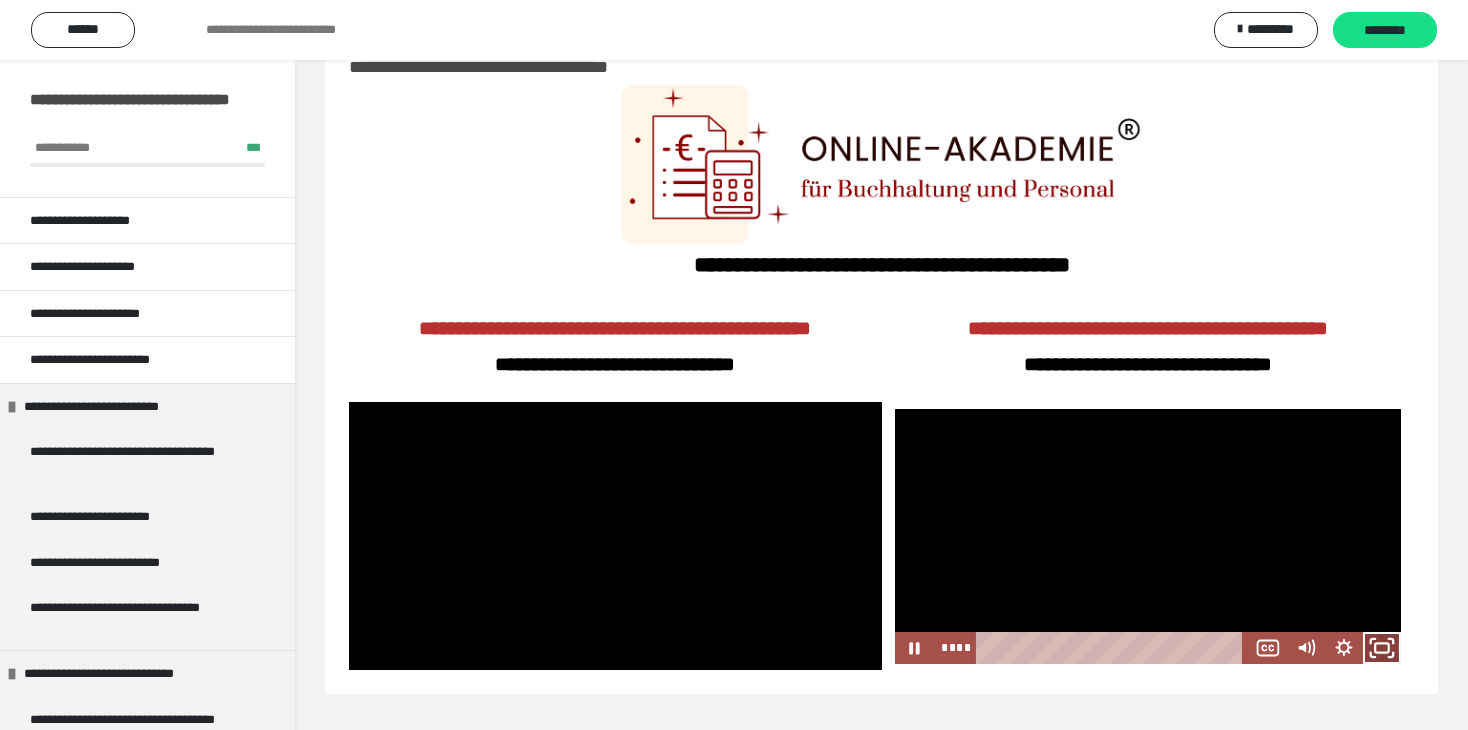 click 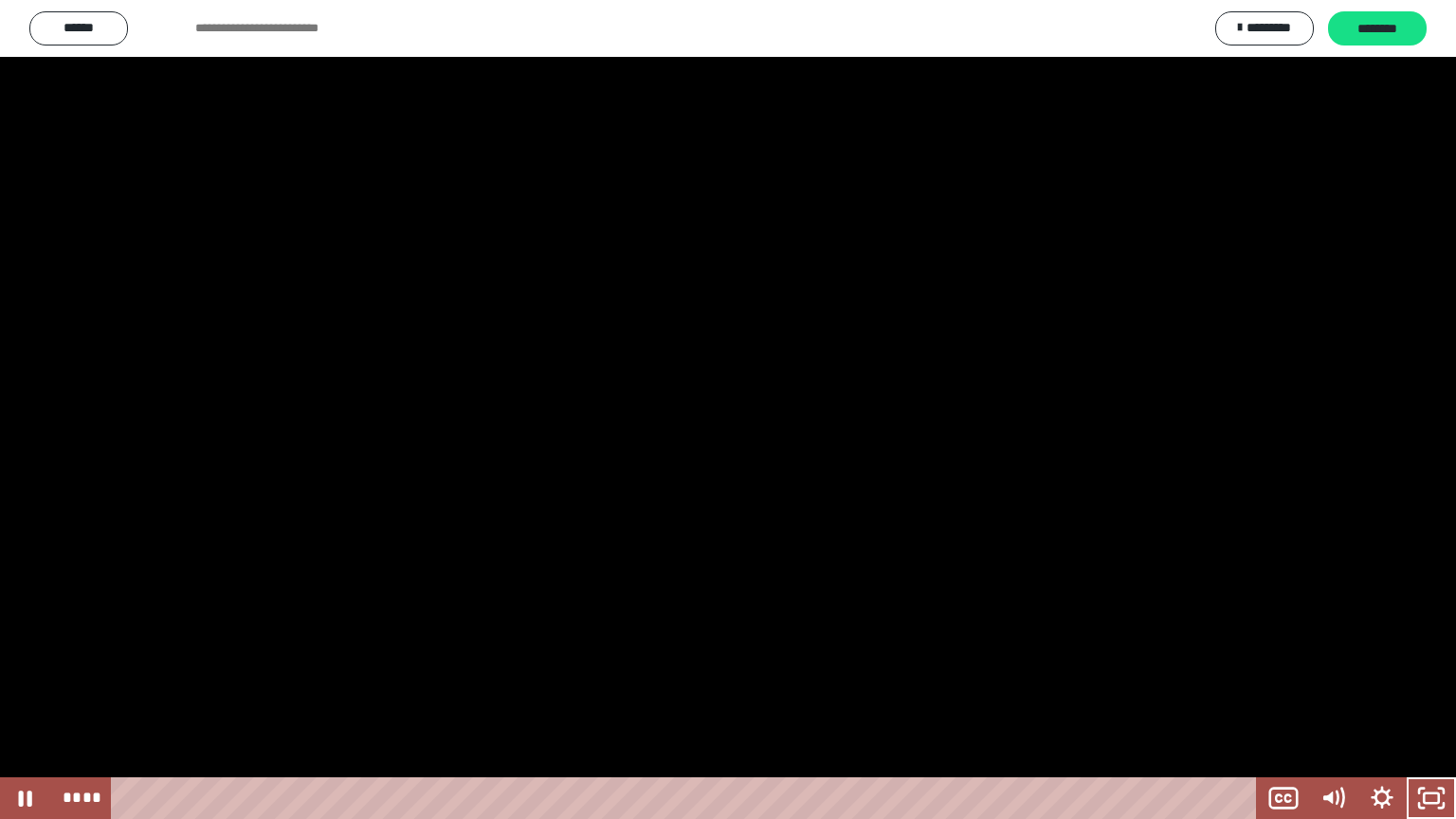 click at bounding box center [728, 410] 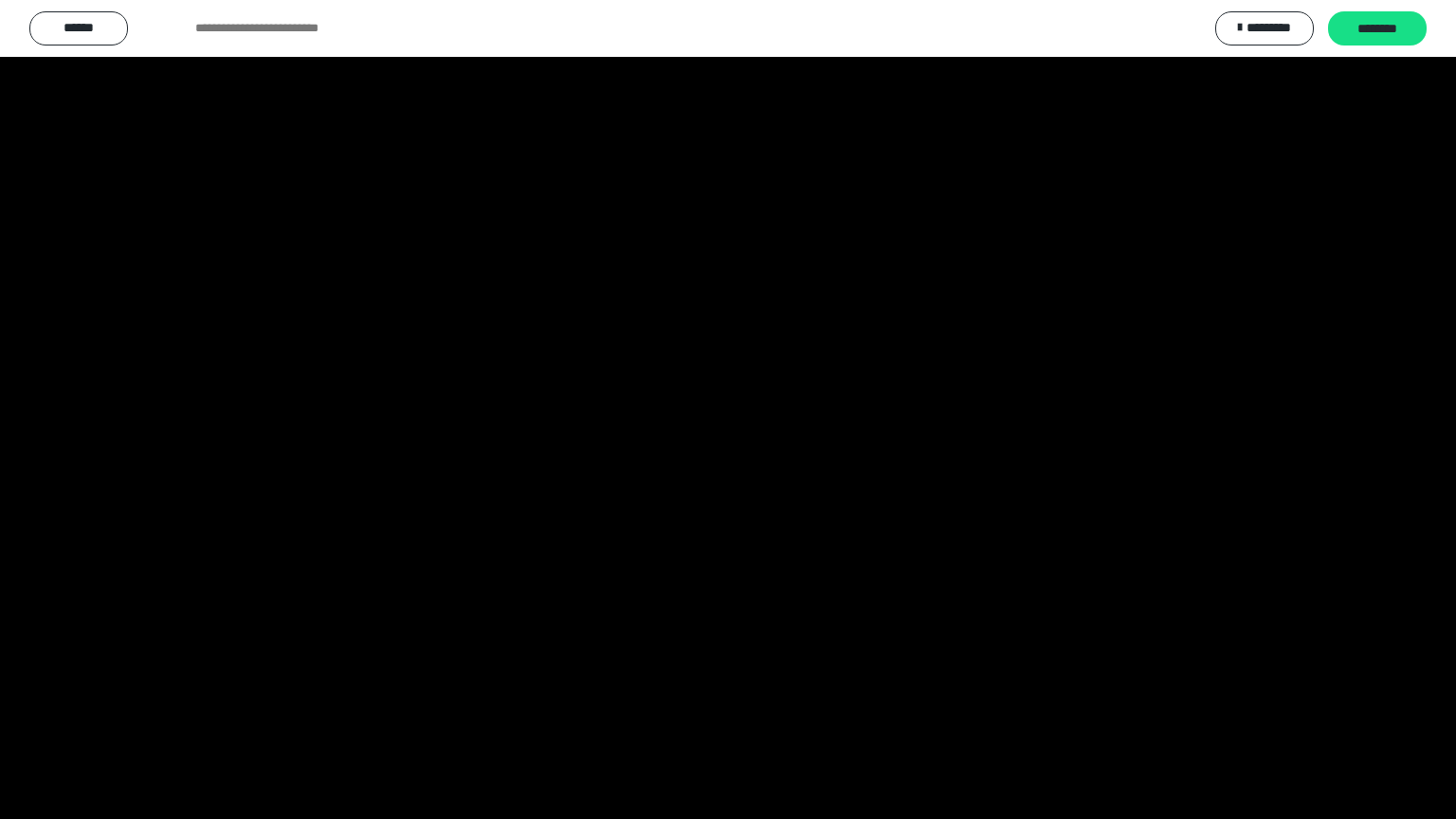 type 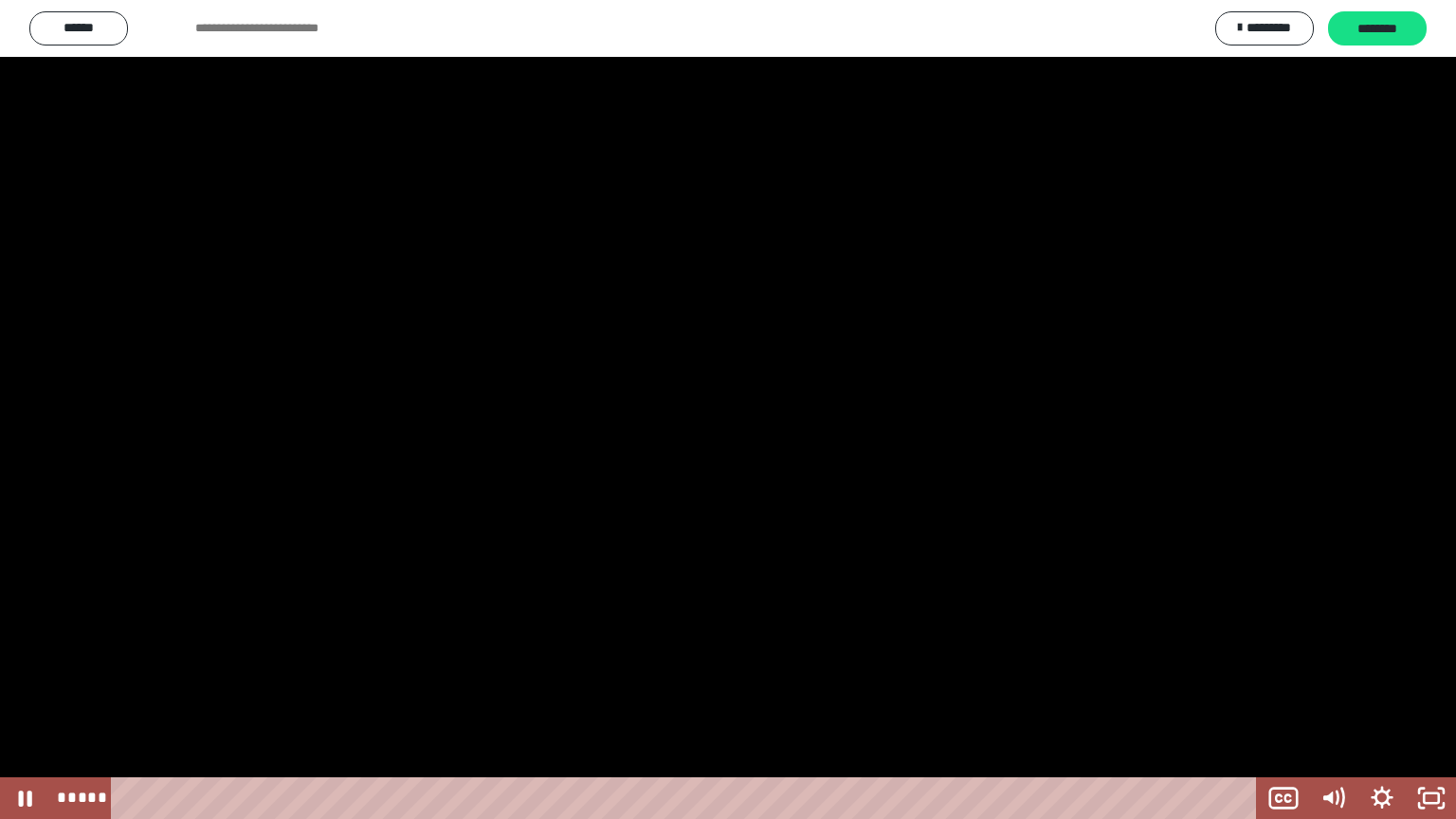 click at bounding box center [728, 410] 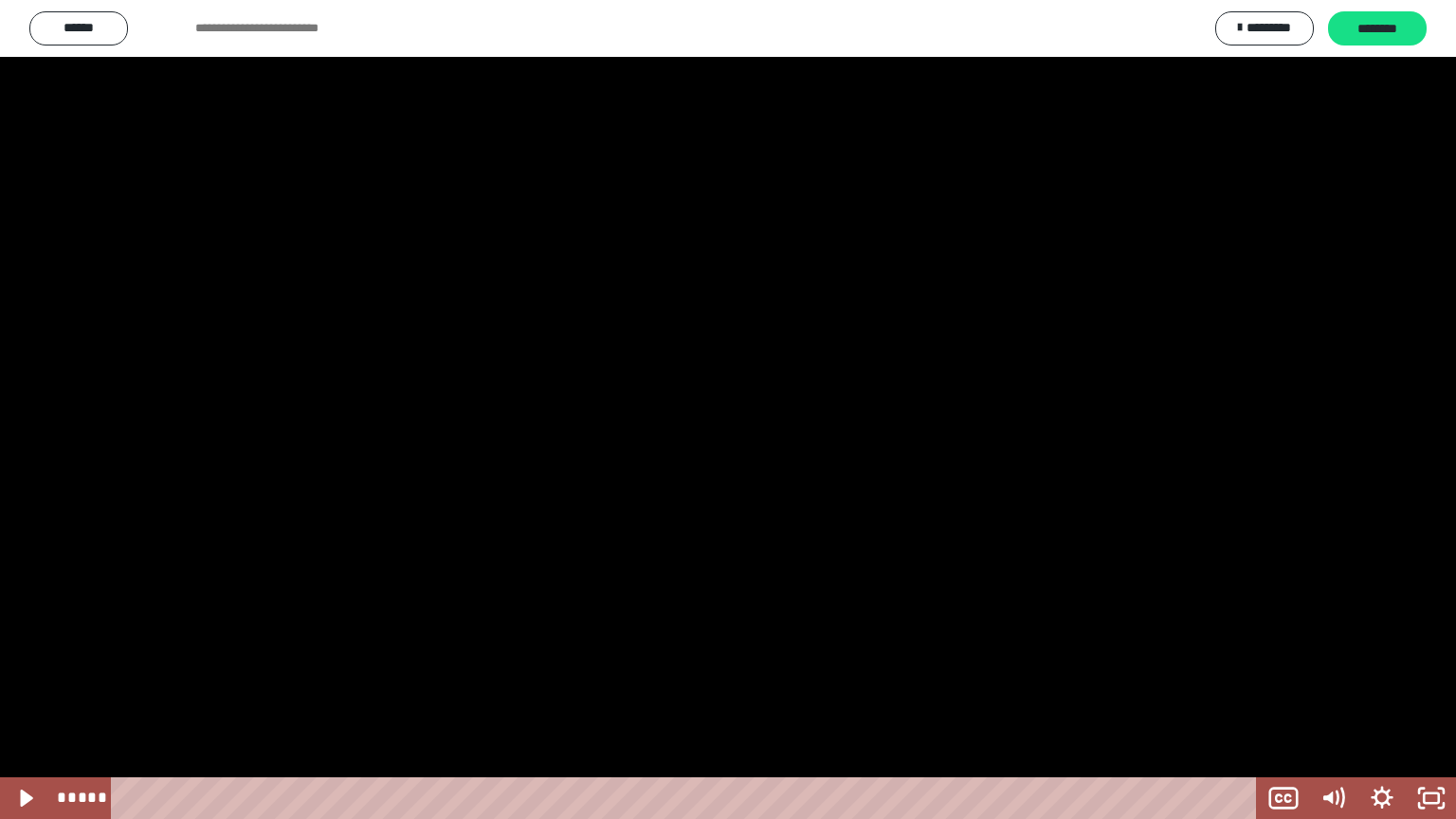 click at bounding box center (728, 410) 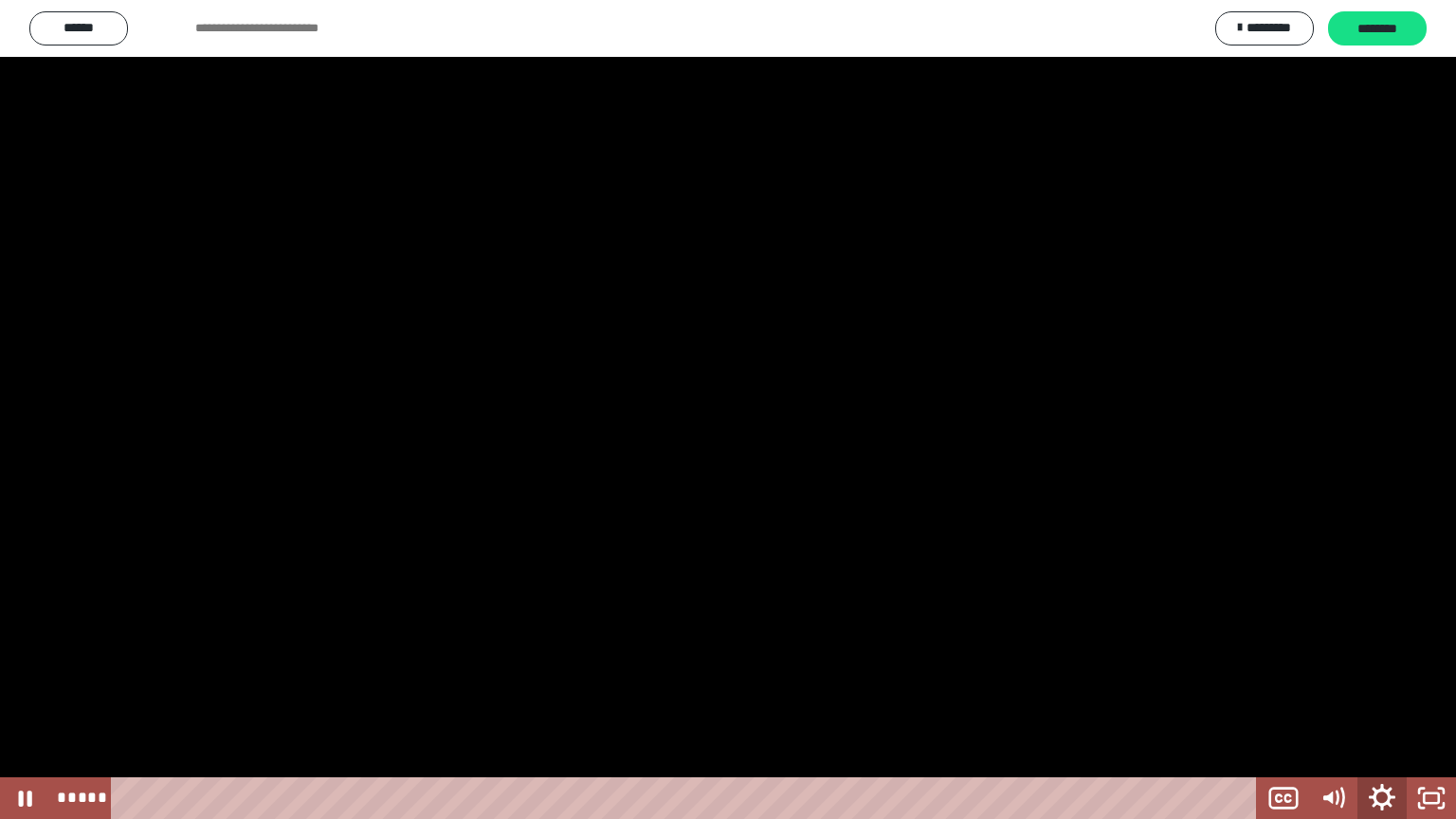 click 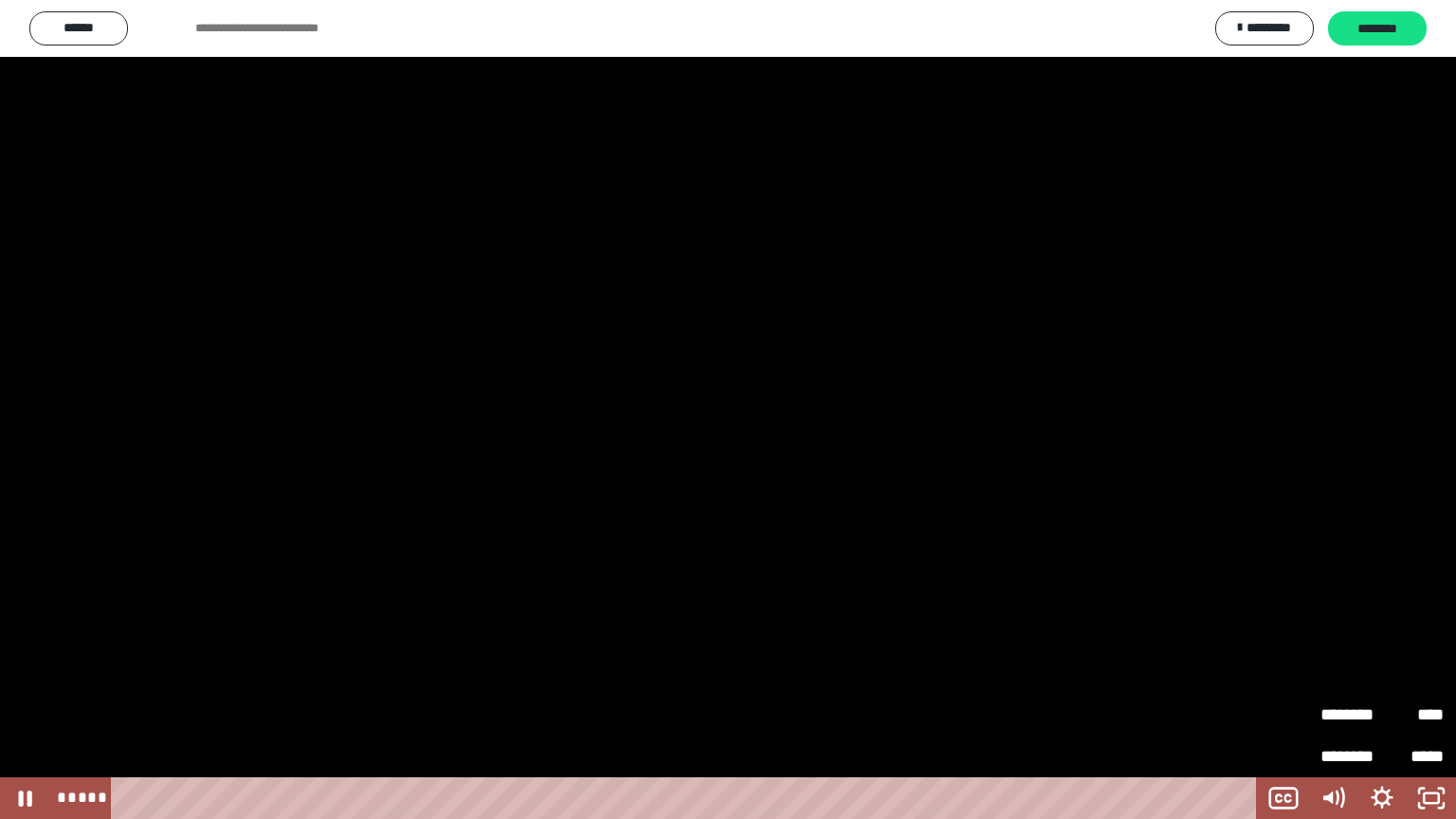 type 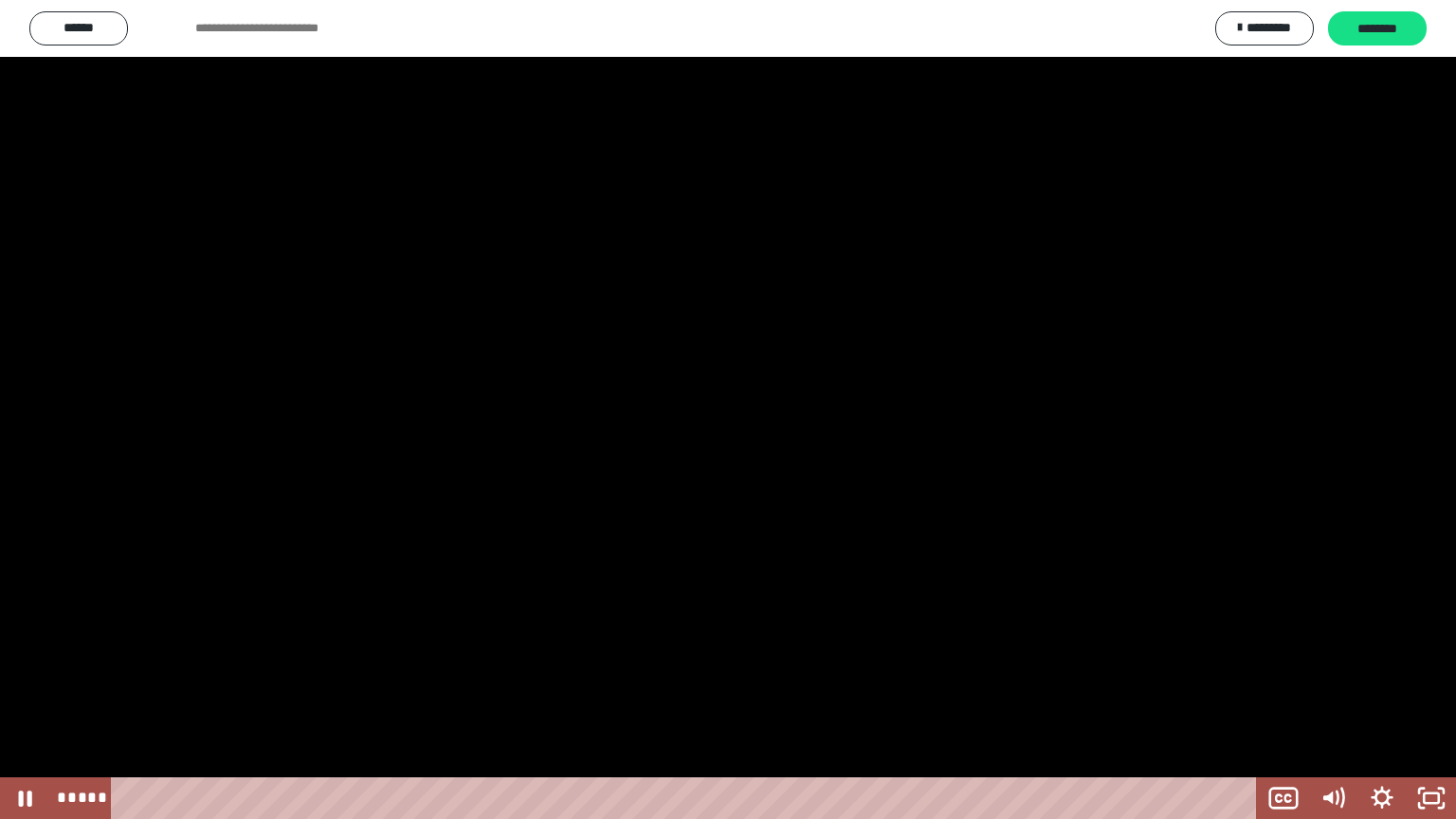 click at bounding box center [728, 410] 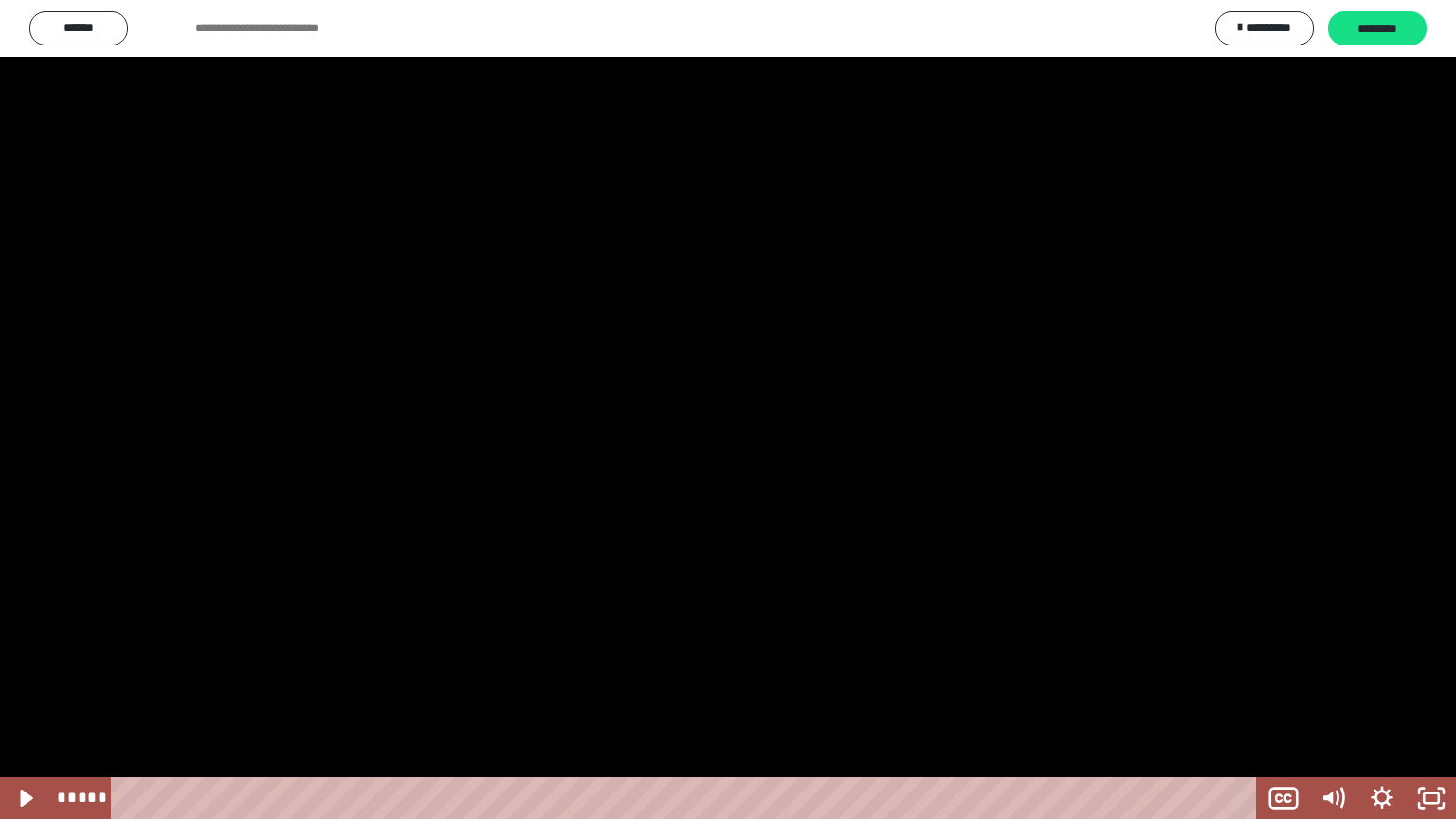 click at bounding box center [0, 0] 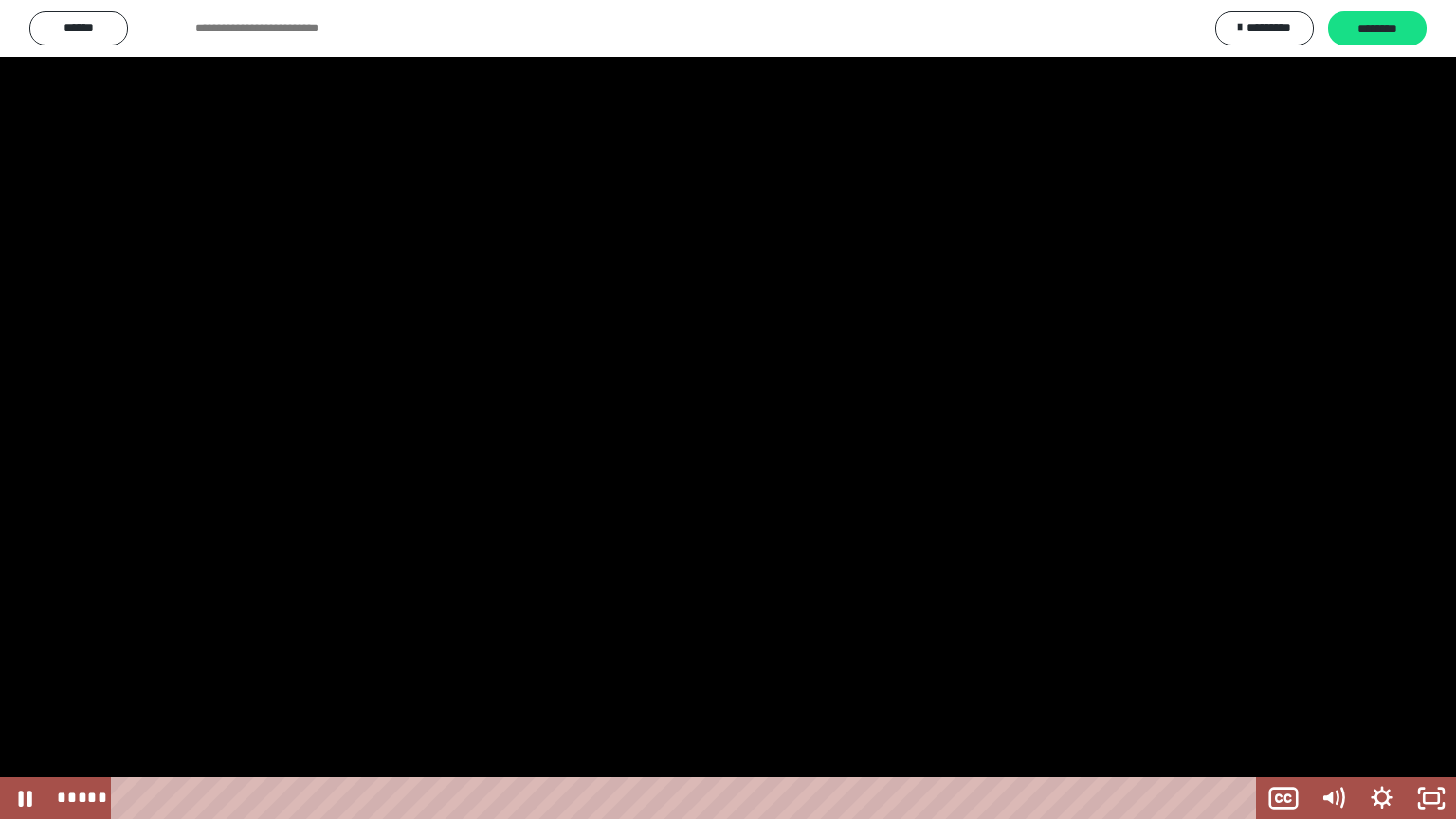 click at bounding box center (728, 410) 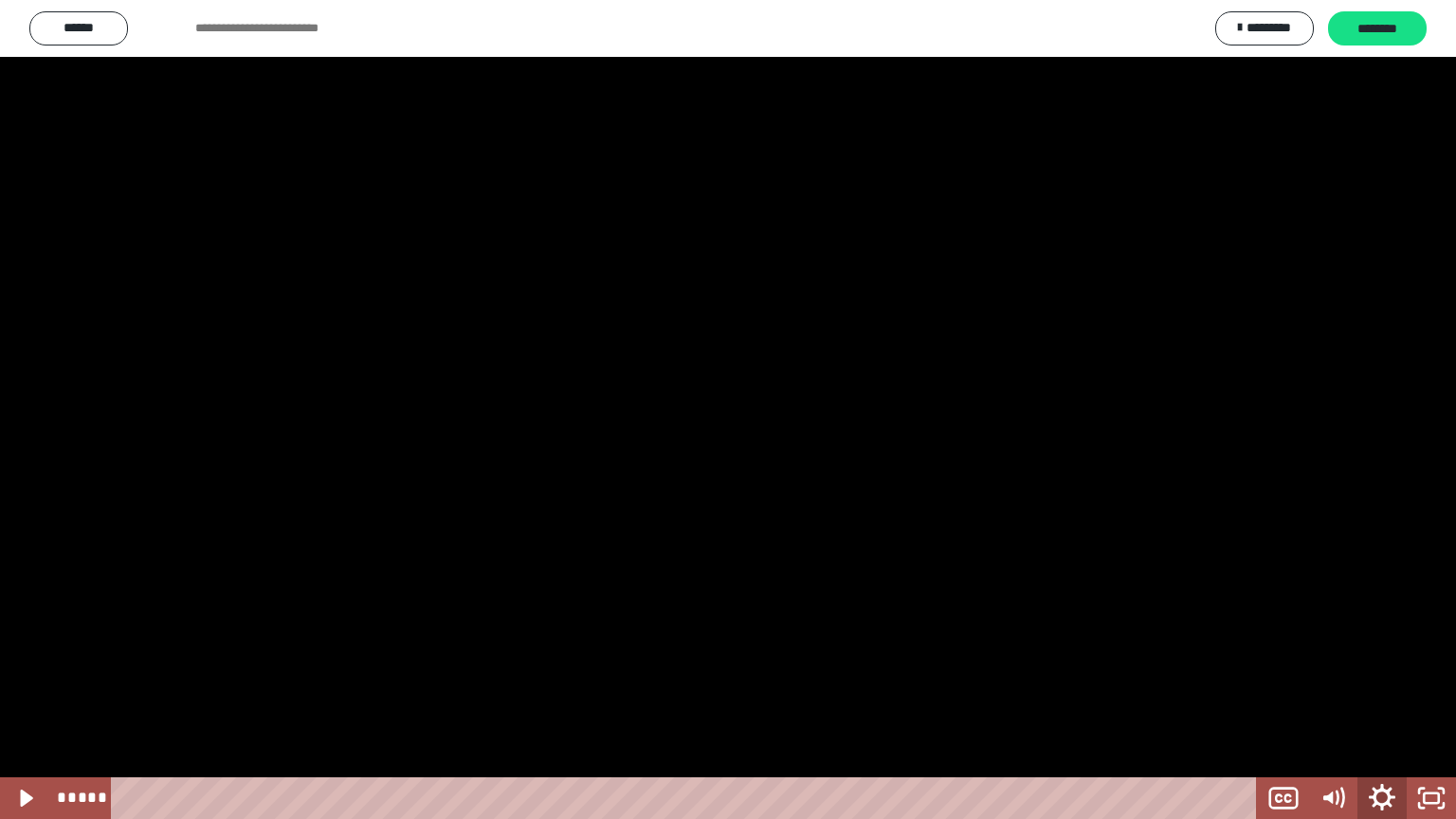 click 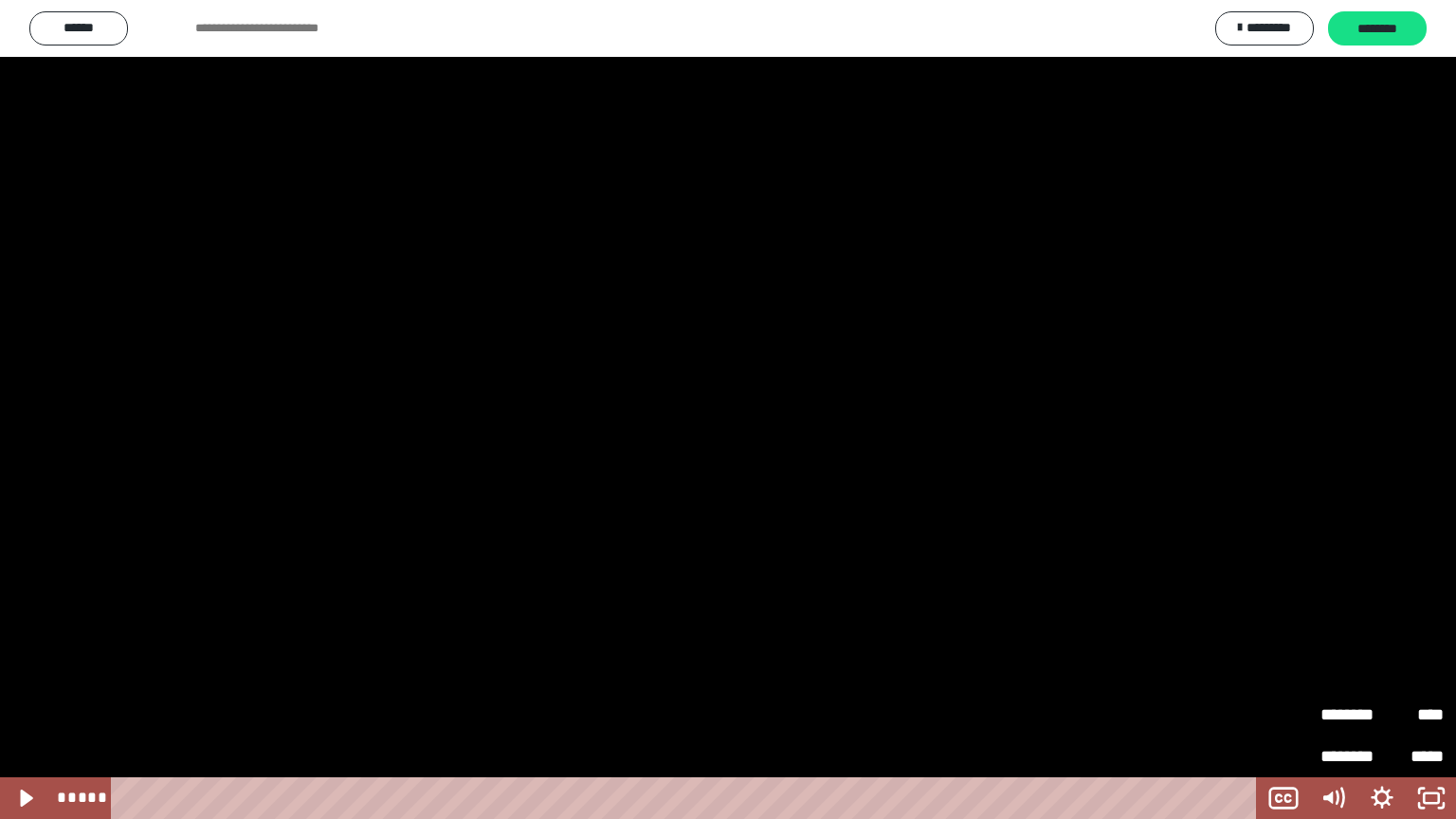 click on "****" at bounding box center (1412, 715) 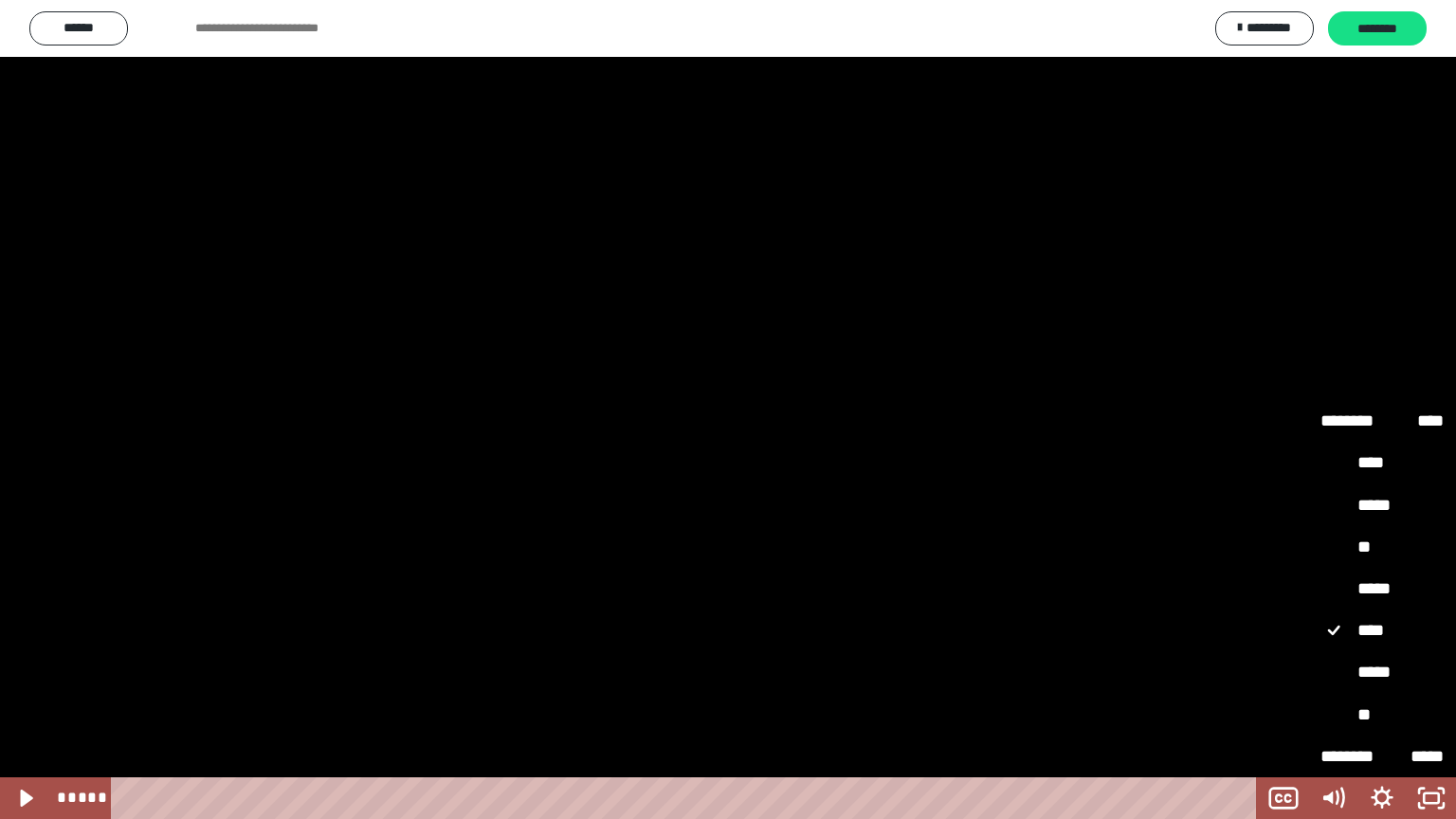 click on "*****" at bounding box center [1382, 673] 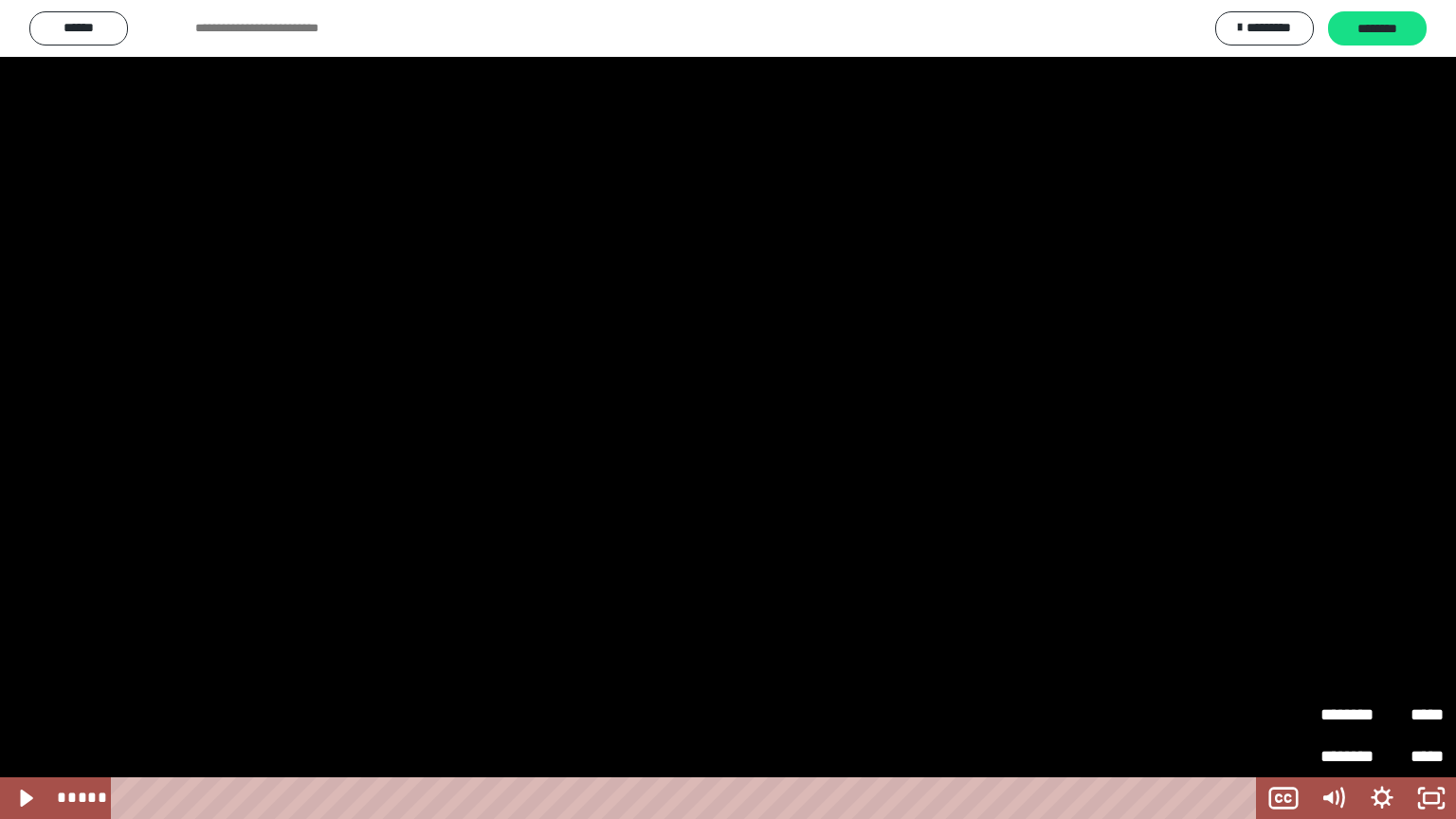click at bounding box center [728, 410] 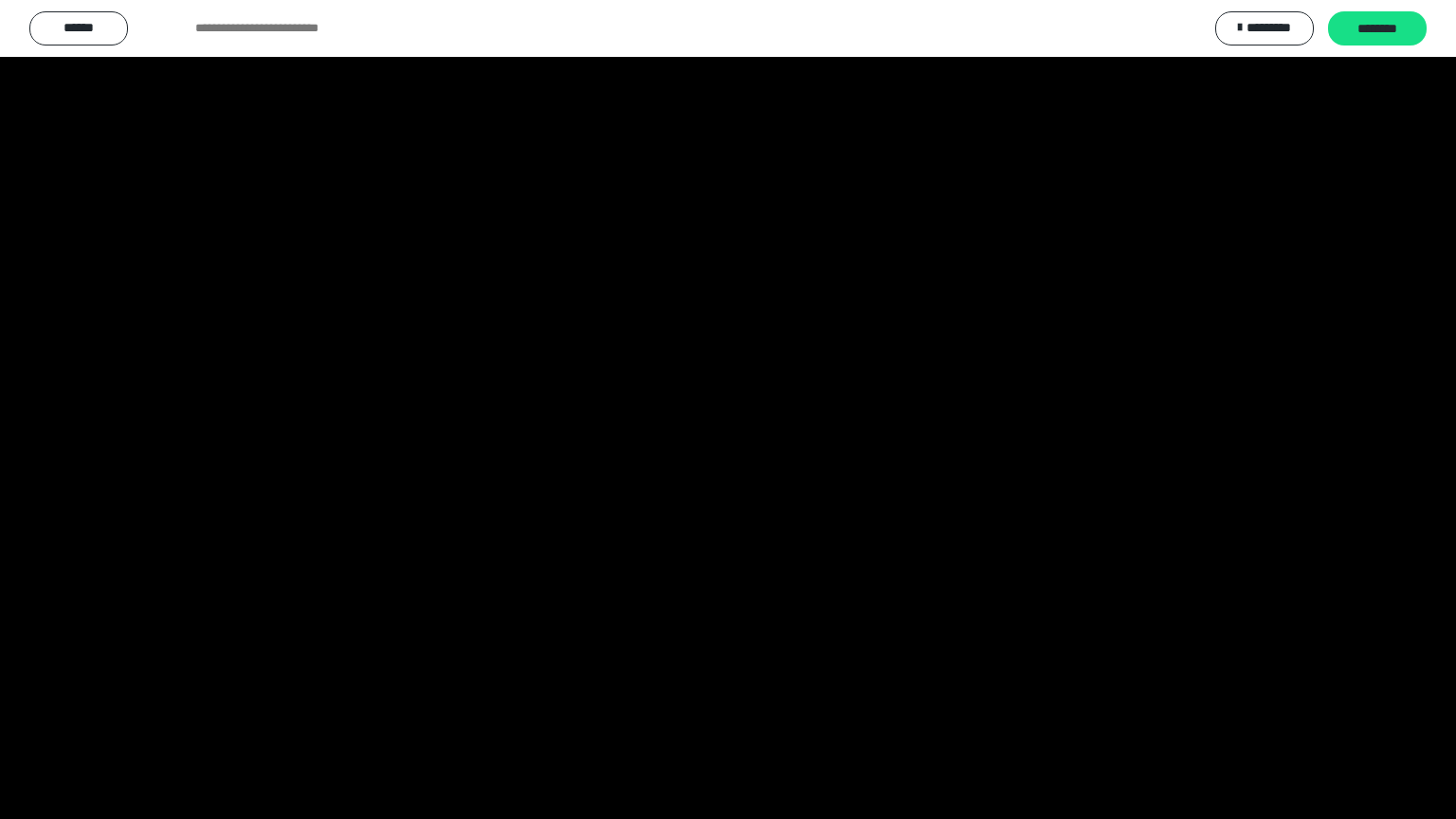 click at bounding box center (0, 0) 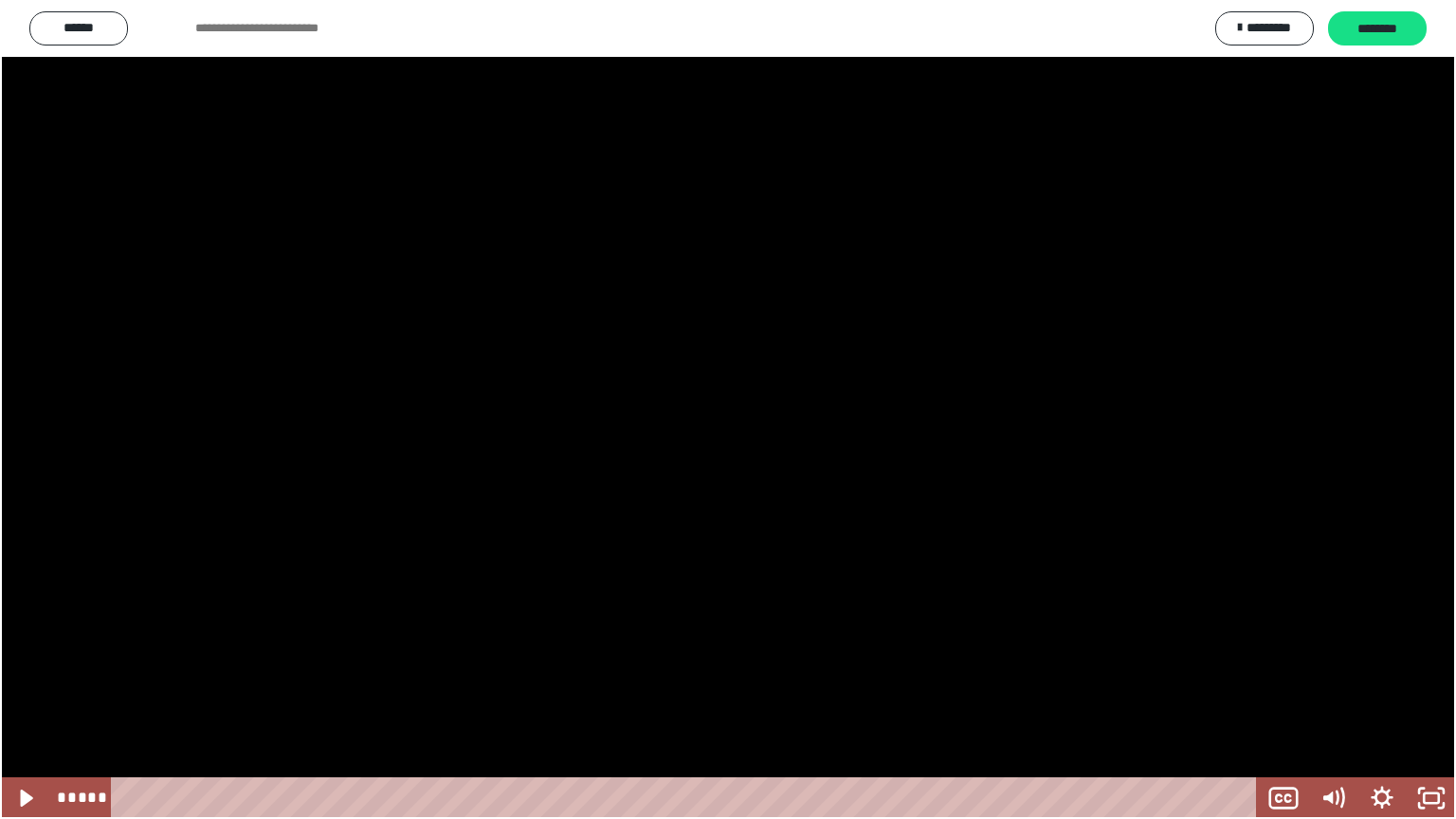 click at bounding box center [0, 0] 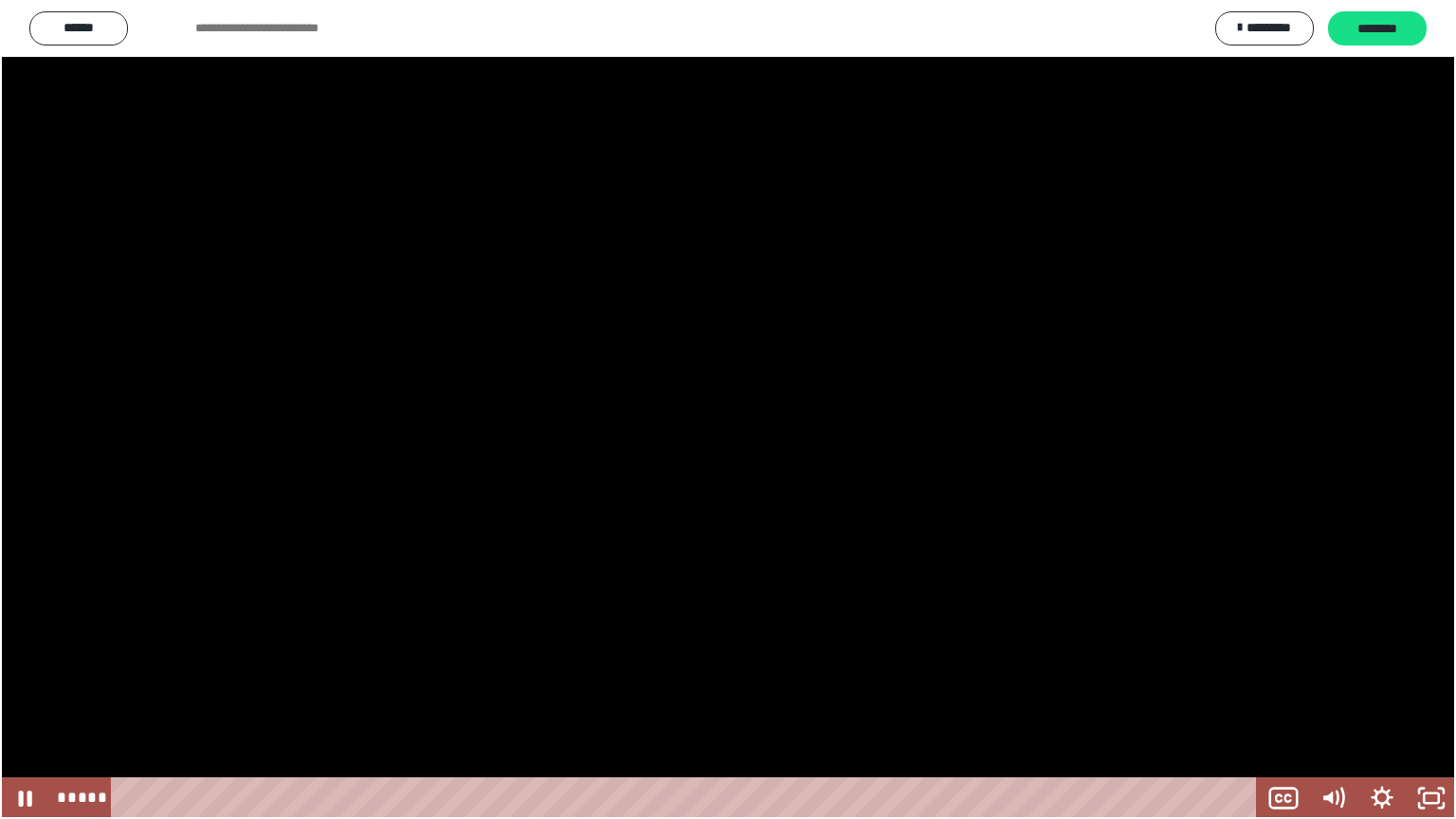 click at bounding box center [0, 0] 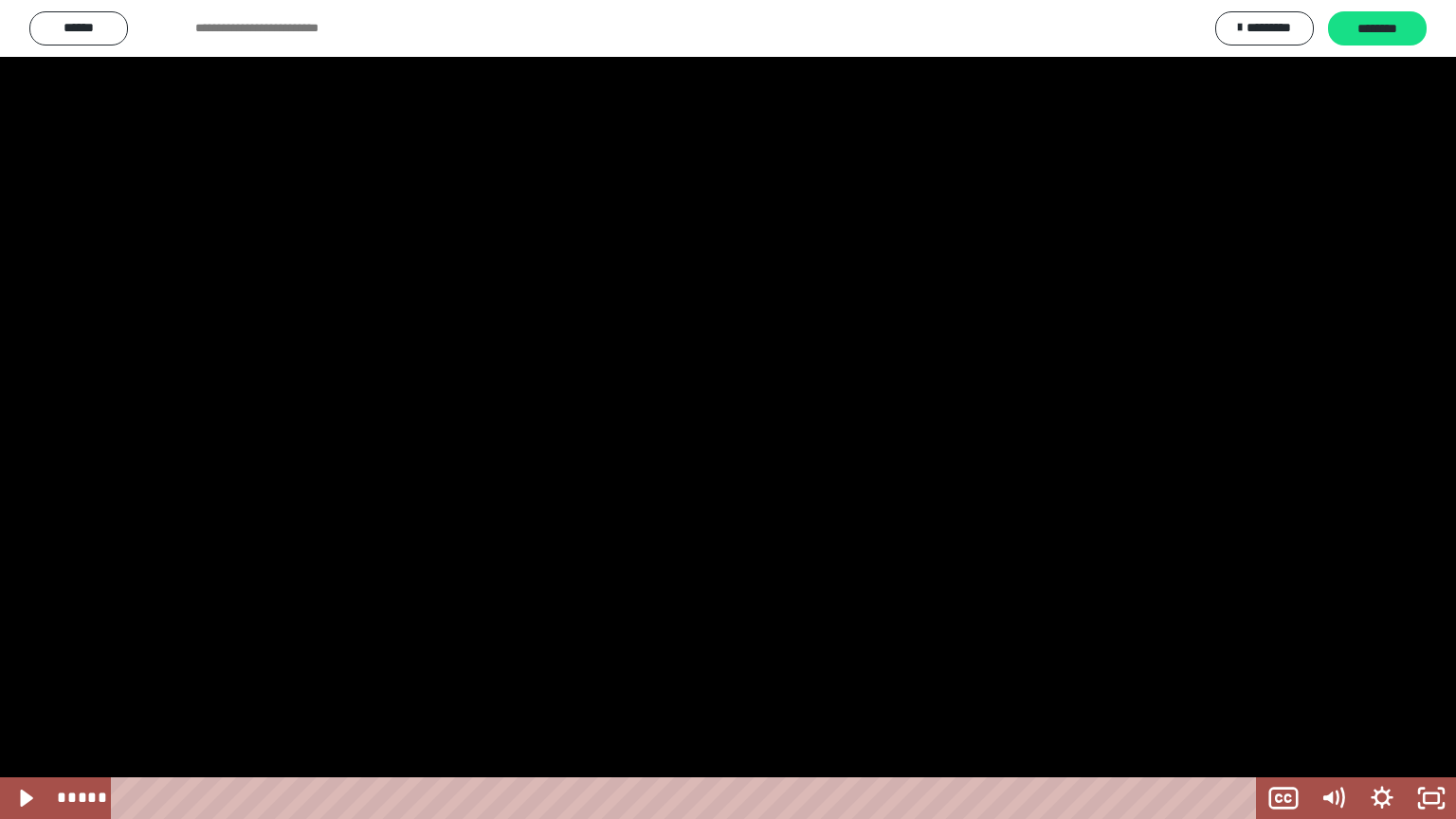 click at bounding box center (728, 410) 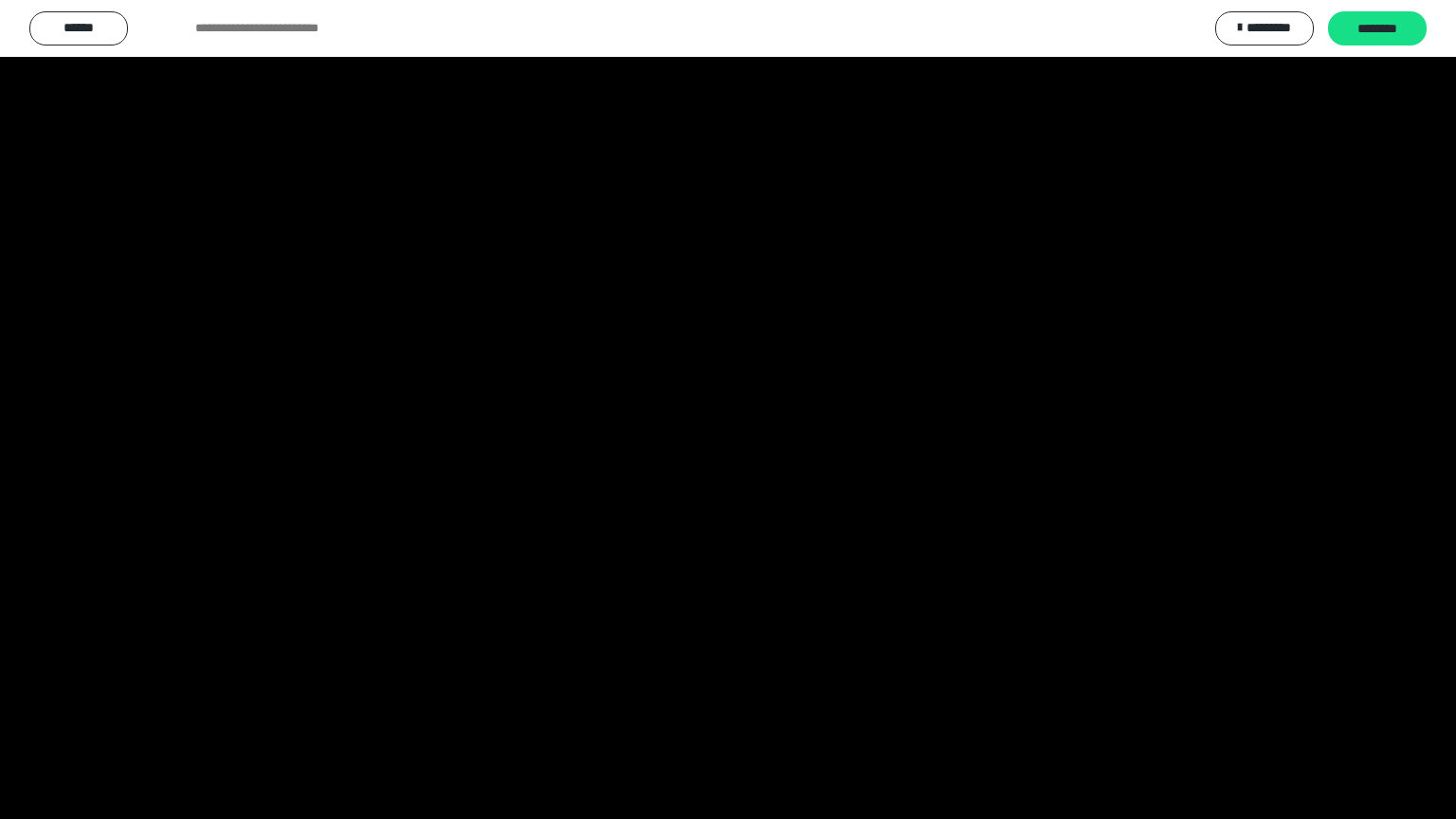 click at bounding box center [0, 0] 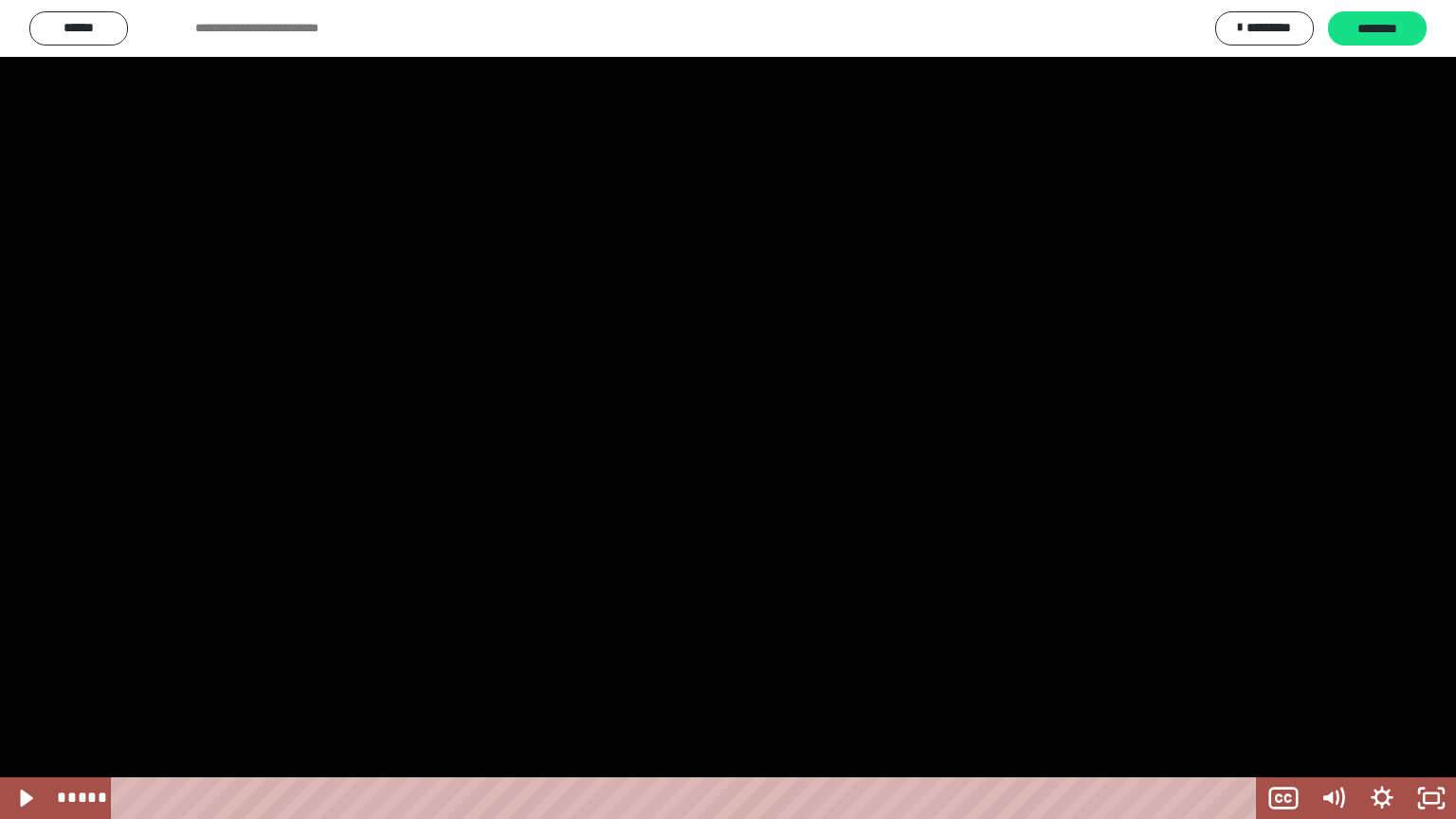 click at bounding box center (728, 410) 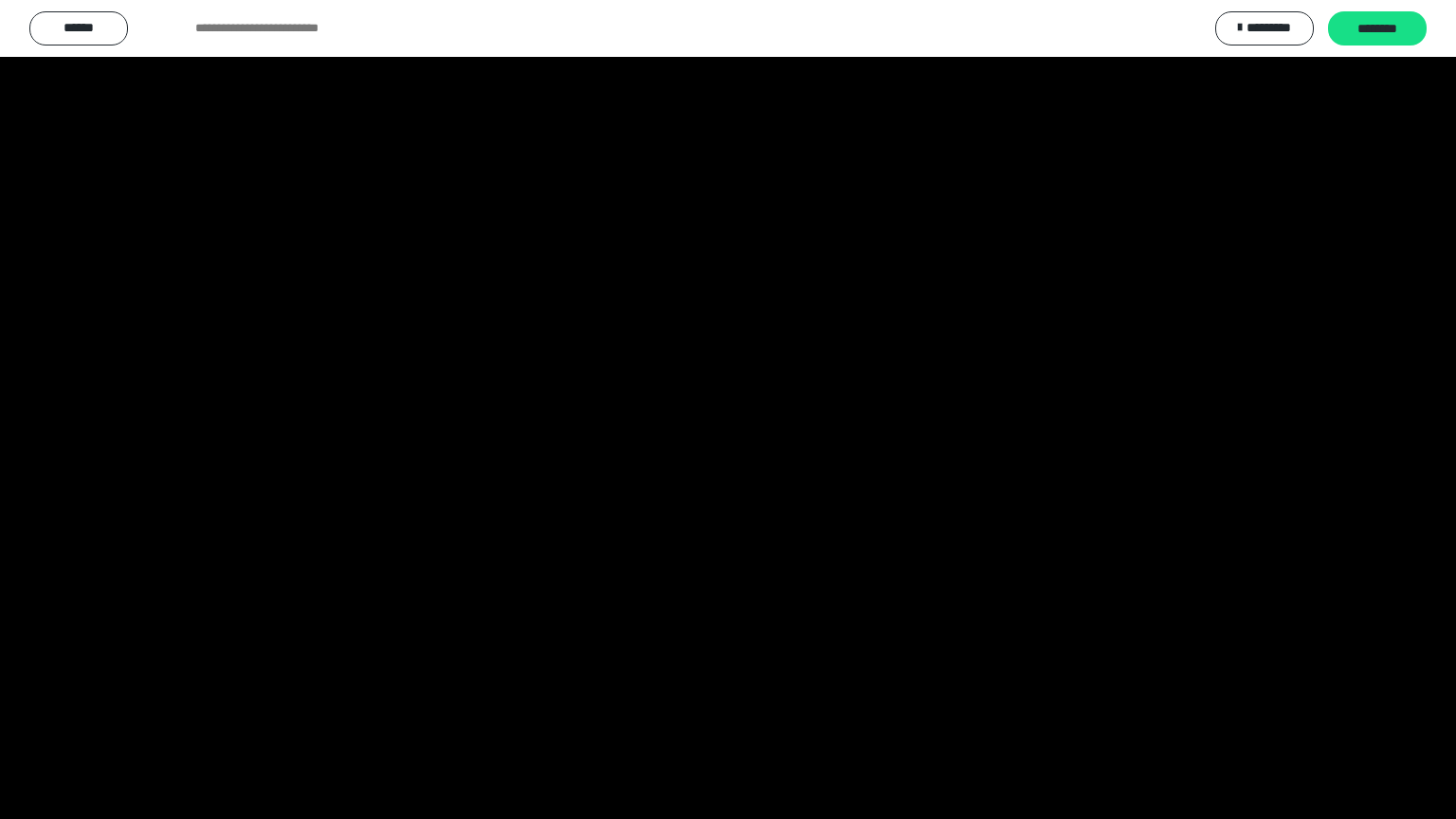 click at bounding box center [0, 0] 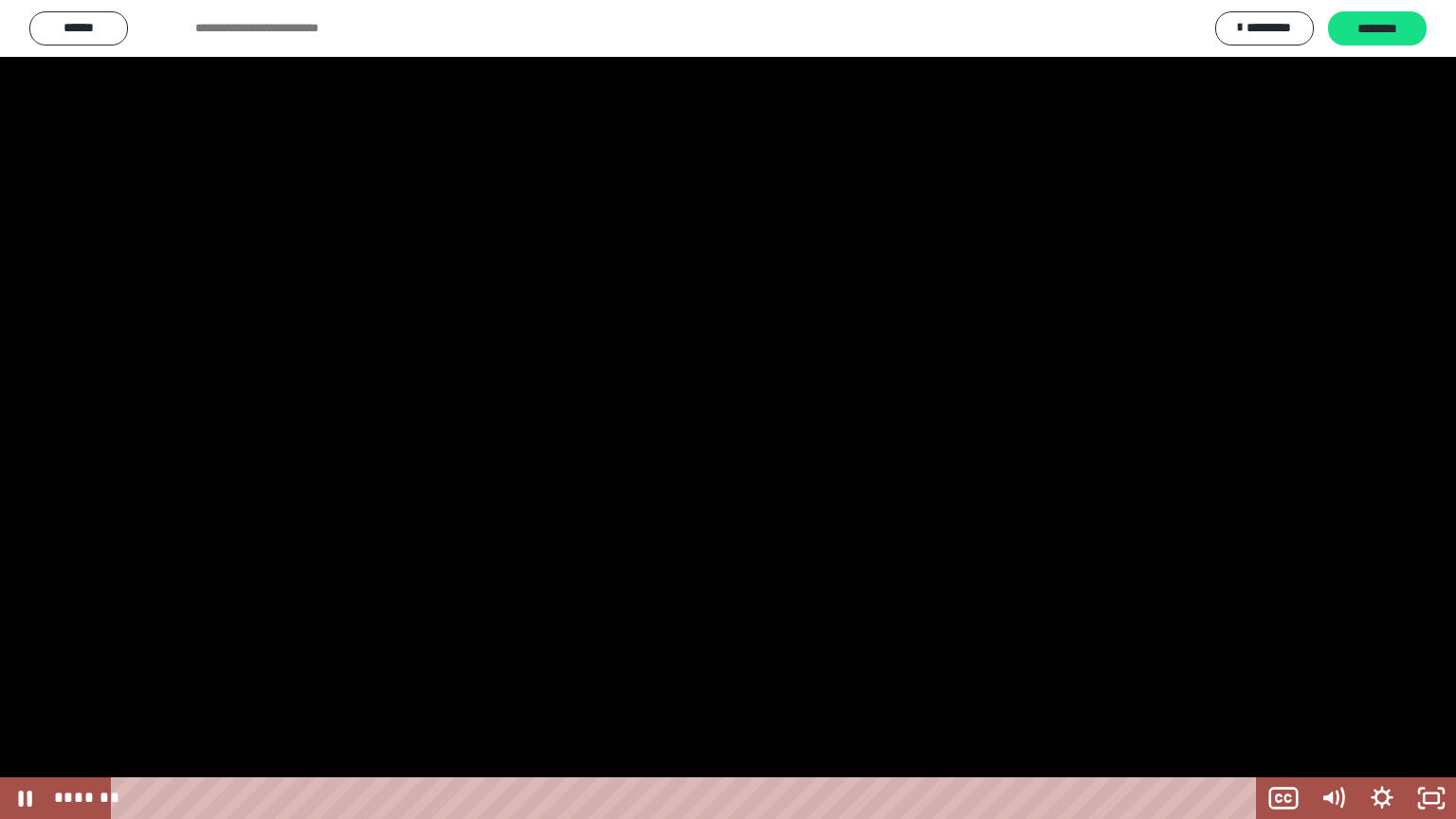 click at bounding box center (0, 0) 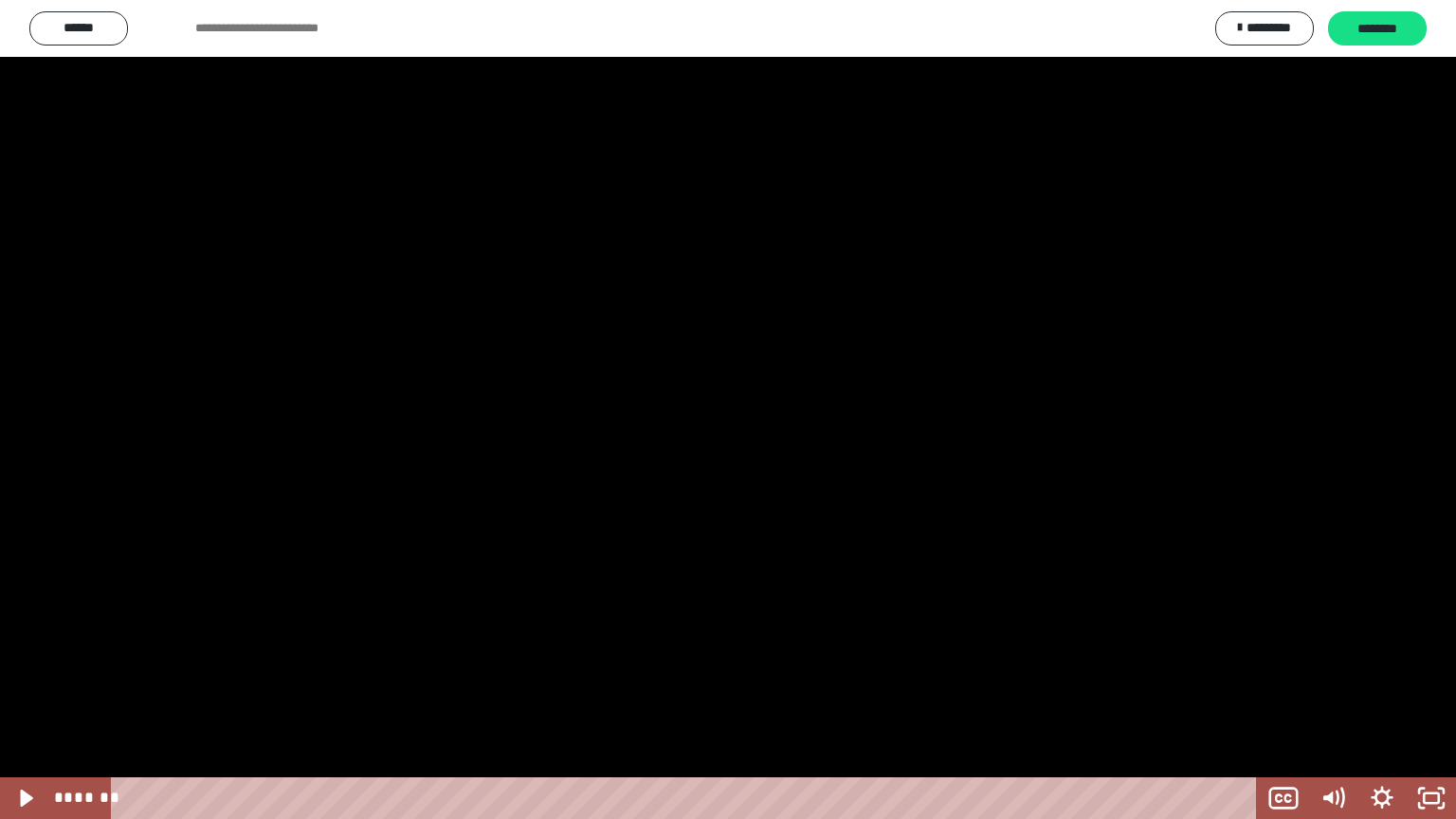 click at bounding box center (0, 0) 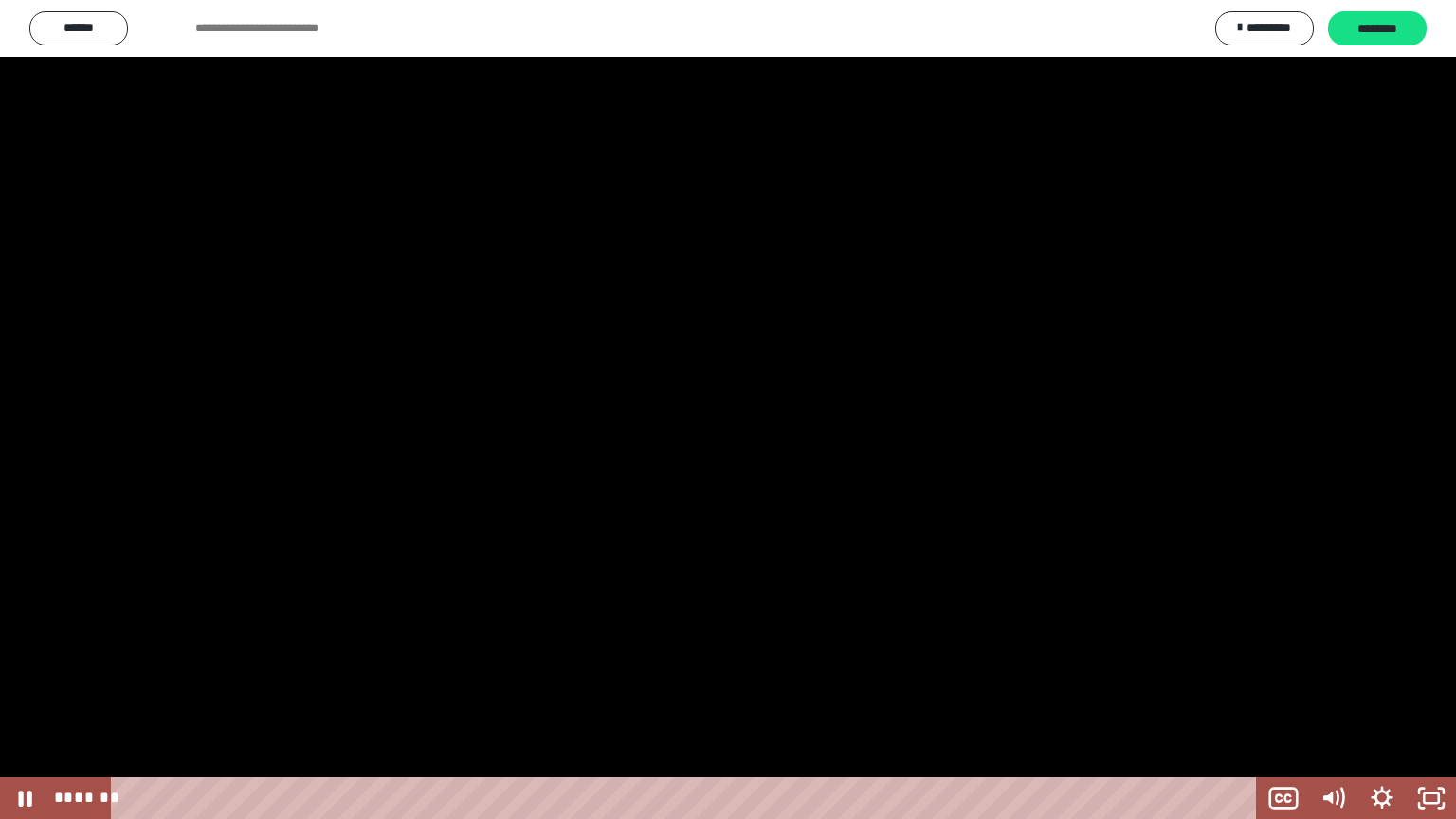 click at bounding box center (728, 410) 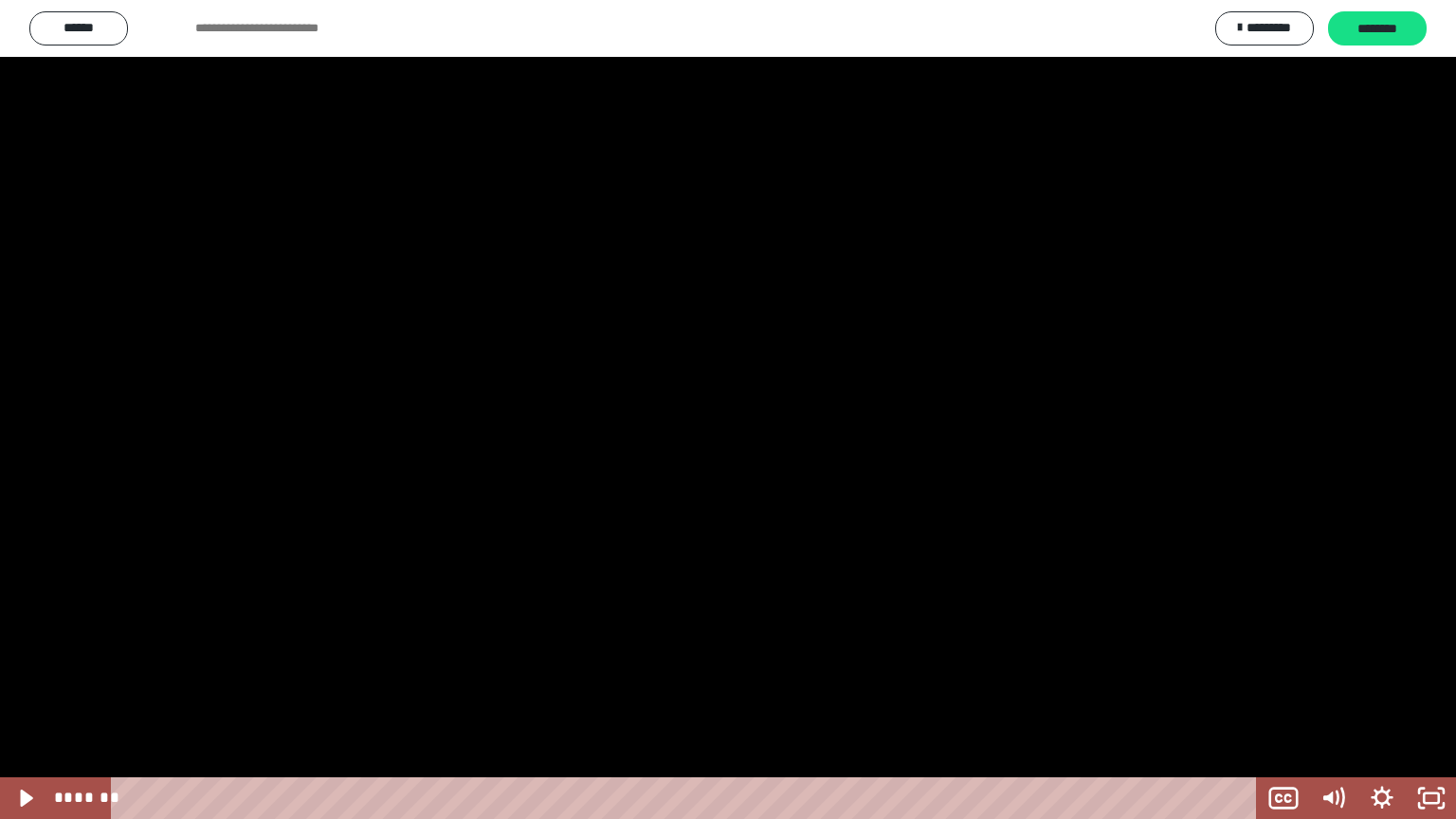 click at bounding box center [728, 410] 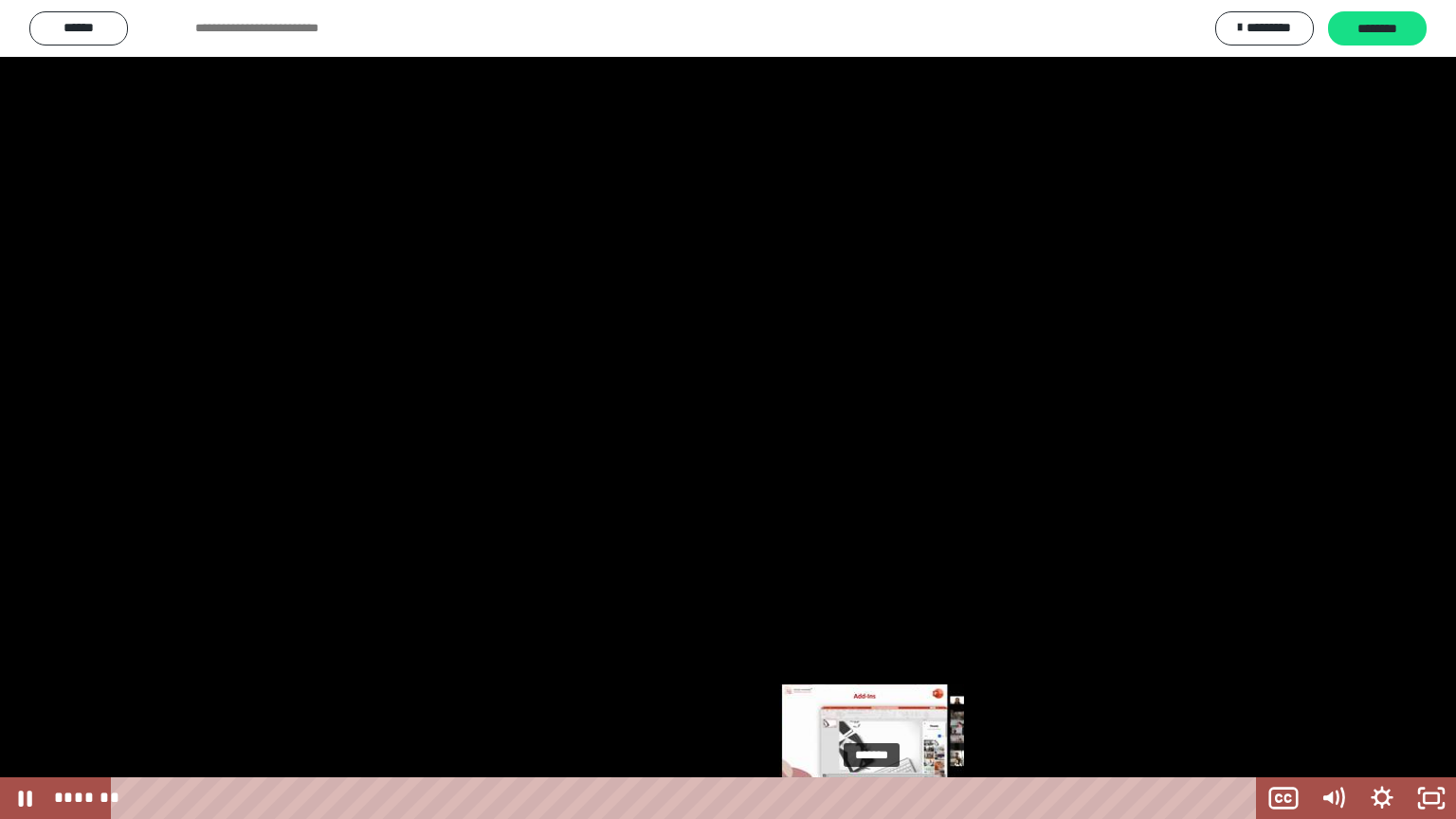 click on "*******" at bounding box center [687, 798] 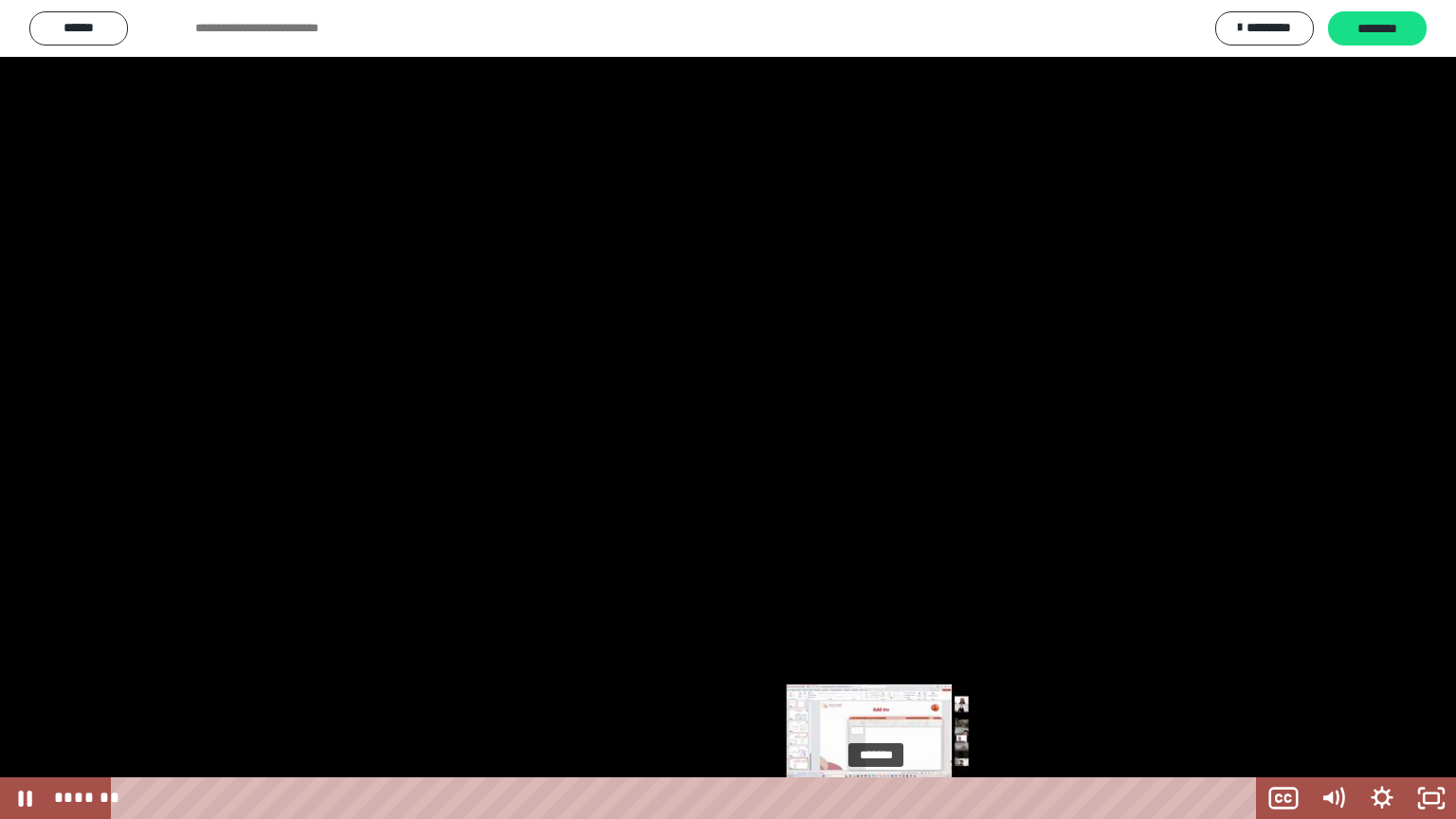 click at bounding box center [877, 798] 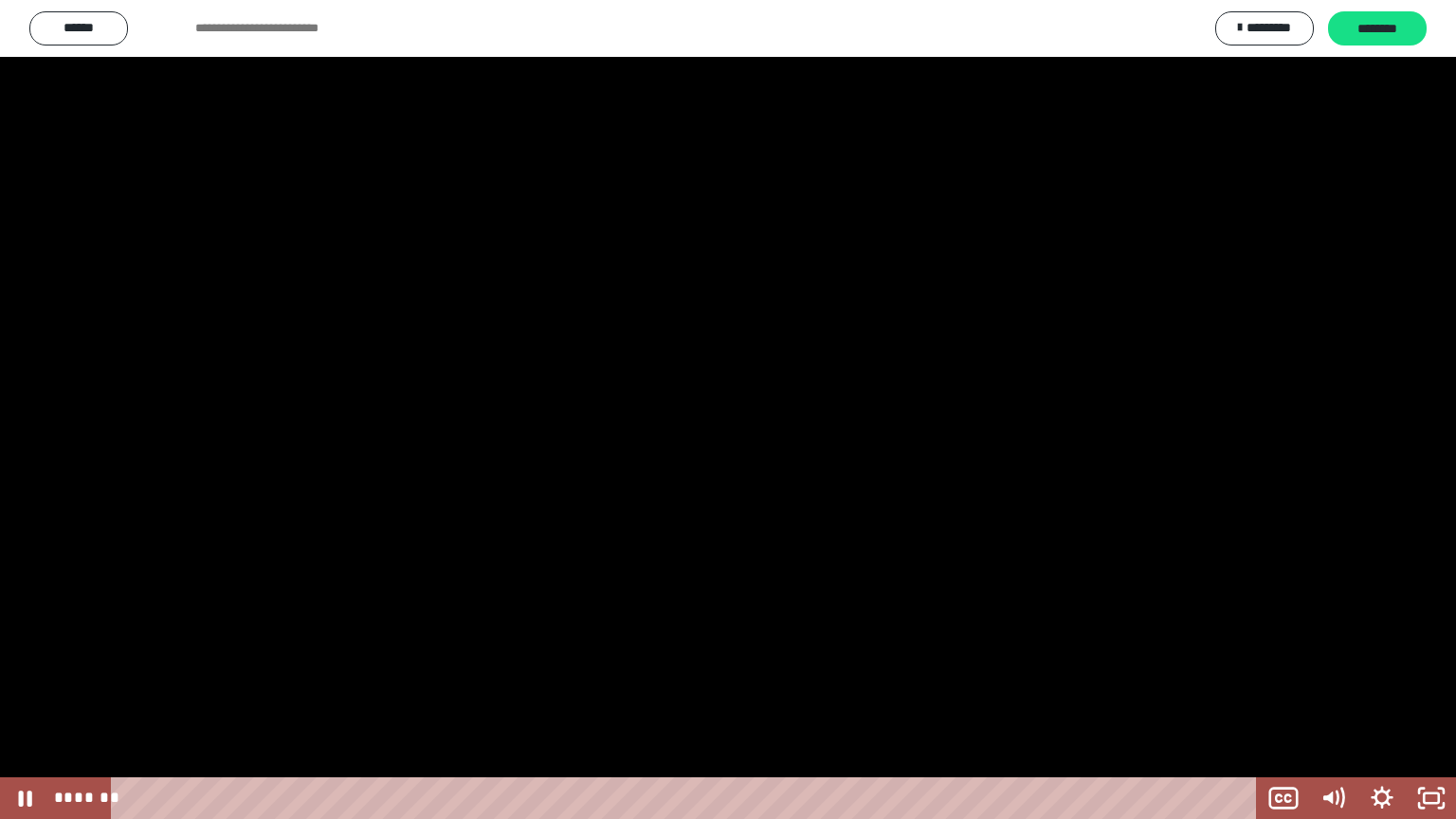 click at bounding box center (728, 410) 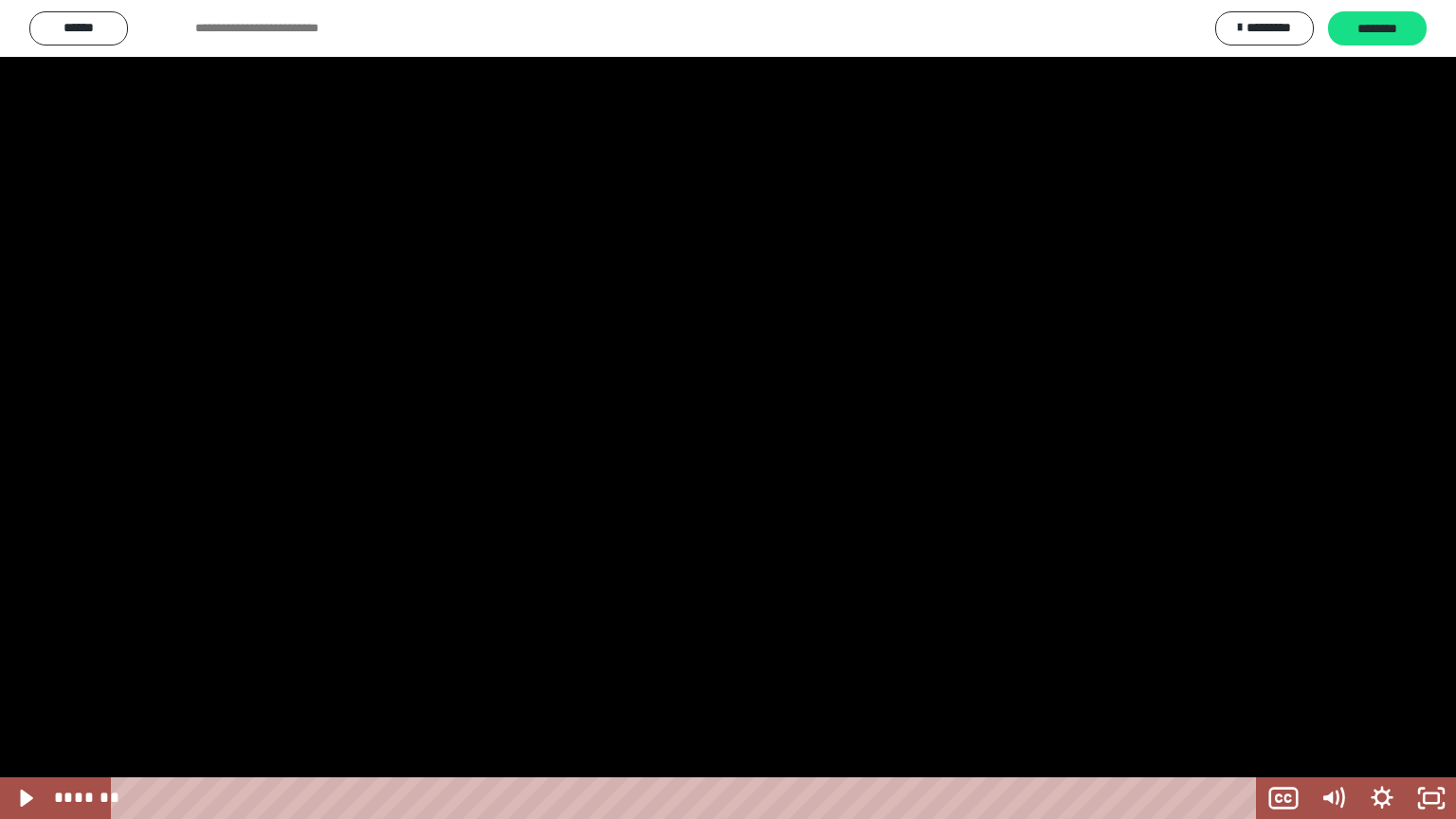 click at bounding box center [0, 0] 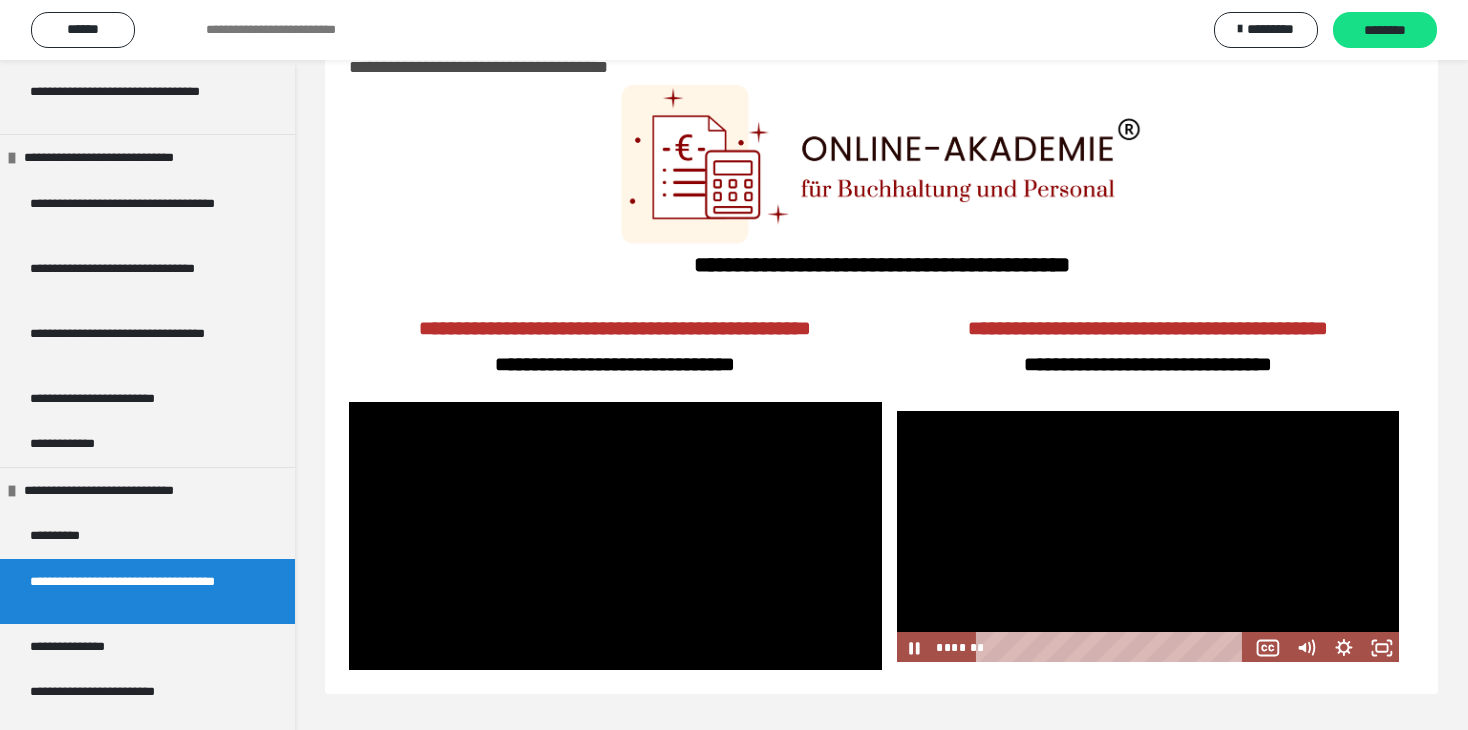 scroll, scrollTop: 687, scrollLeft: 0, axis: vertical 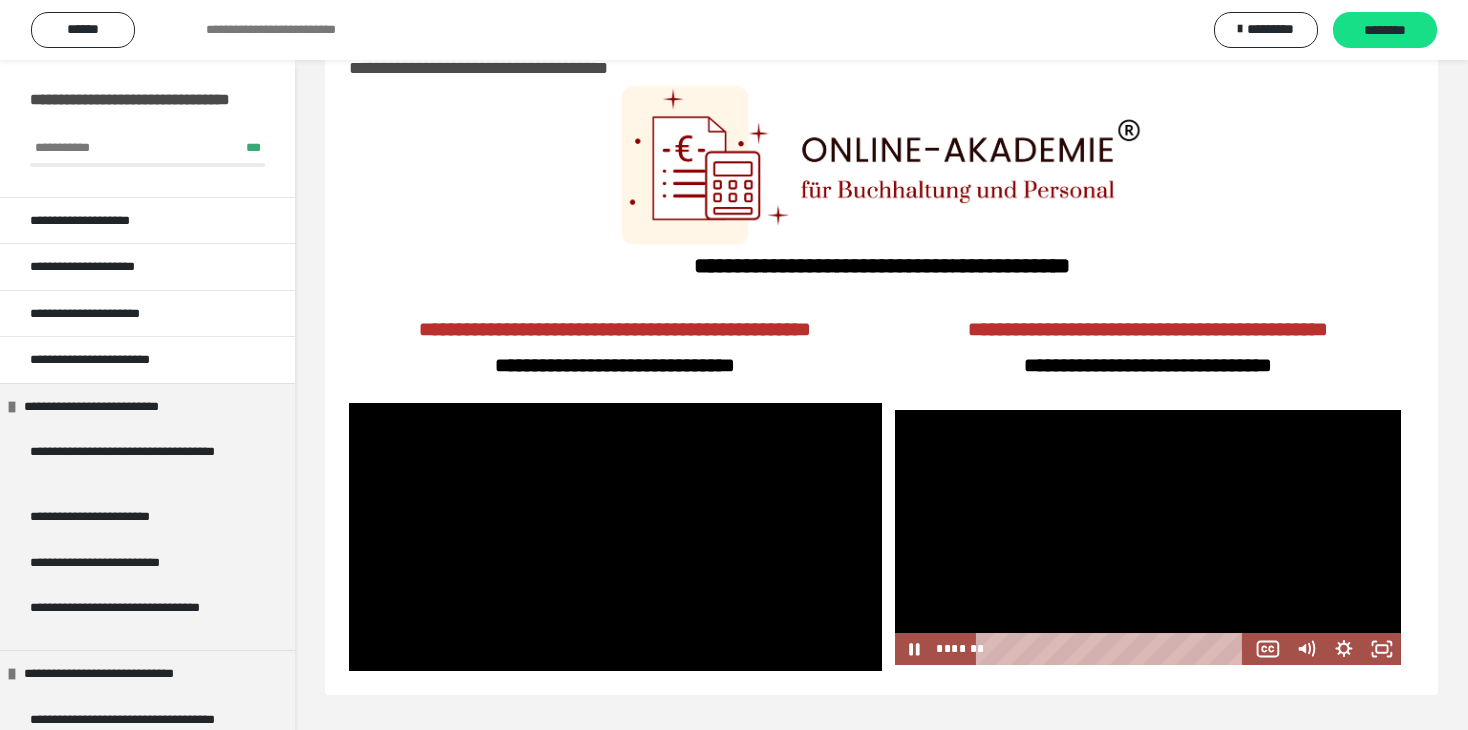 click on "**********" at bounding box center [140, 109] 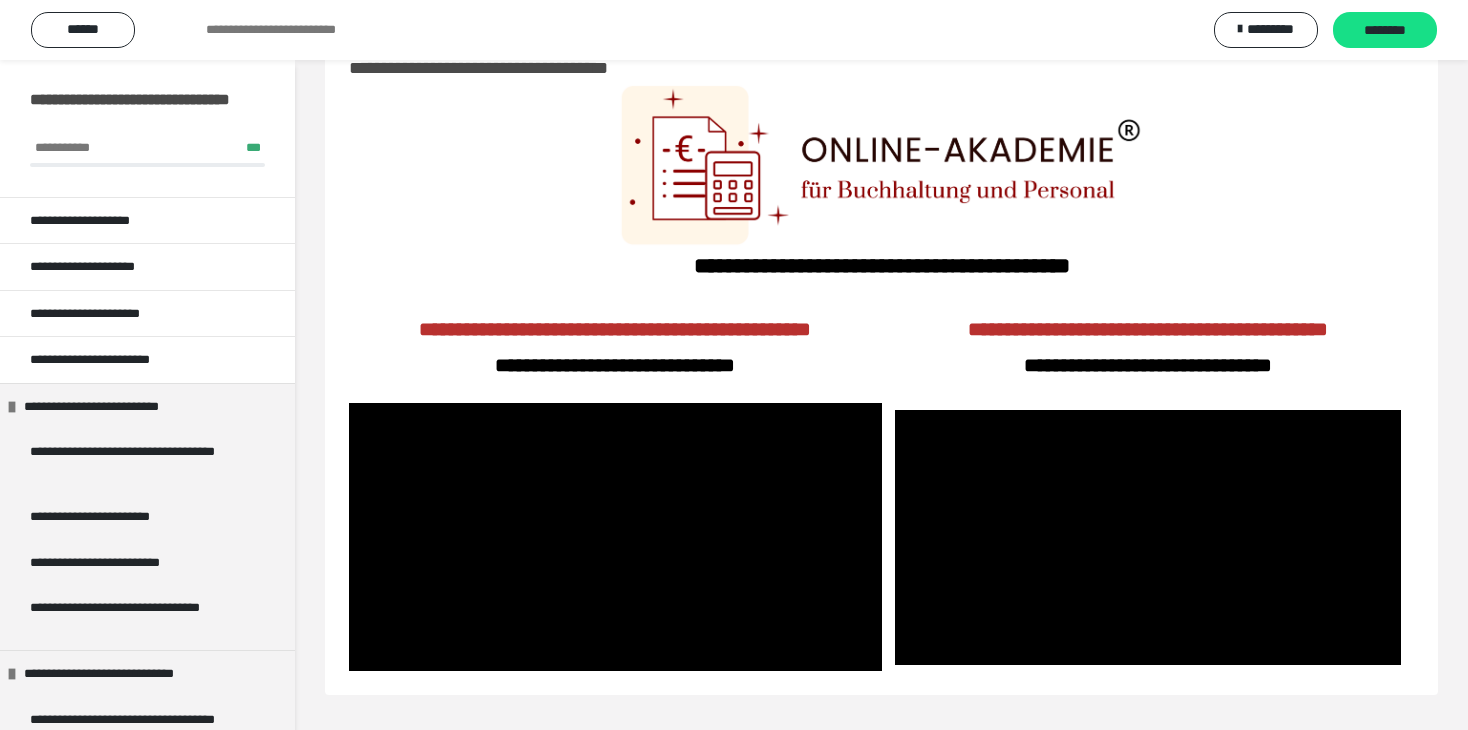 click on "**********" at bounding box center (62, 148) 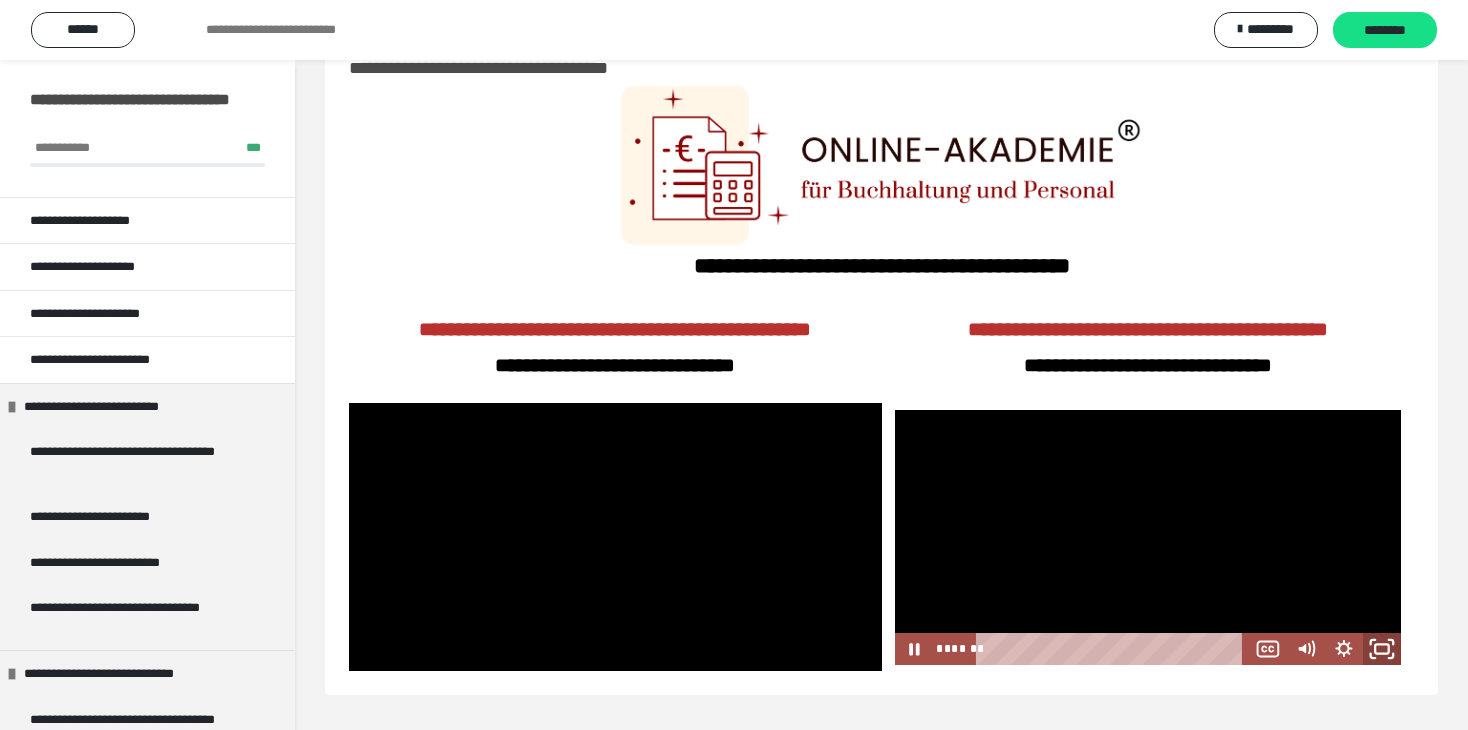 click 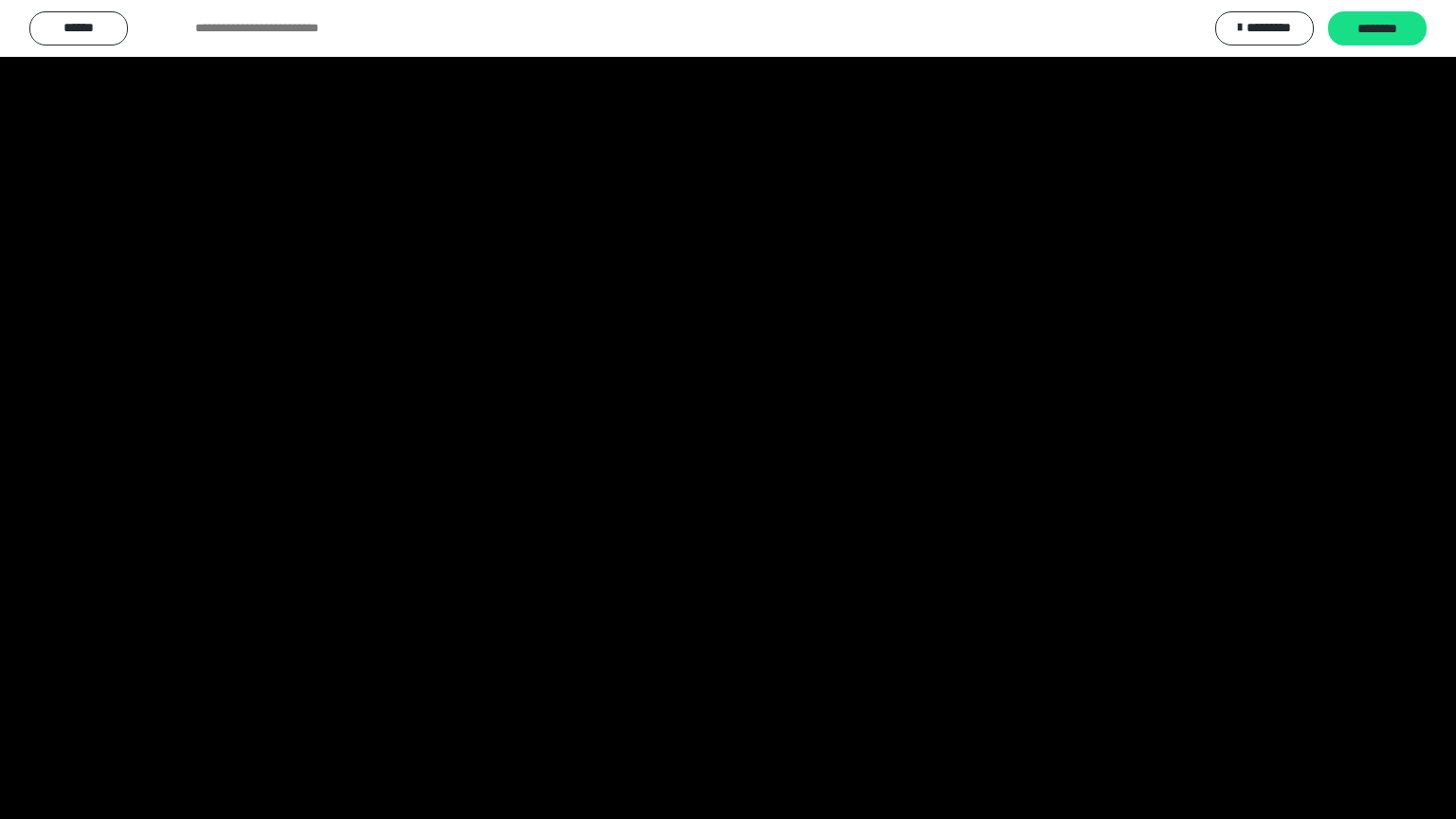 click at bounding box center (728, 410) 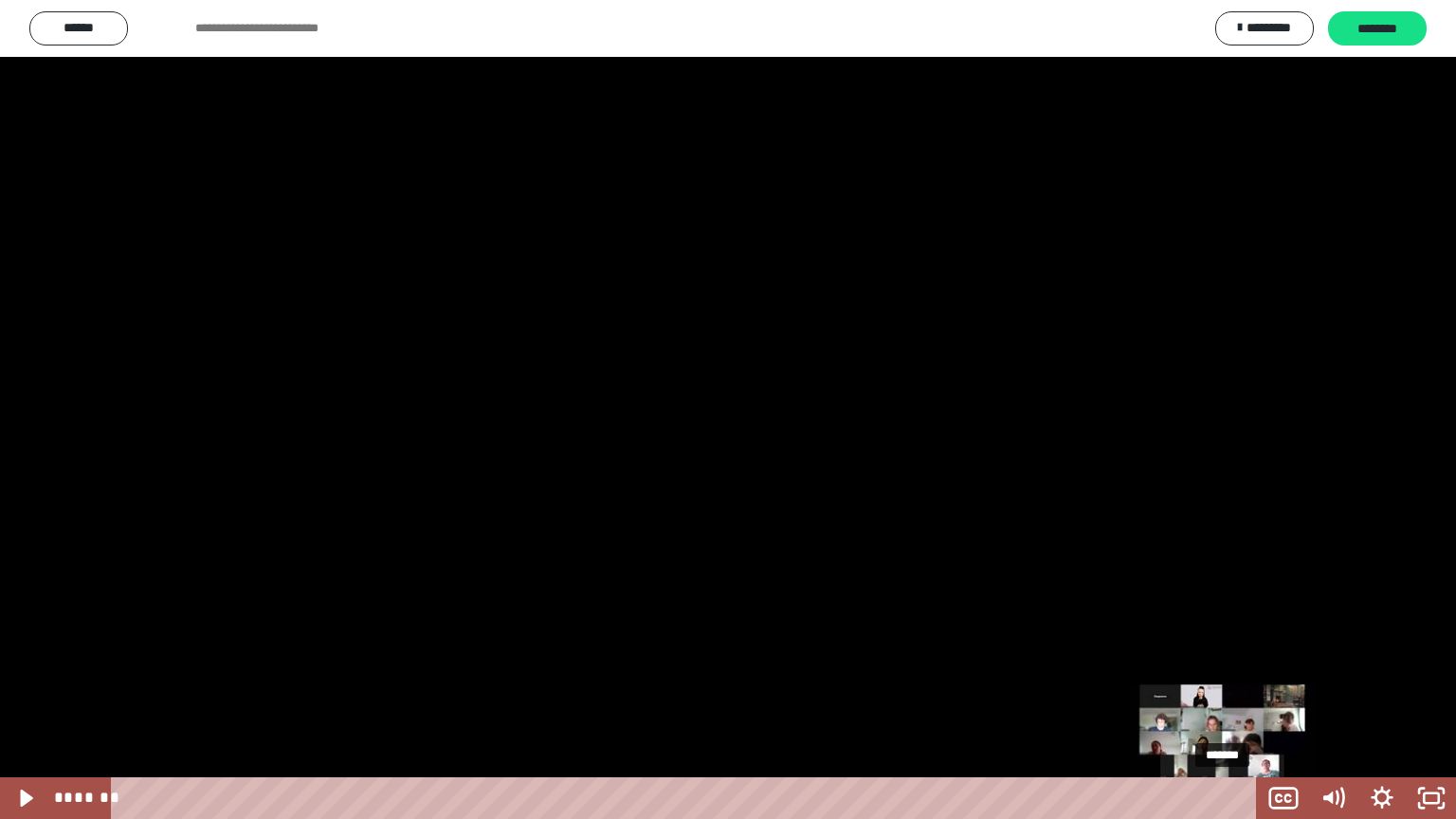 click at bounding box center (1223, 798) 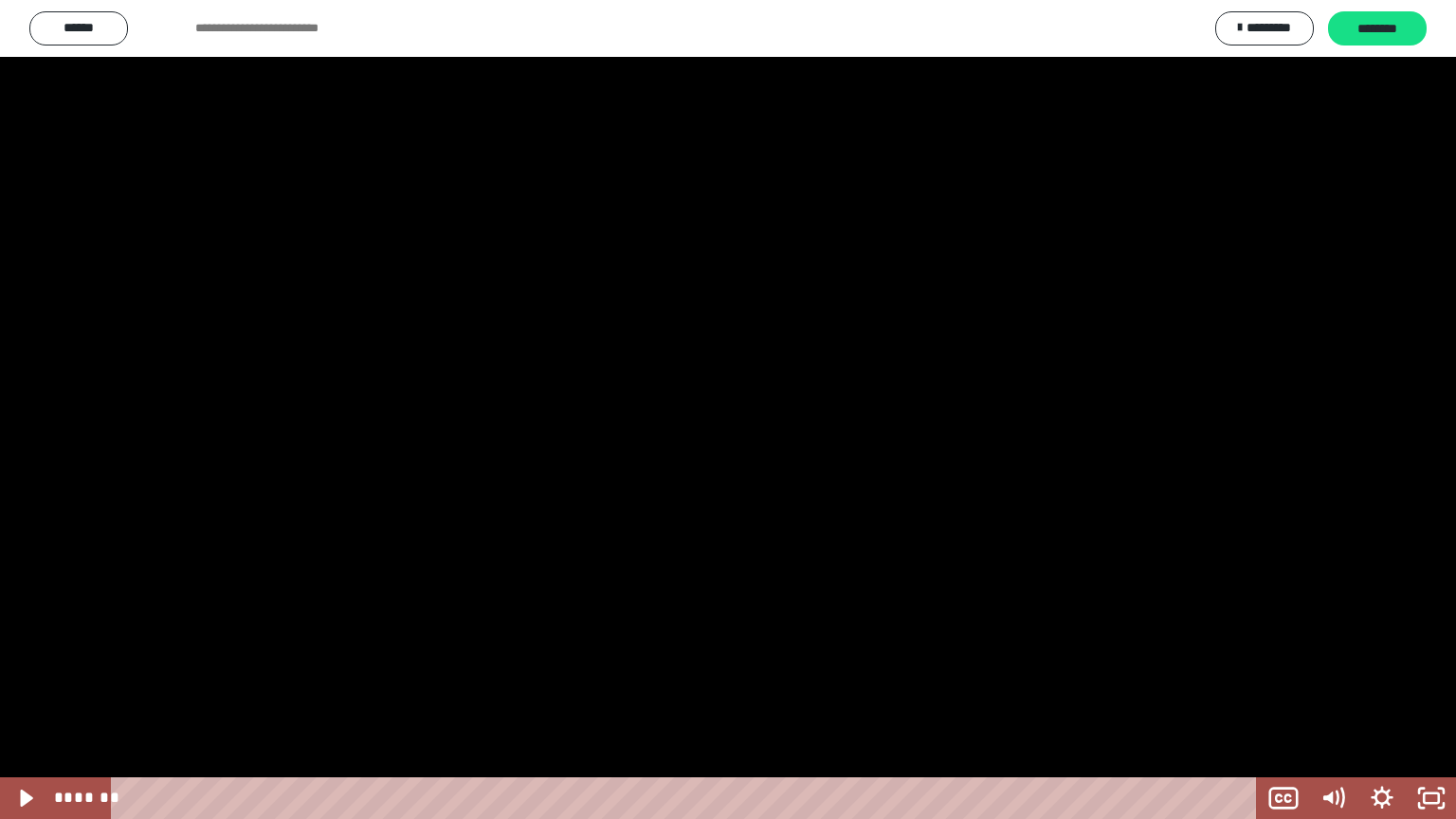 click at bounding box center [728, 410] 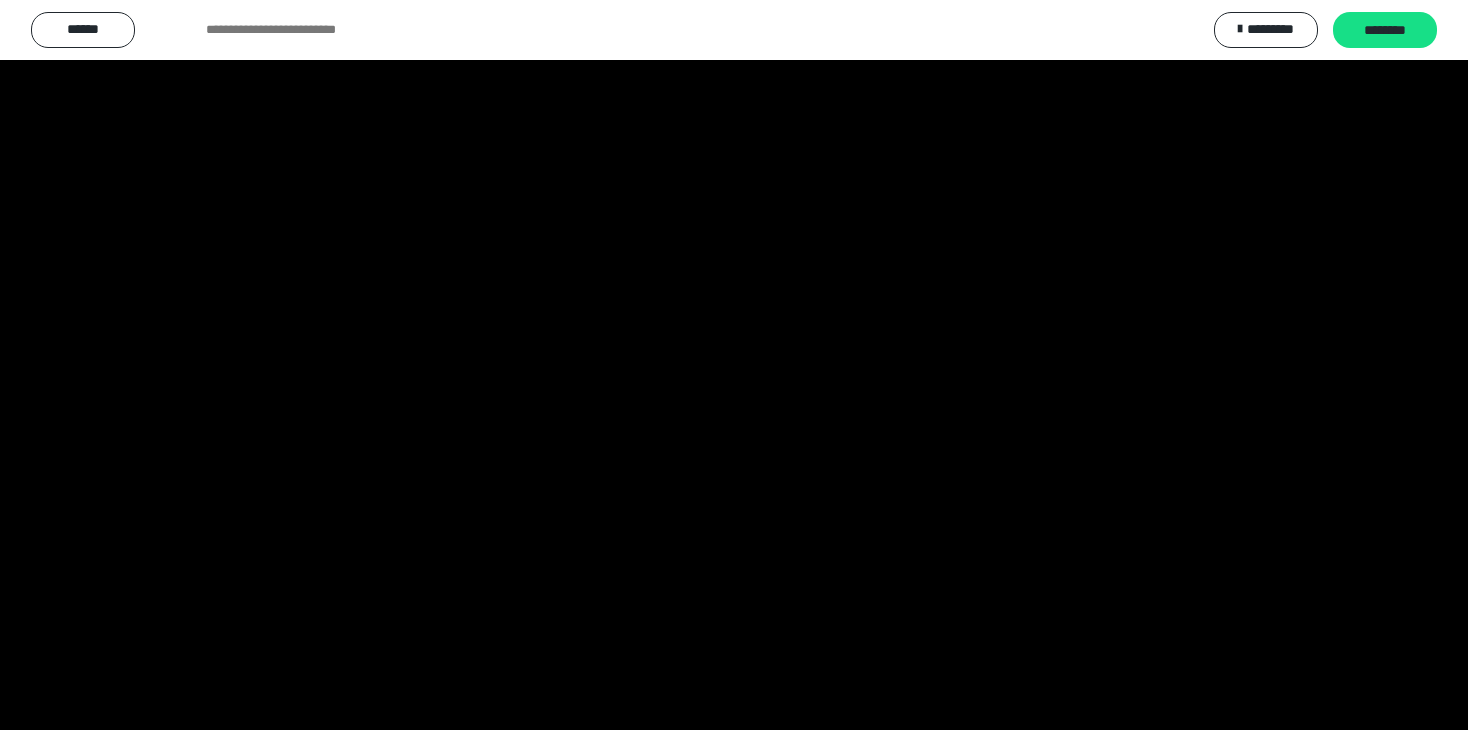 scroll, scrollTop: 0, scrollLeft: 0, axis: both 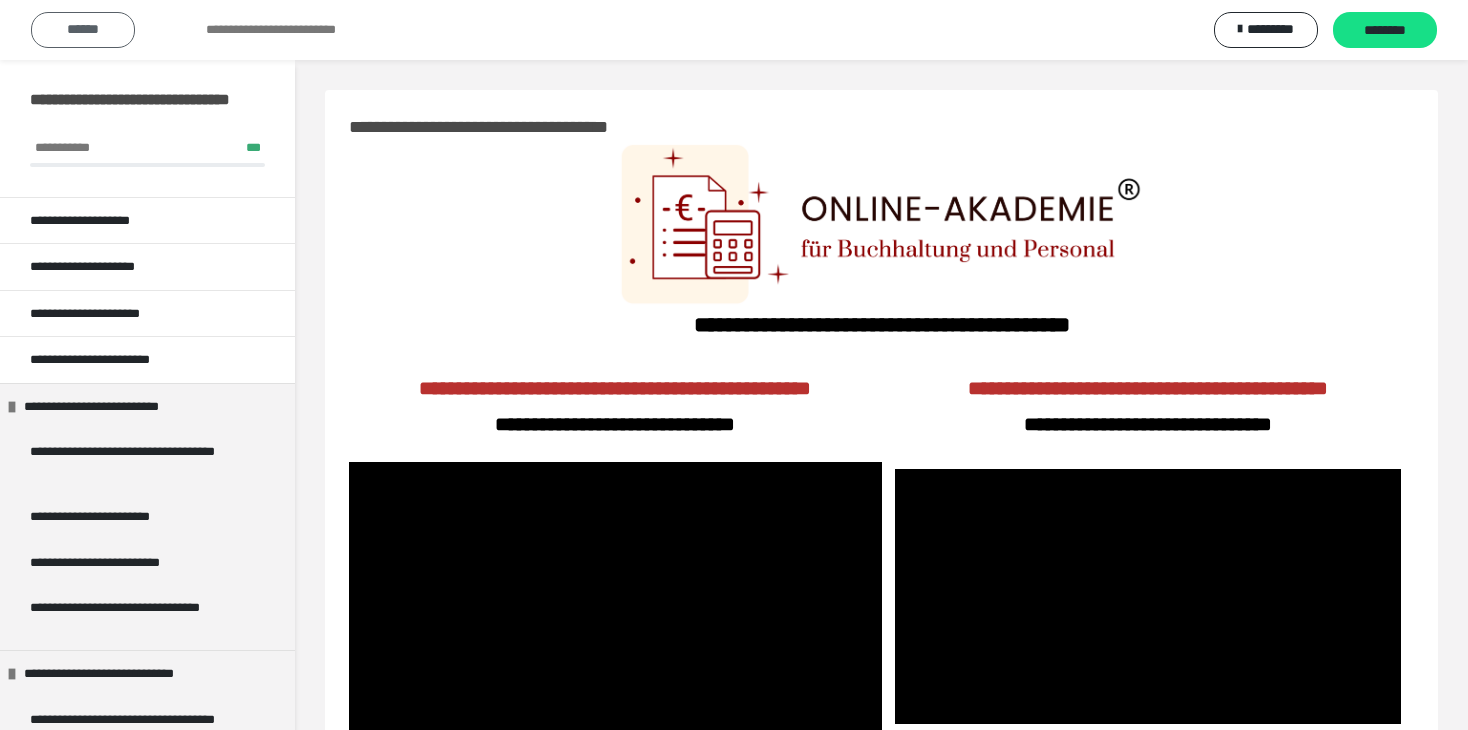 click on "******" at bounding box center (83, 29) 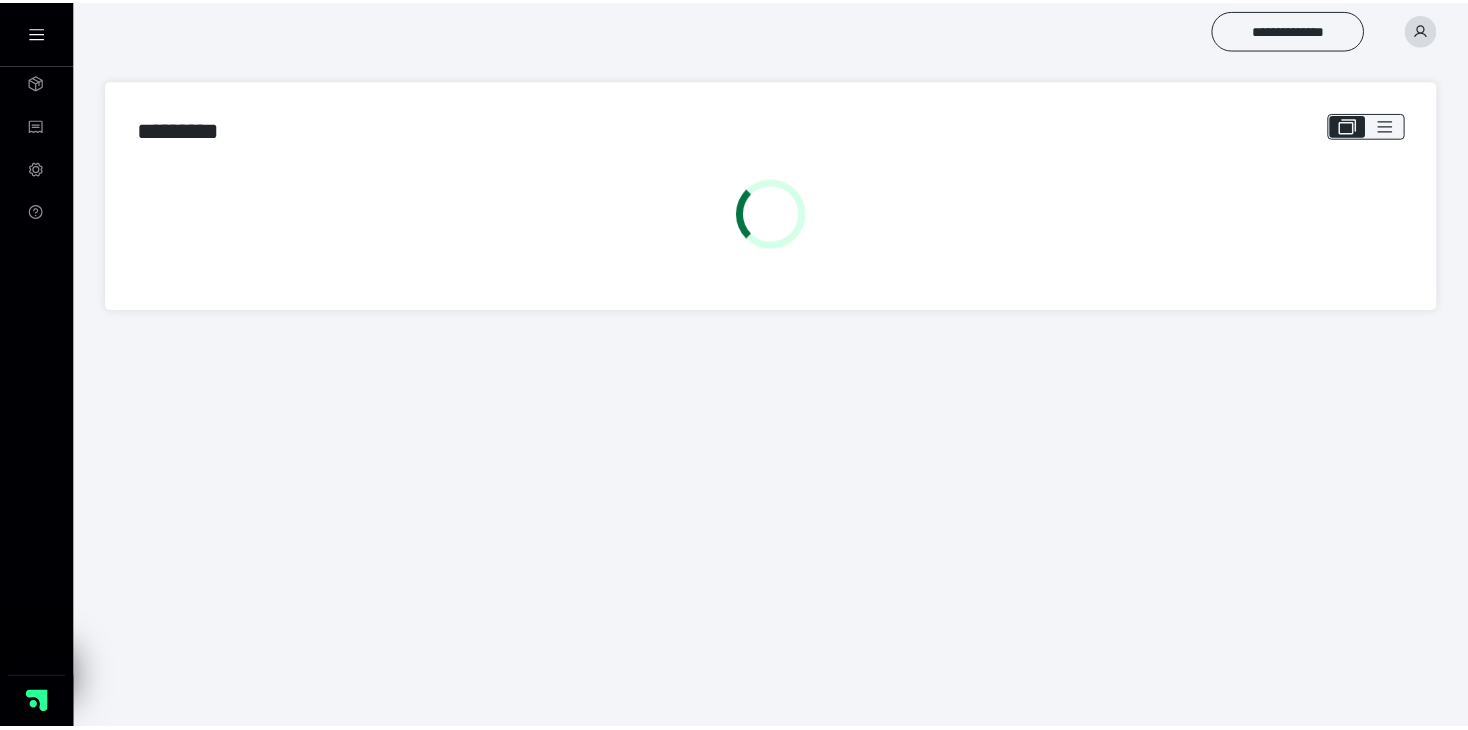 scroll, scrollTop: 76, scrollLeft: 0, axis: vertical 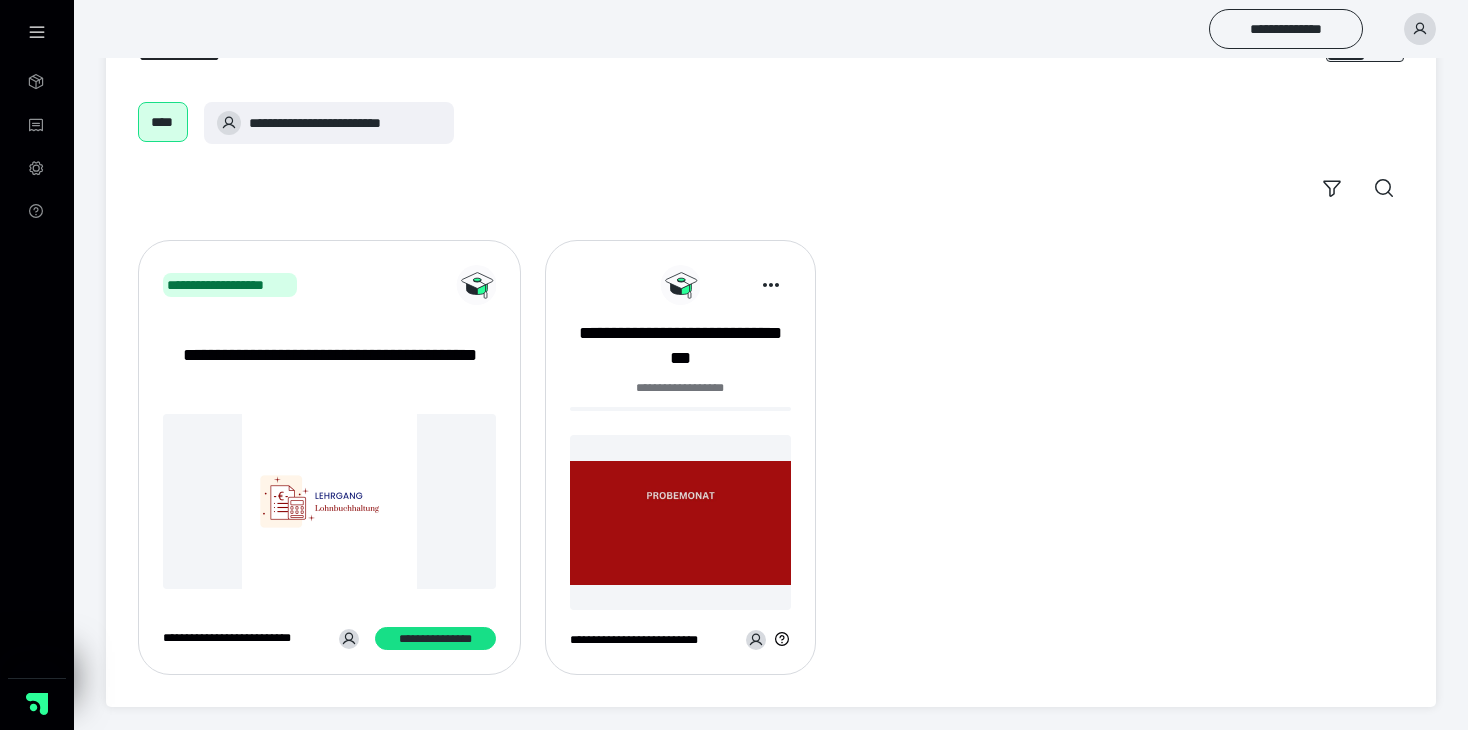 click 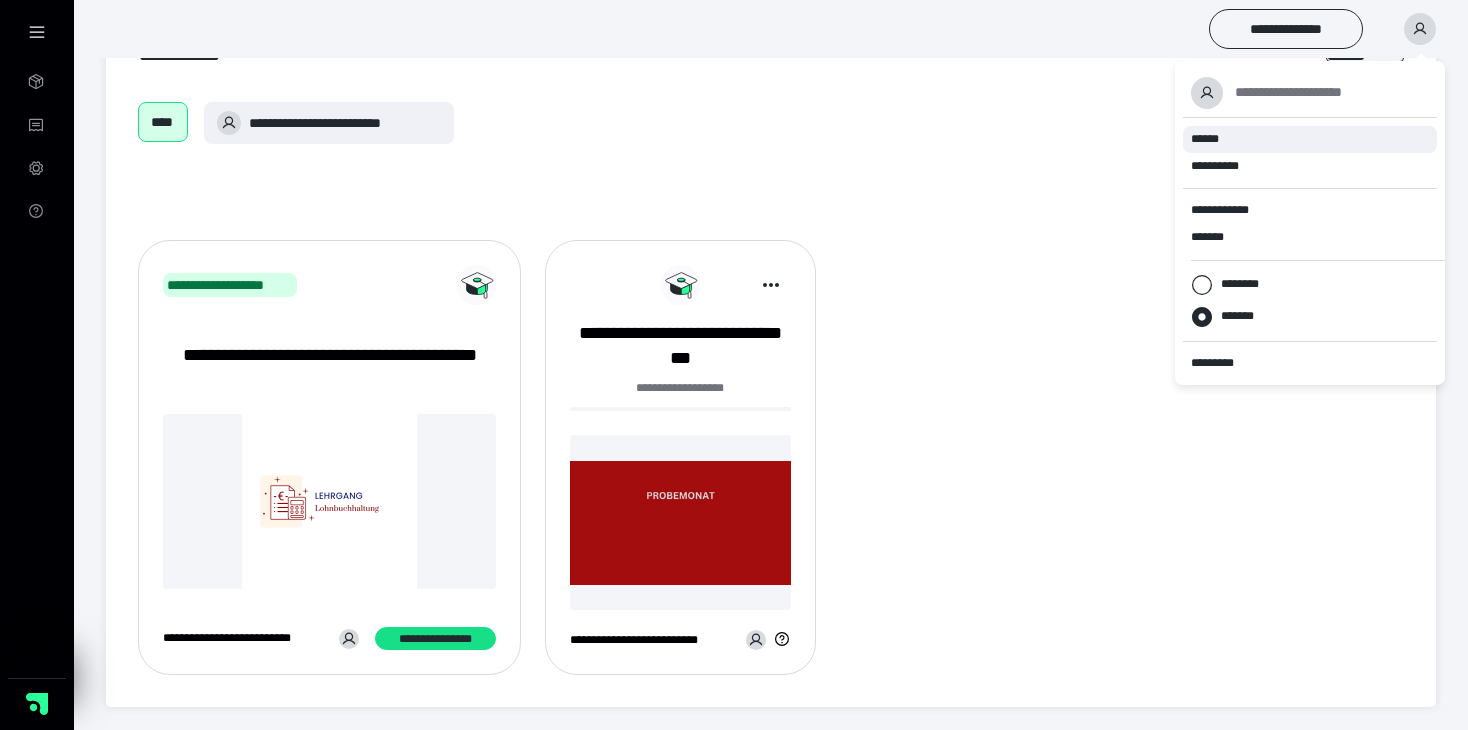 click on "******" at bounding box center (1310, 139) 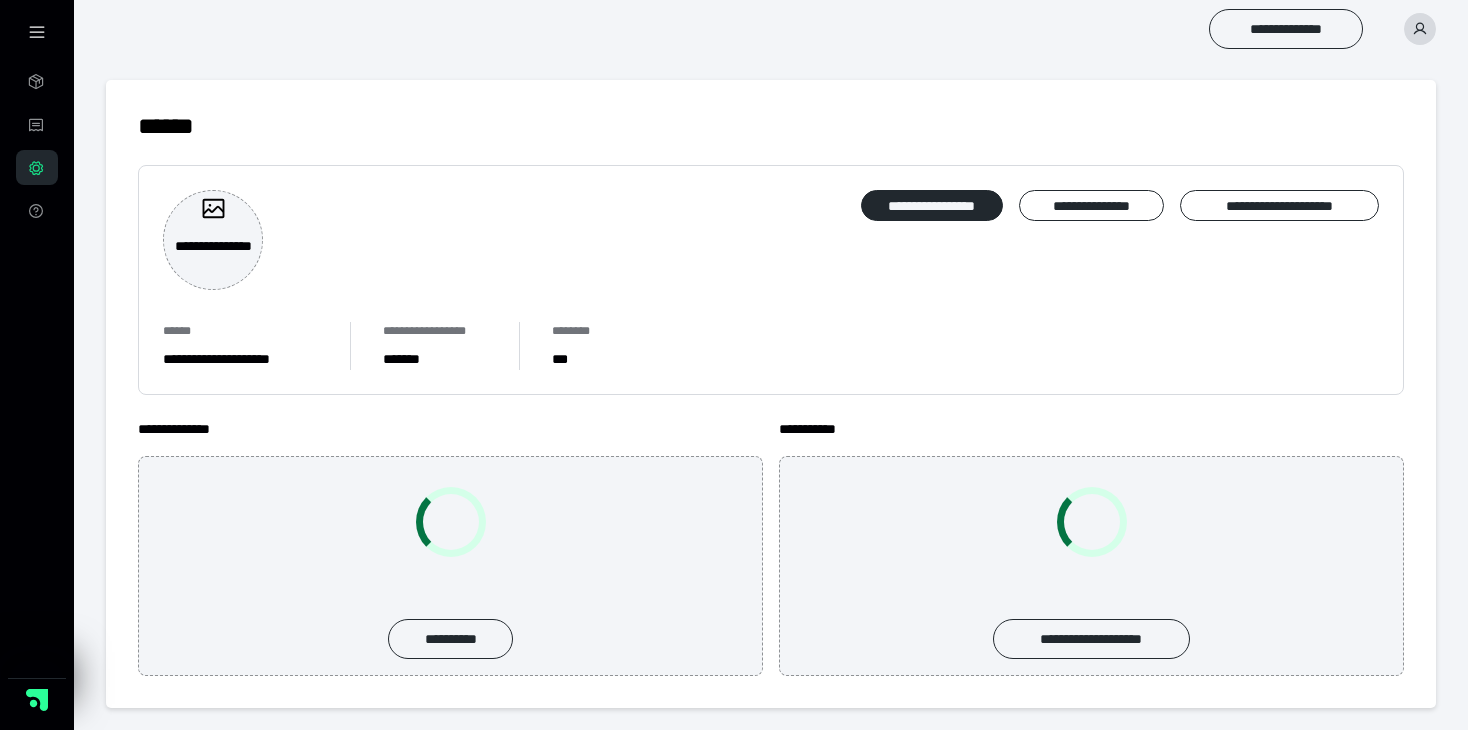 scroll, scrollTop: 0, scrollLeft: 0, axis: both 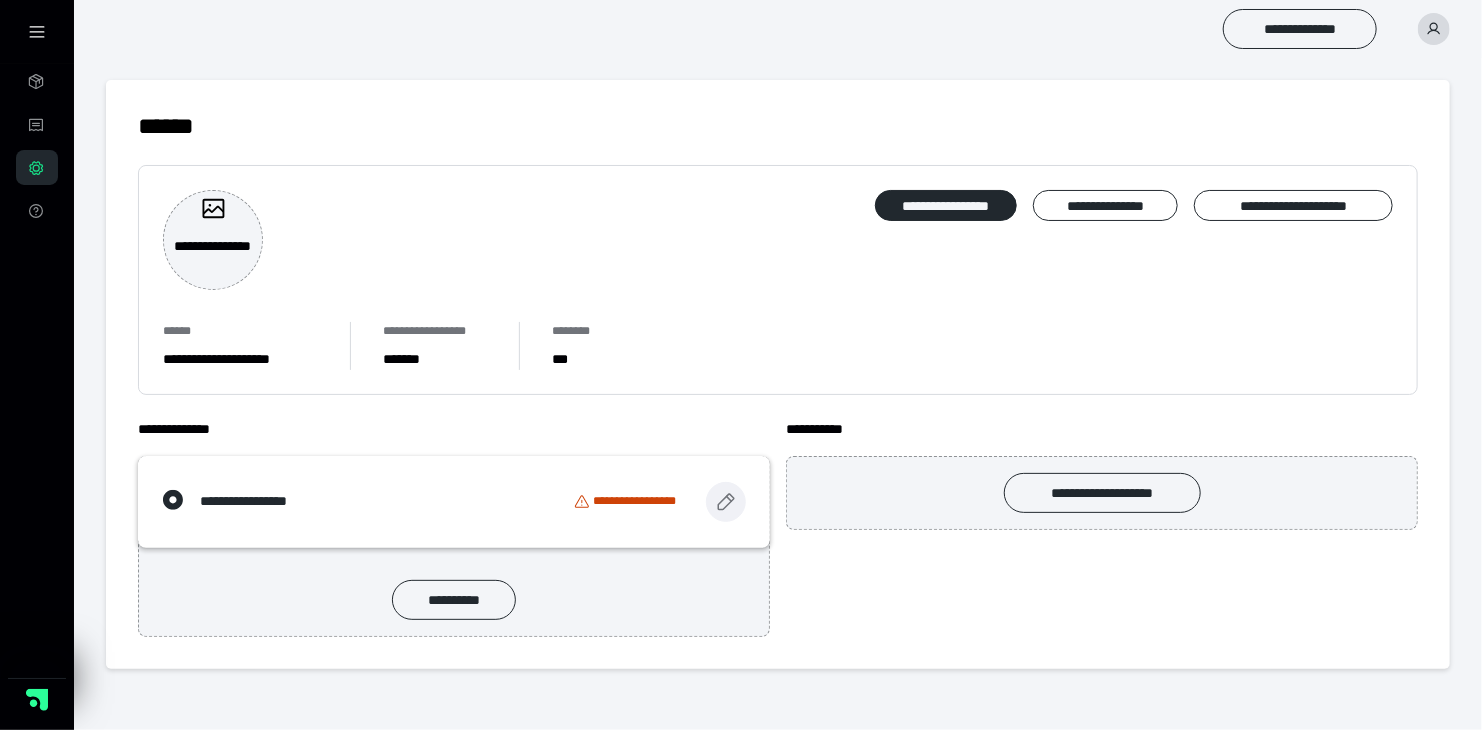 click 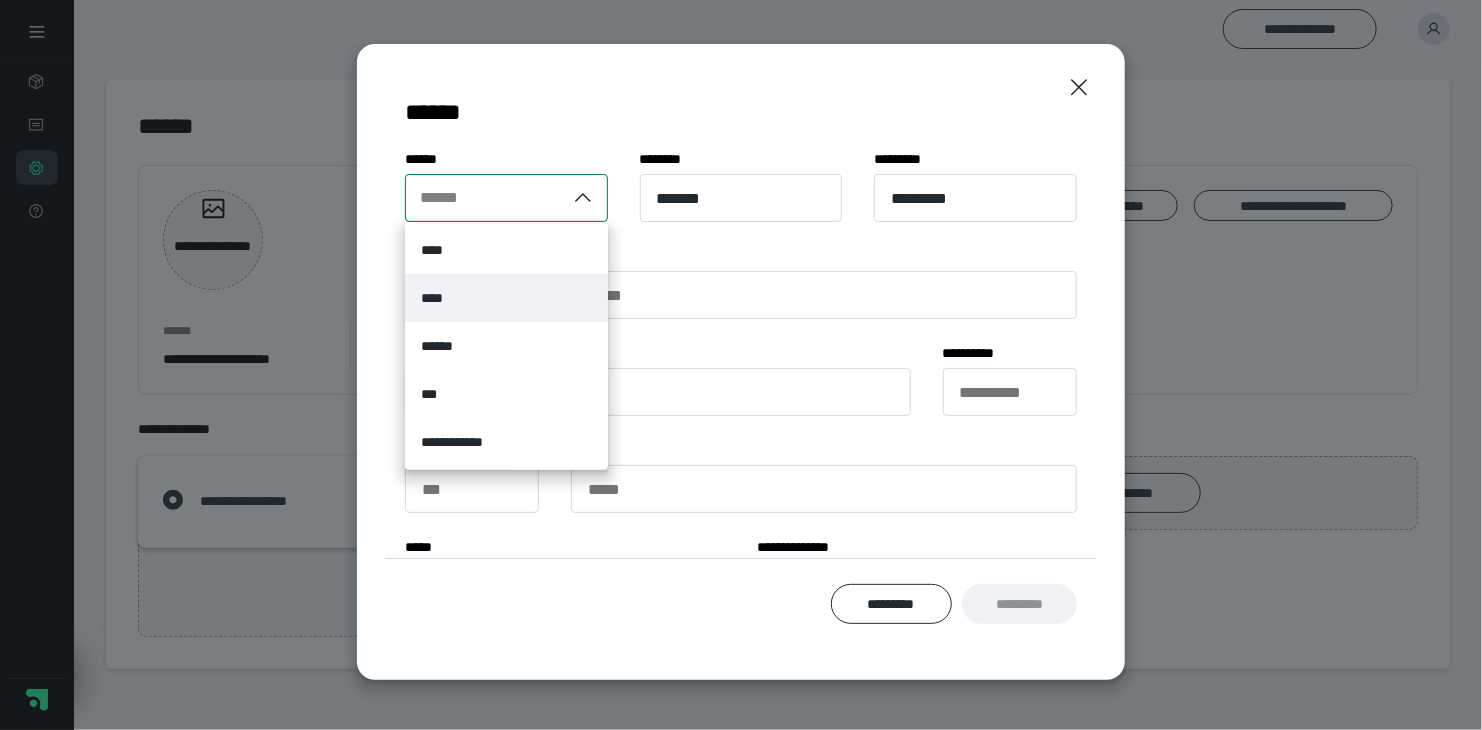 click on "****" at bounding box center (506, 298) 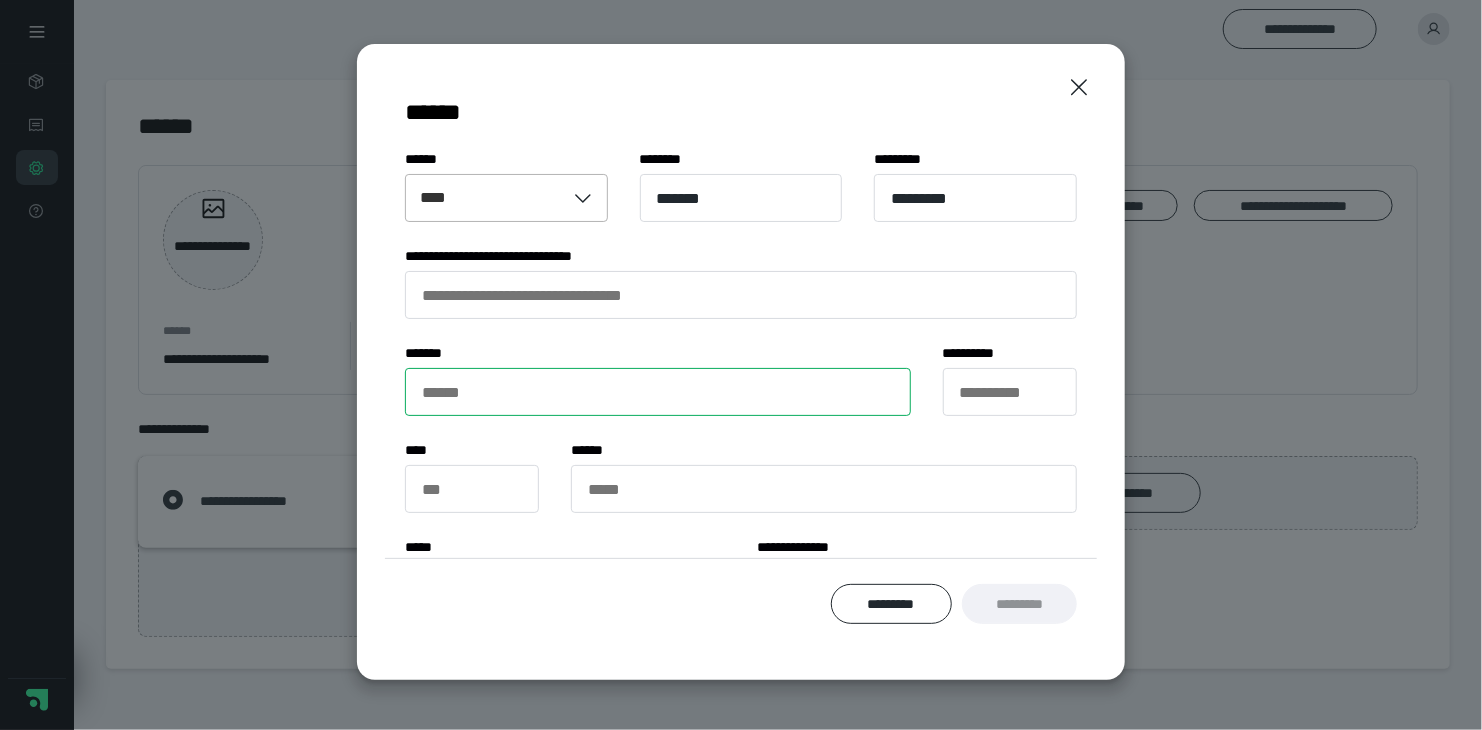 click on "****** *" at bounding box center [658, 392] 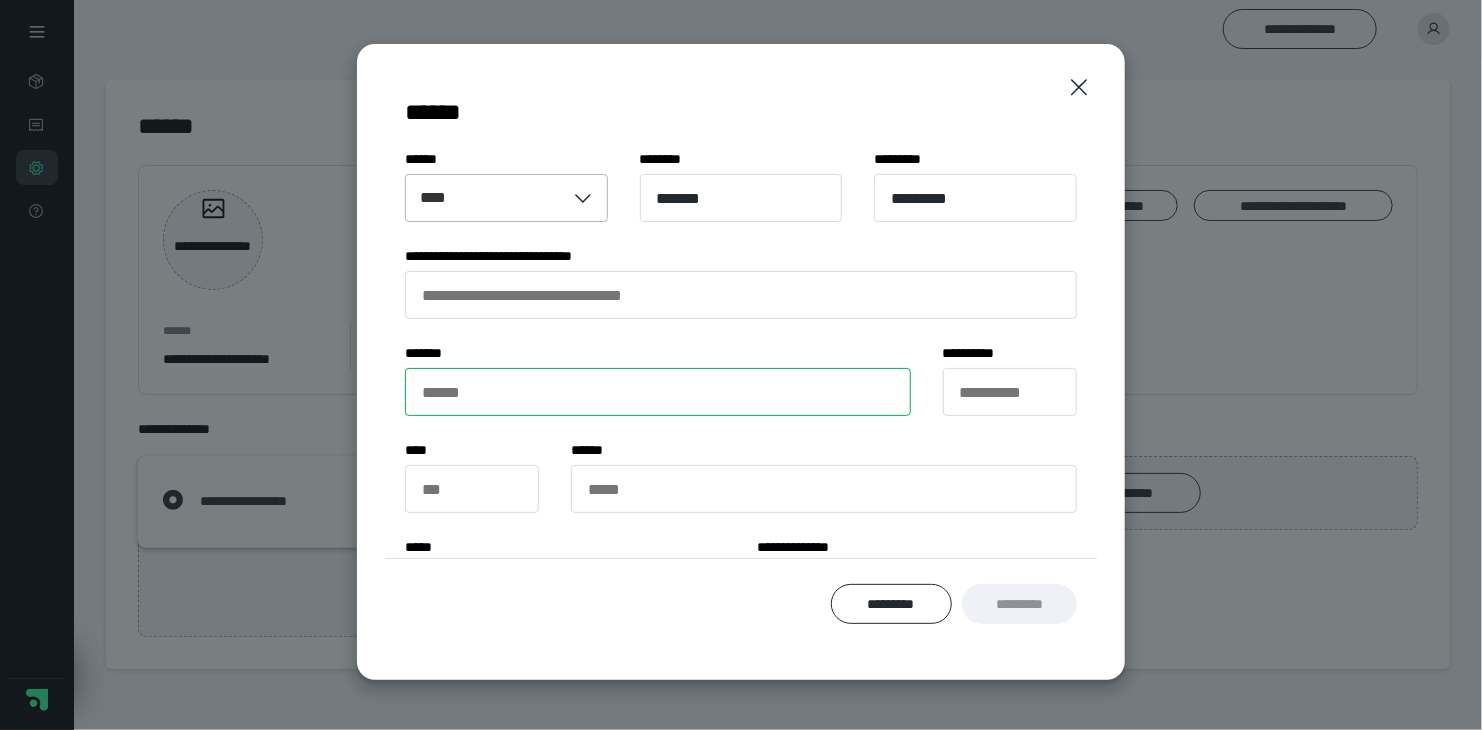 type on "**********" 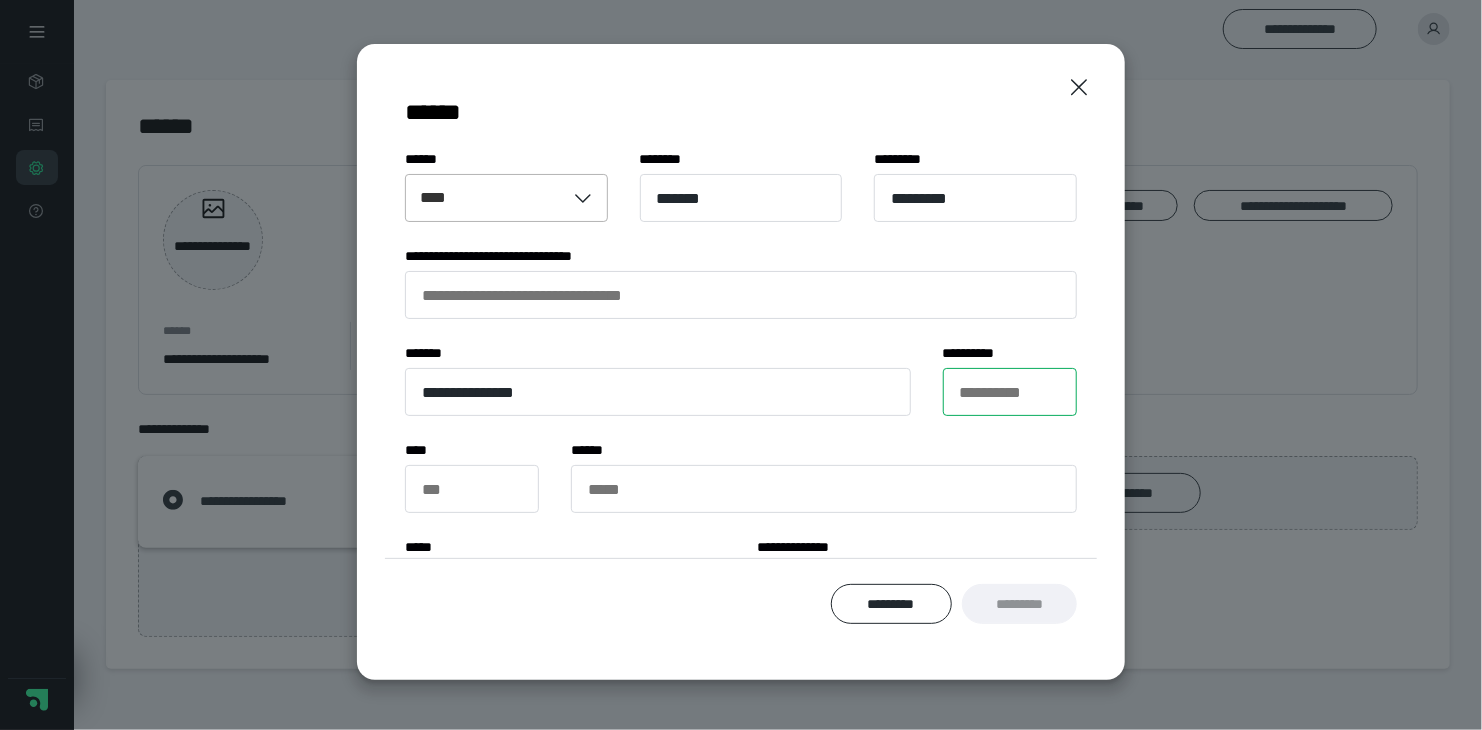 type on "**" 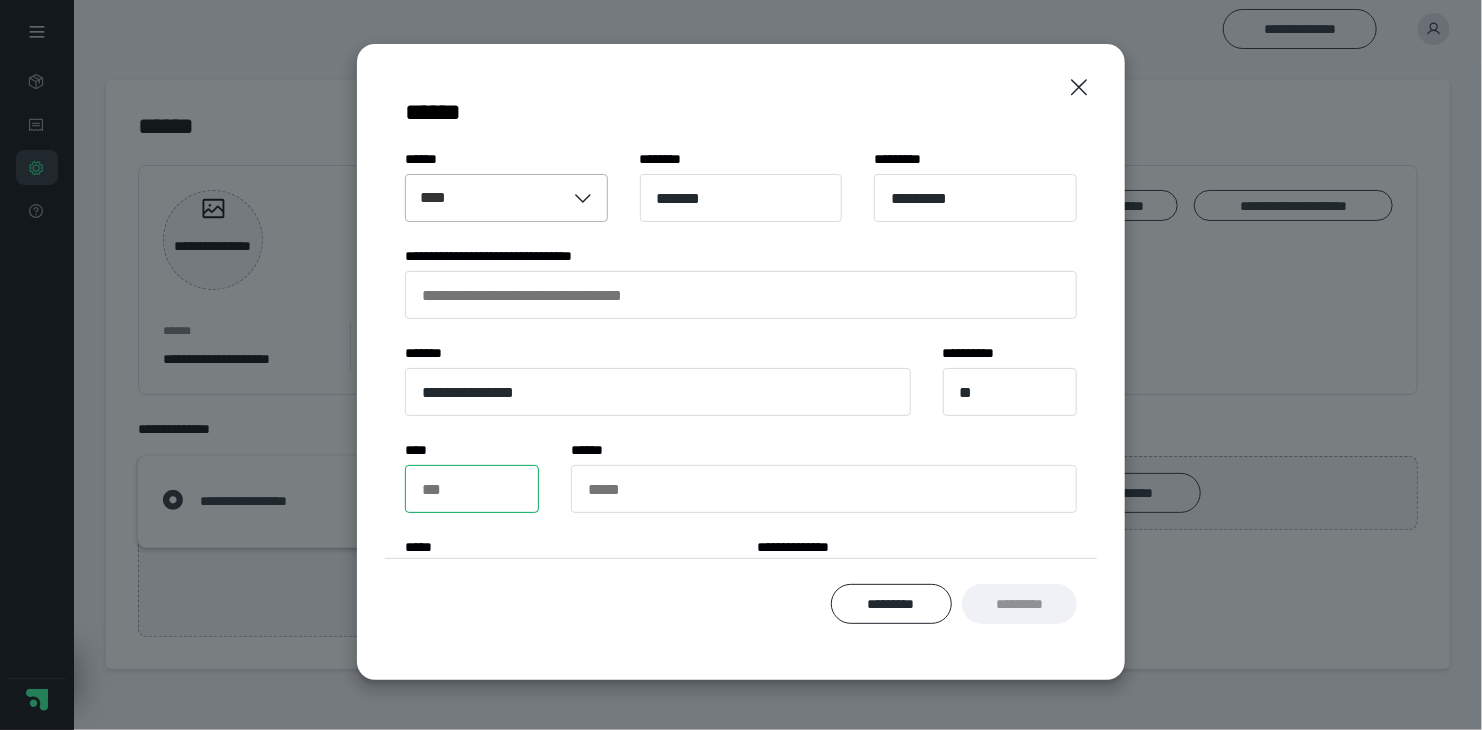 type on "*****" 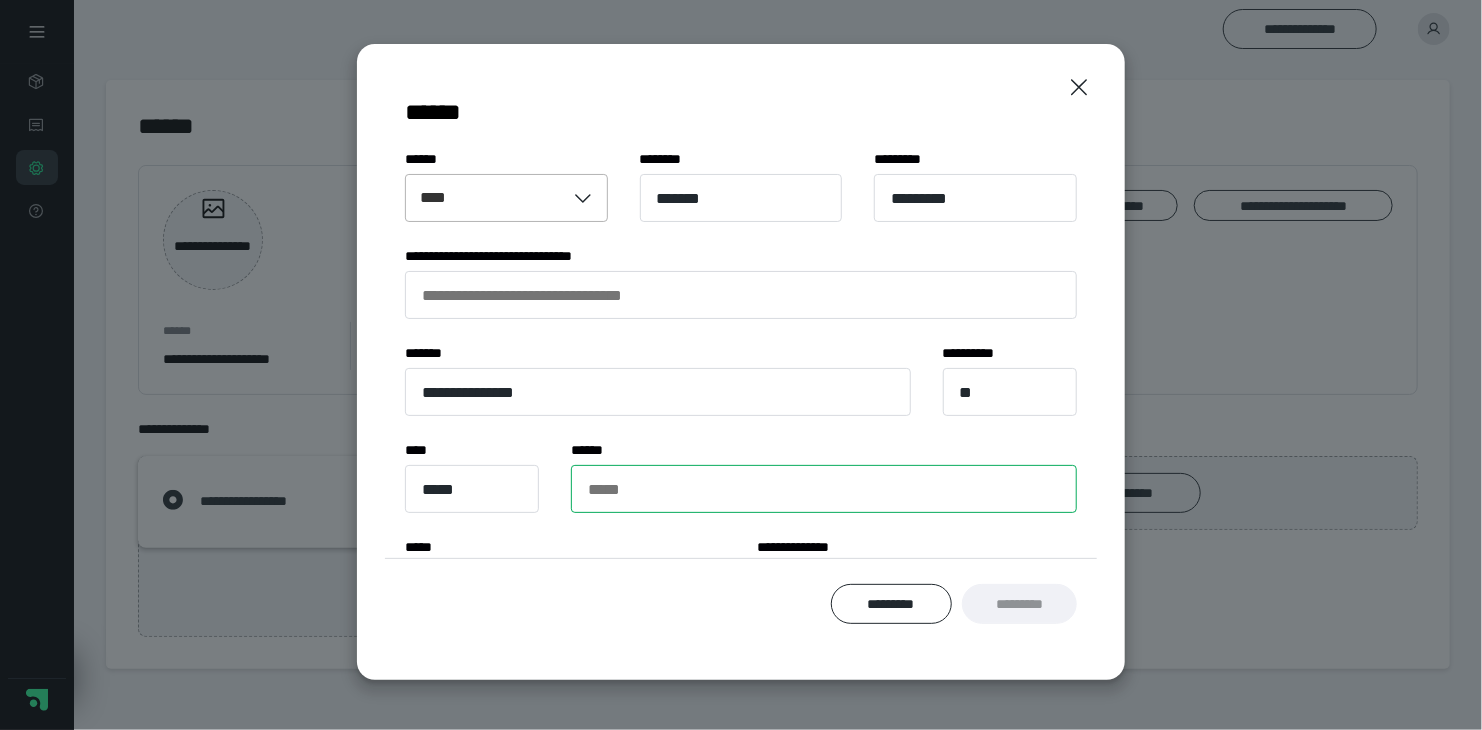type on "**********" 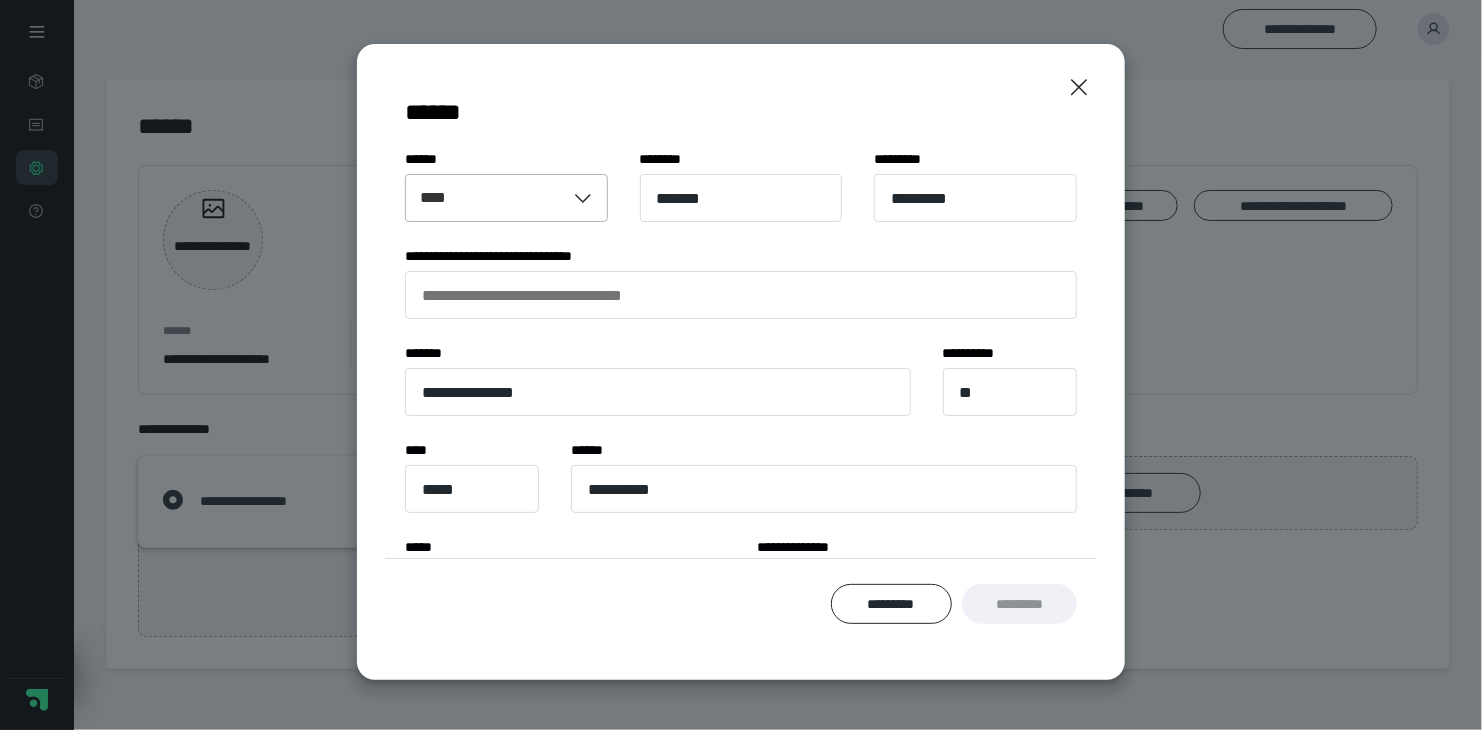 type on "**********" 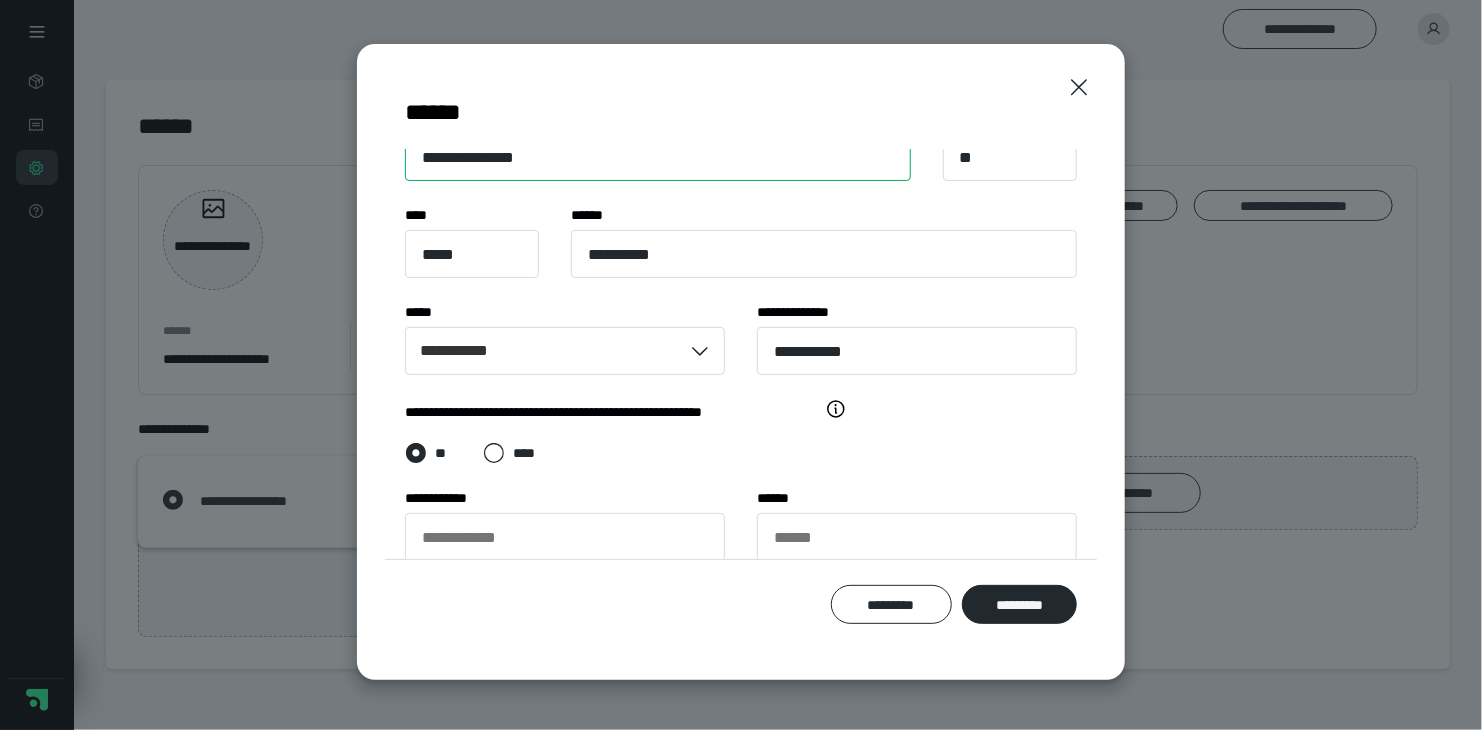 scroll, scrollTop: 236, scrollLeft: 0, axis: vertical 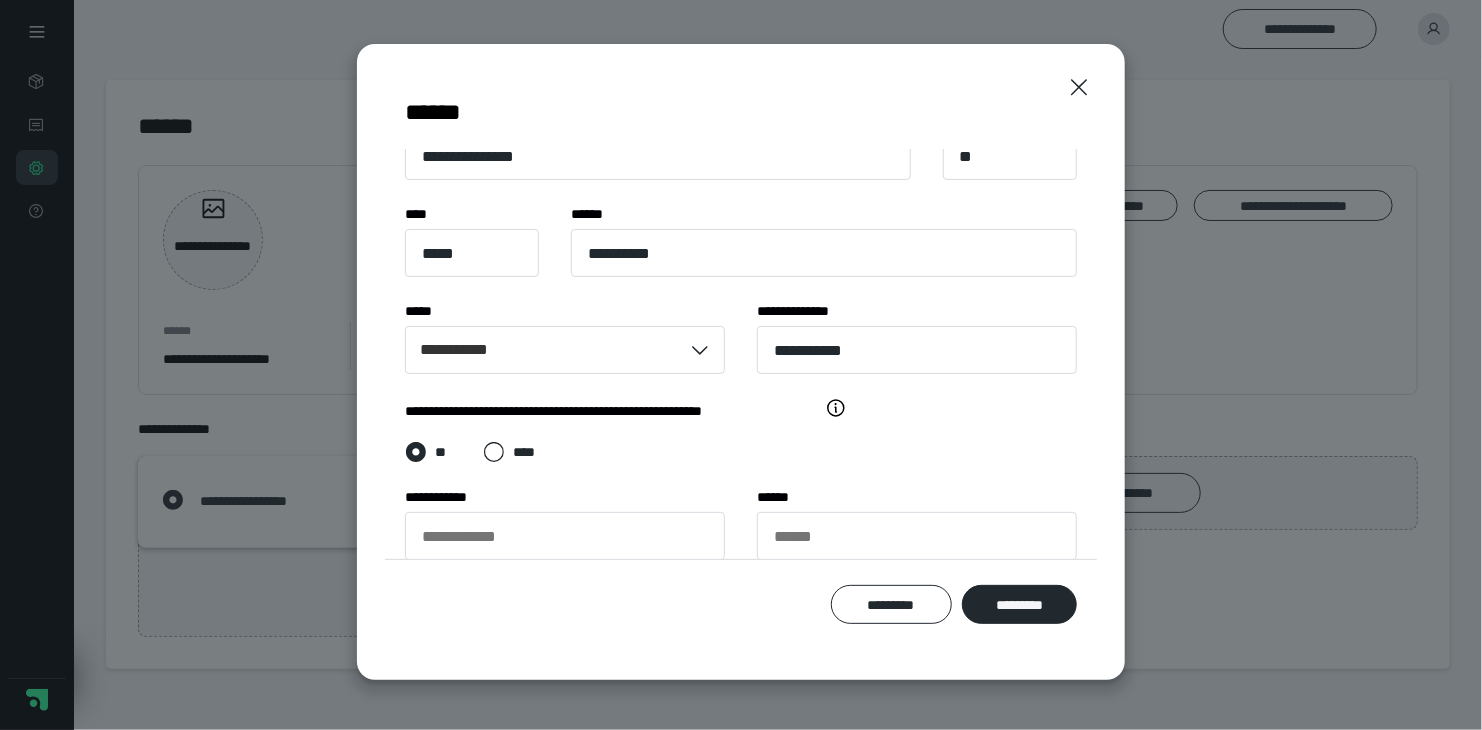 click 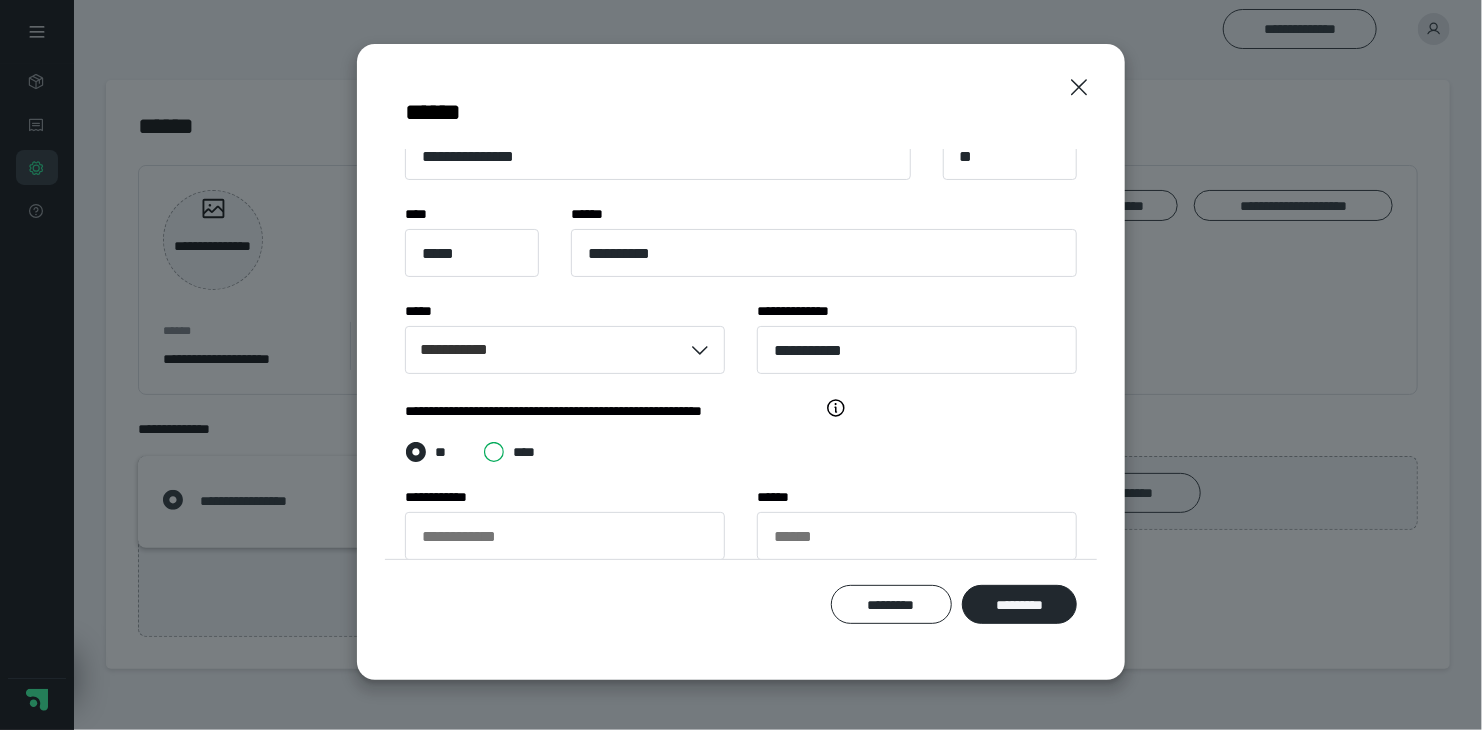 click on "****" at bounding box center [488, 690] 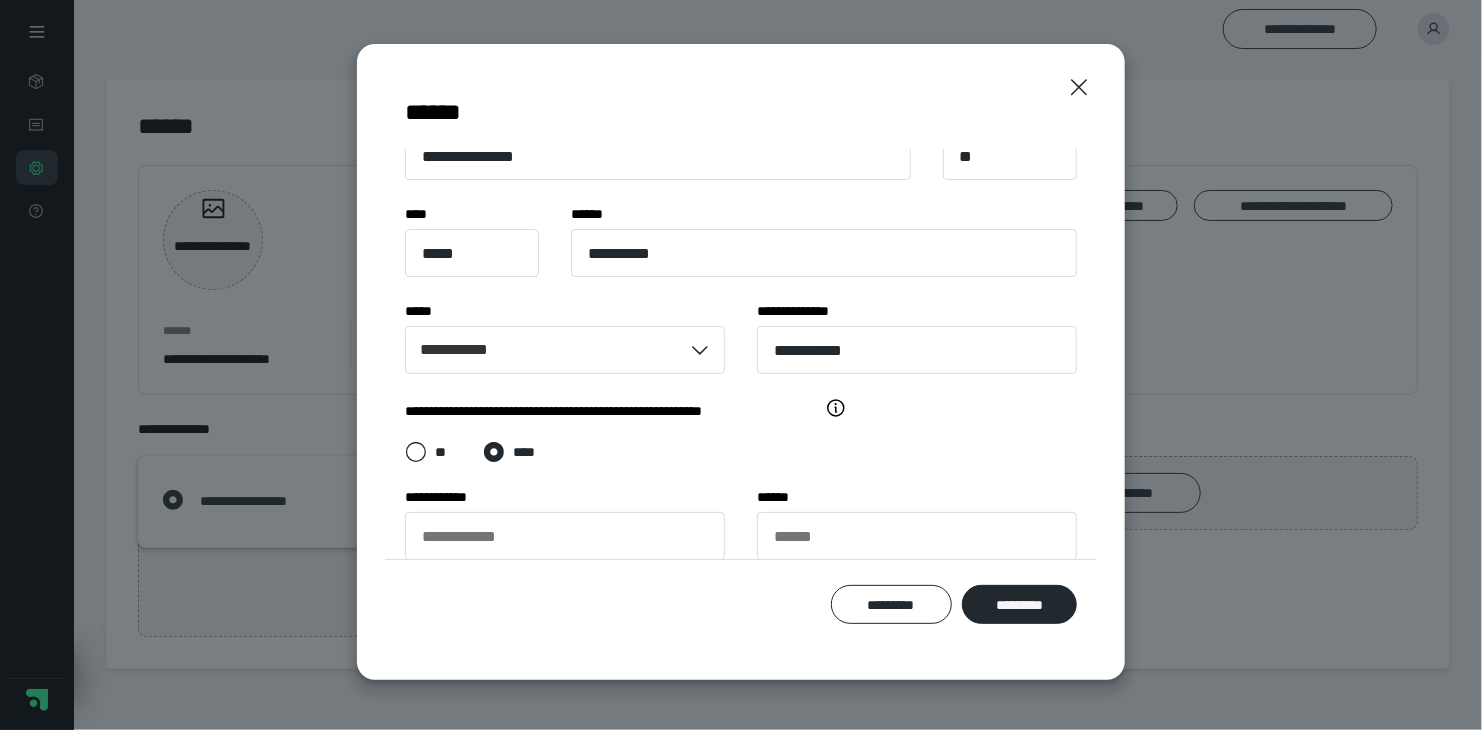click 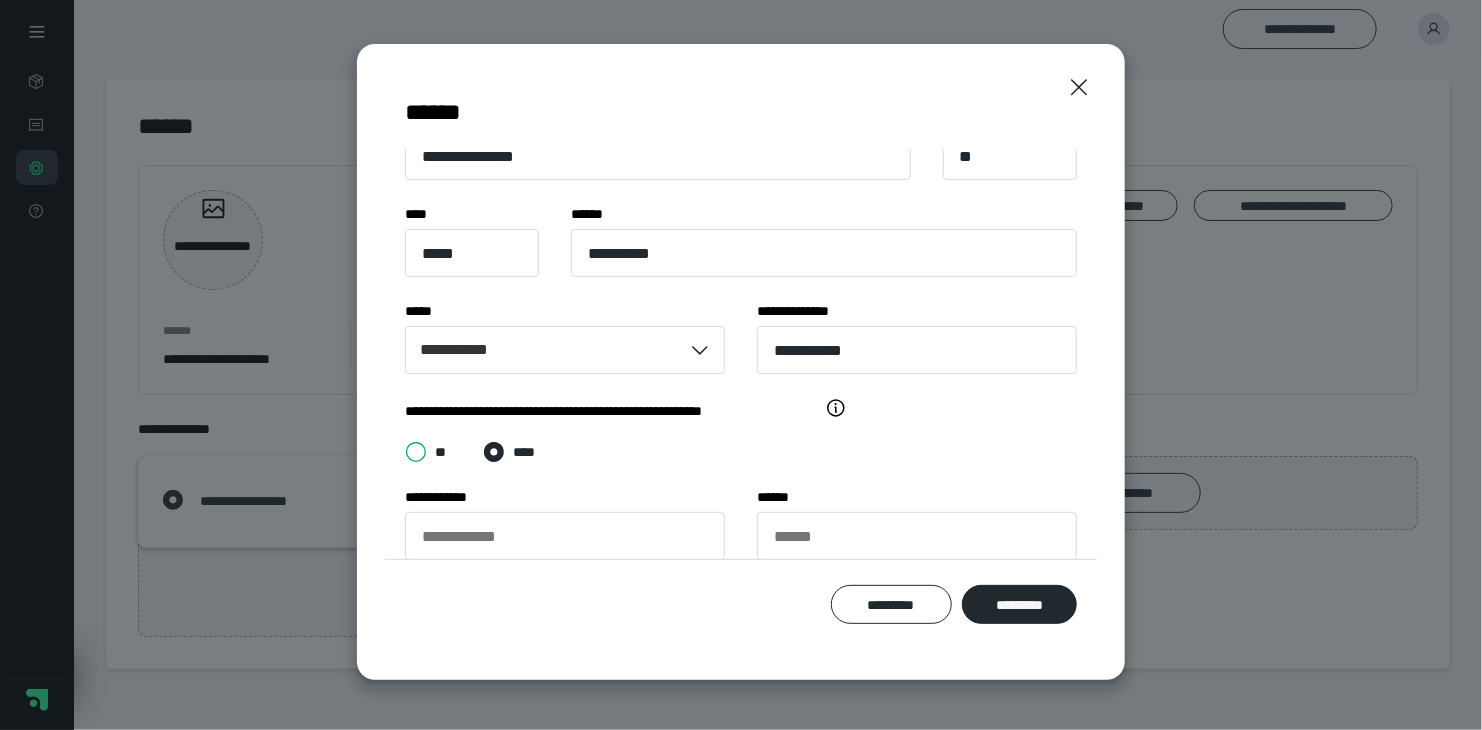 click on "**" at bounding box center [410, 690] 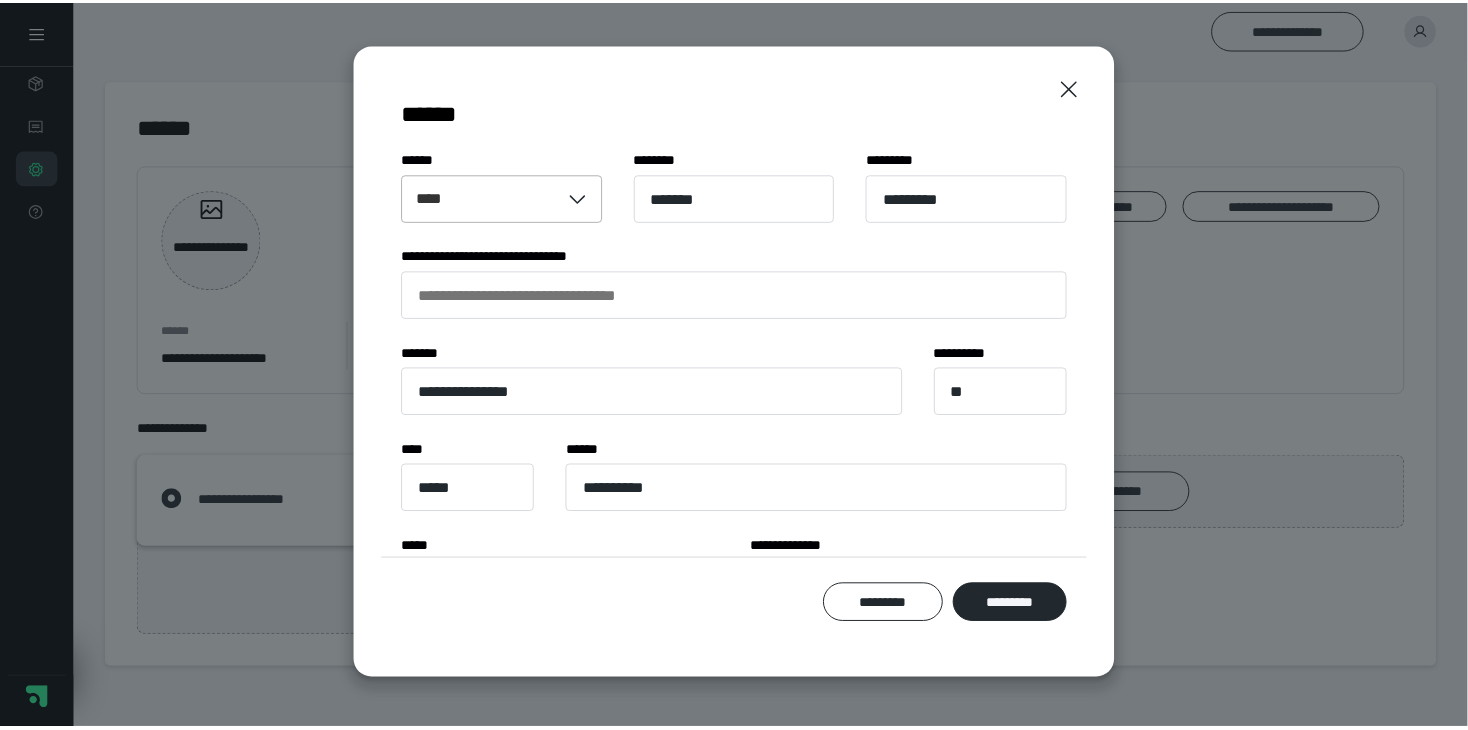 scroll, scrollTop: 236, scrollLeft: 0, axis: vertical 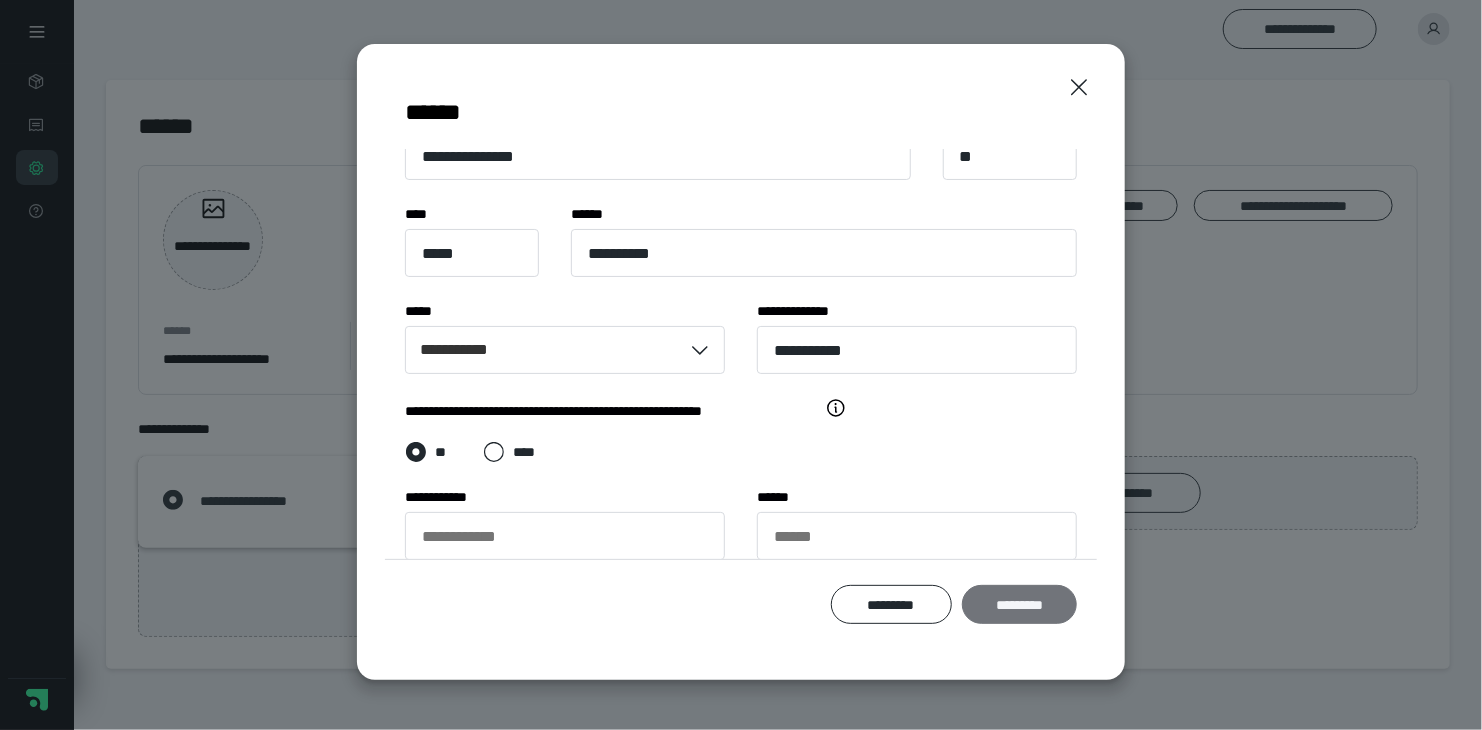 click on "*********" at bounding box center [1019, 605] 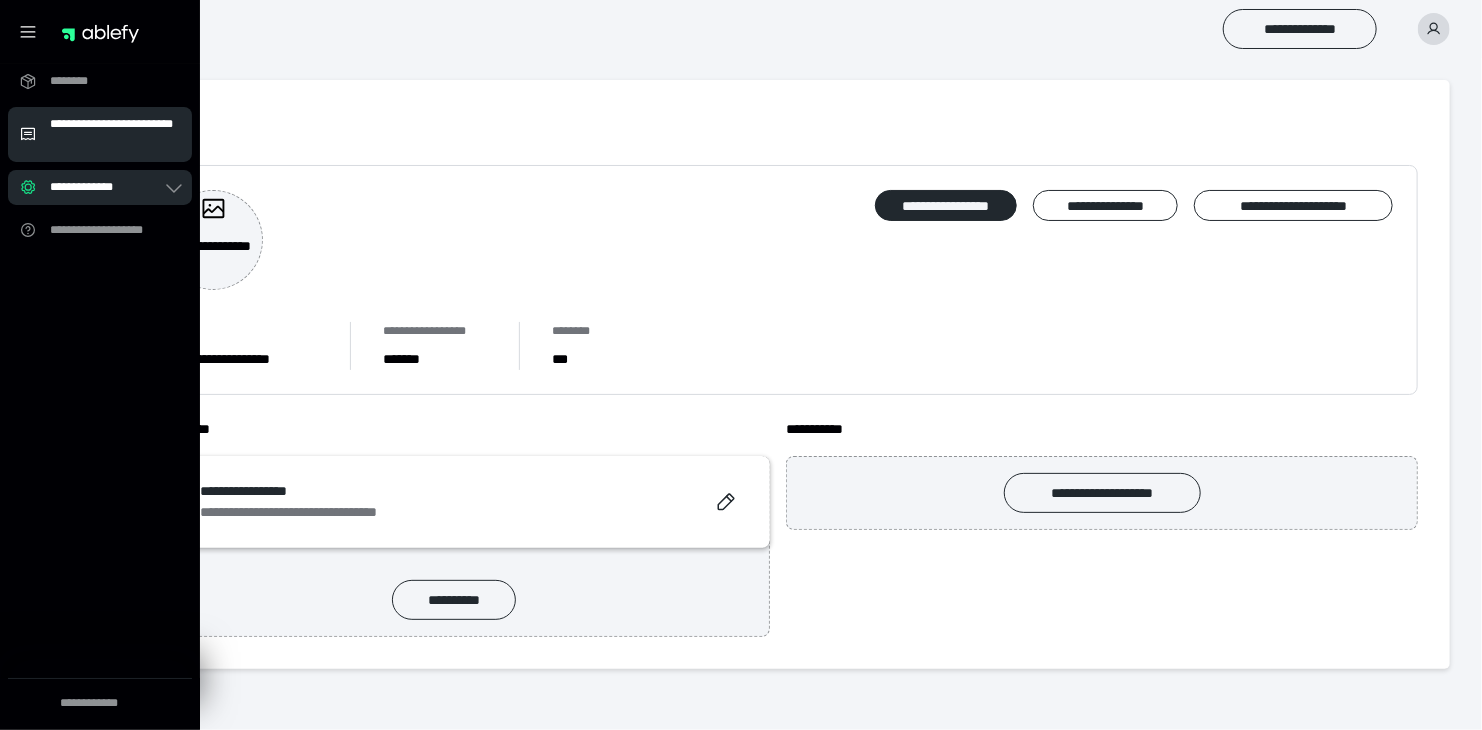 click on "**********" at bounding box center [115, 134] 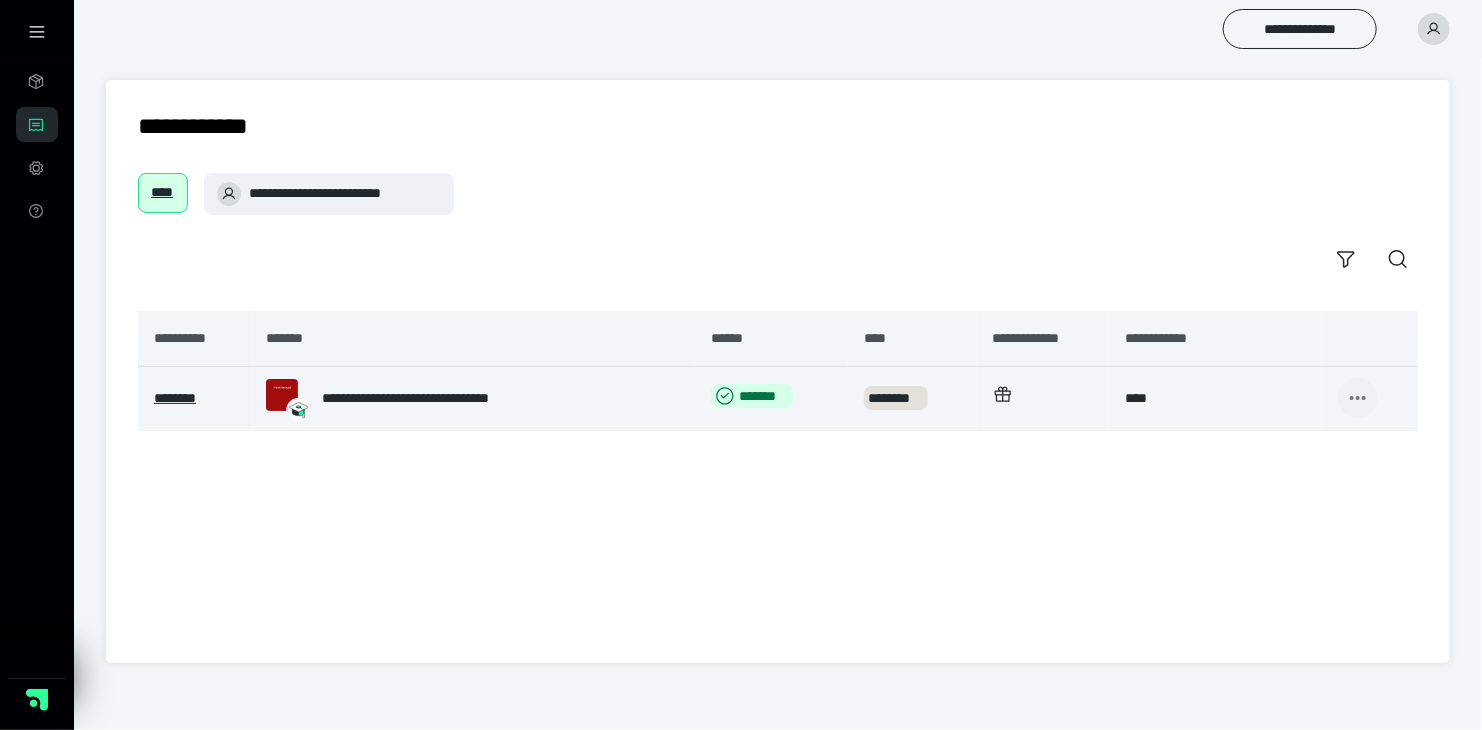 click 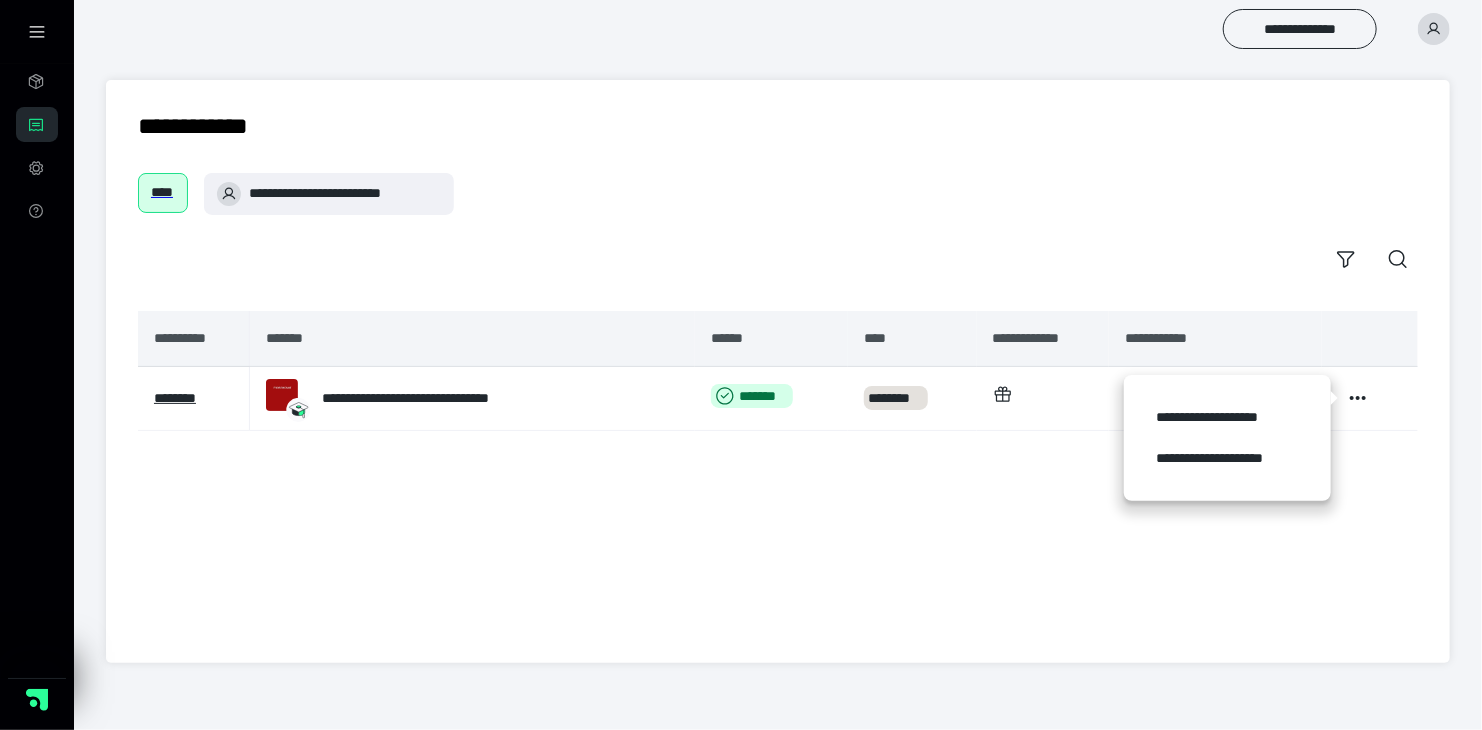 click on "**********" at bounding box center [778, 471] 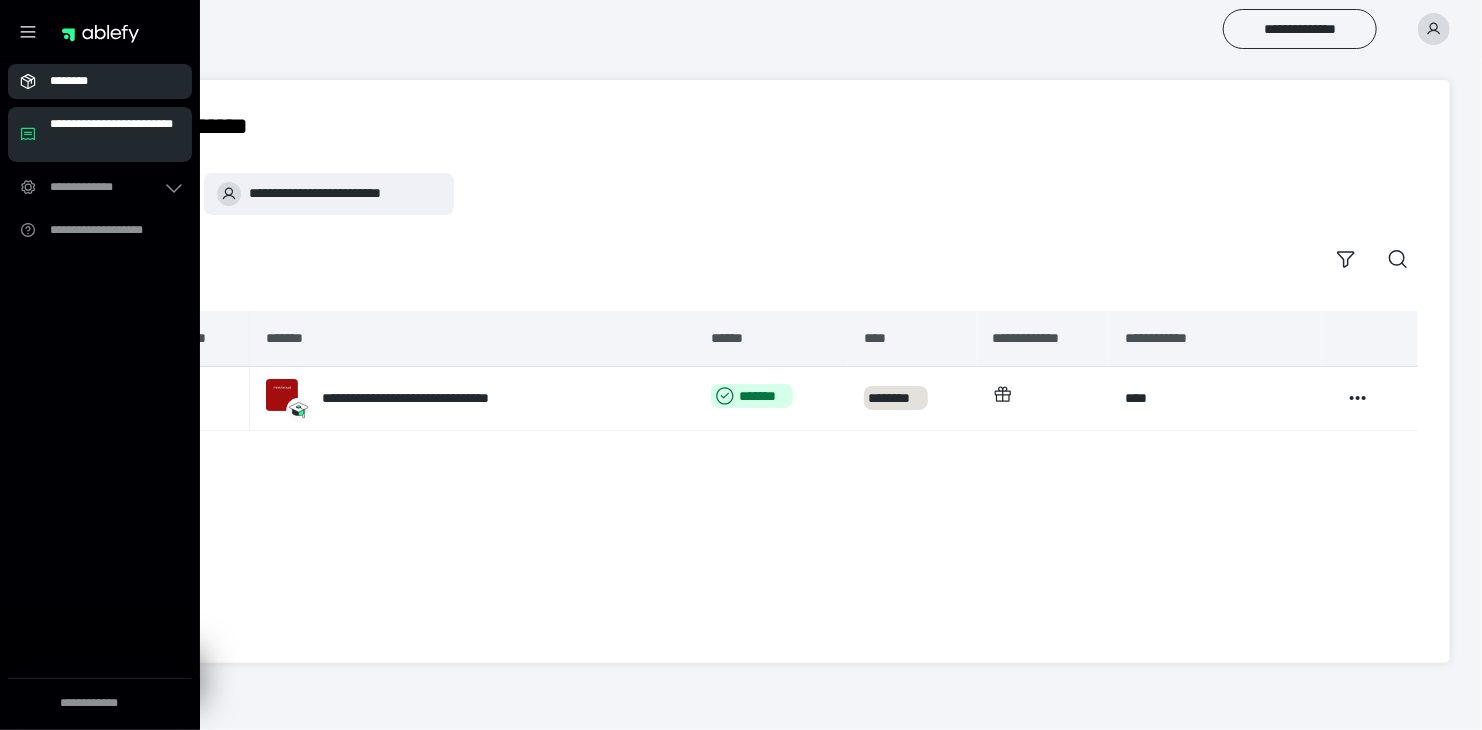 click on "********" at bounding box center [100, 81] 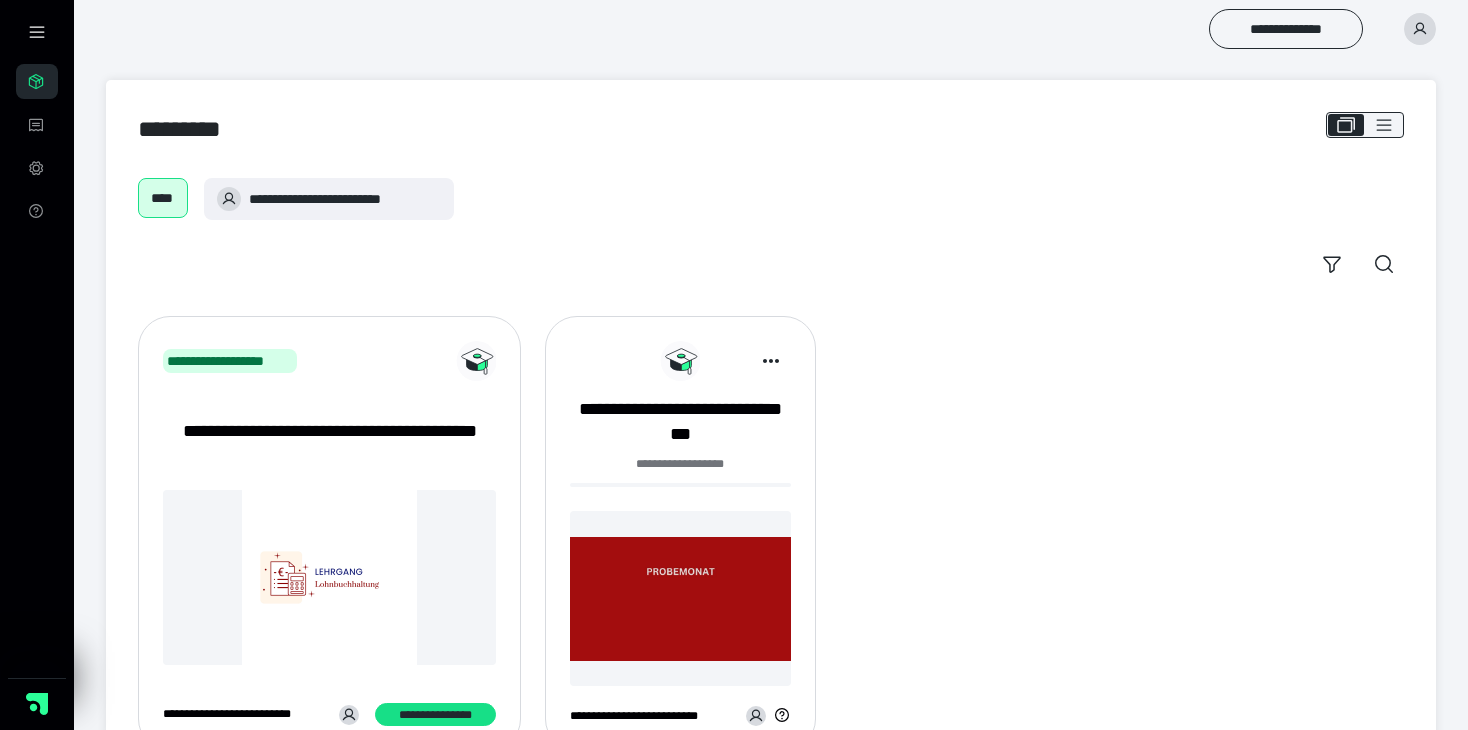 scroll, scrollTop: 76, scrollLeft: 0, axis: vertical 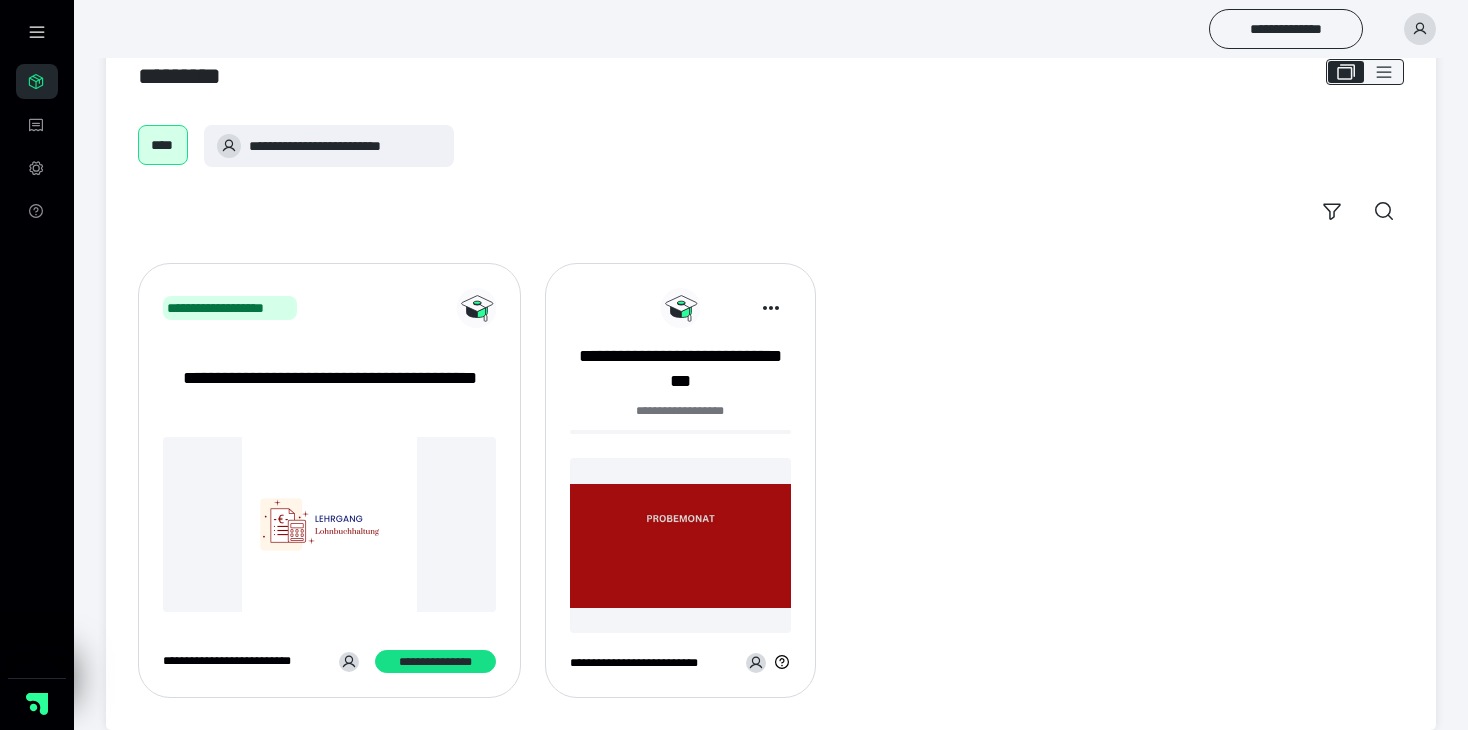 click at bounding box center [680, 545] 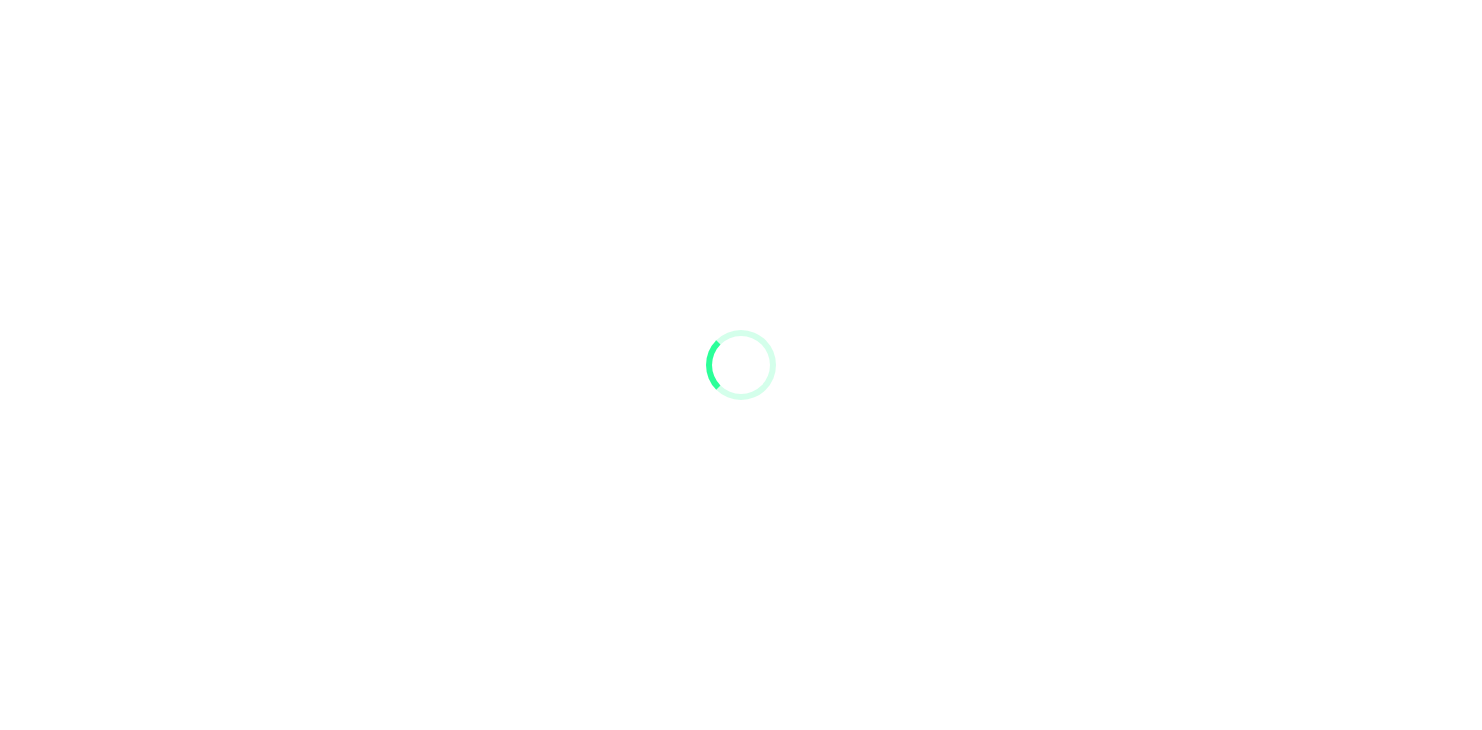 scroll, scrollTop: 0, scrollLeft: 0, axis: both 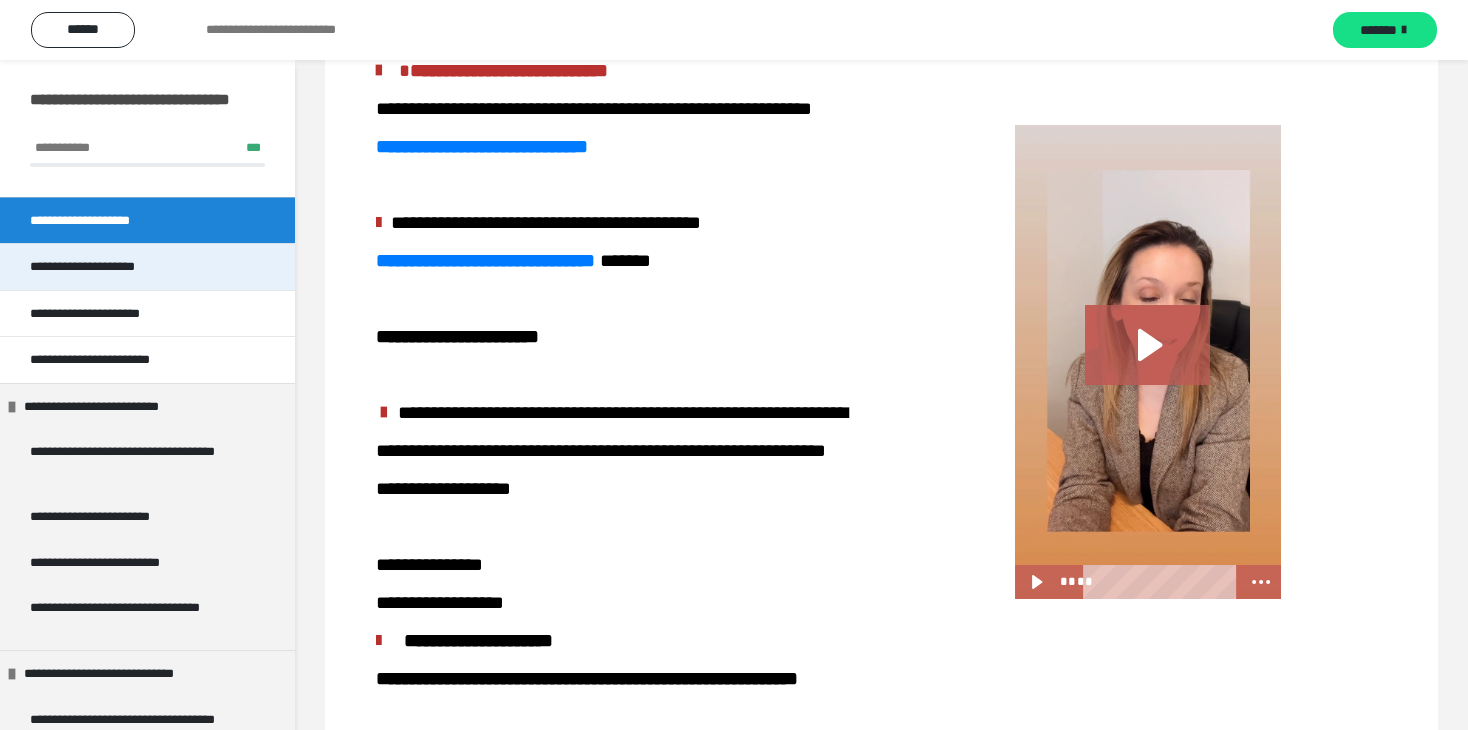 click on "**********" at bounding box center [109, 267] 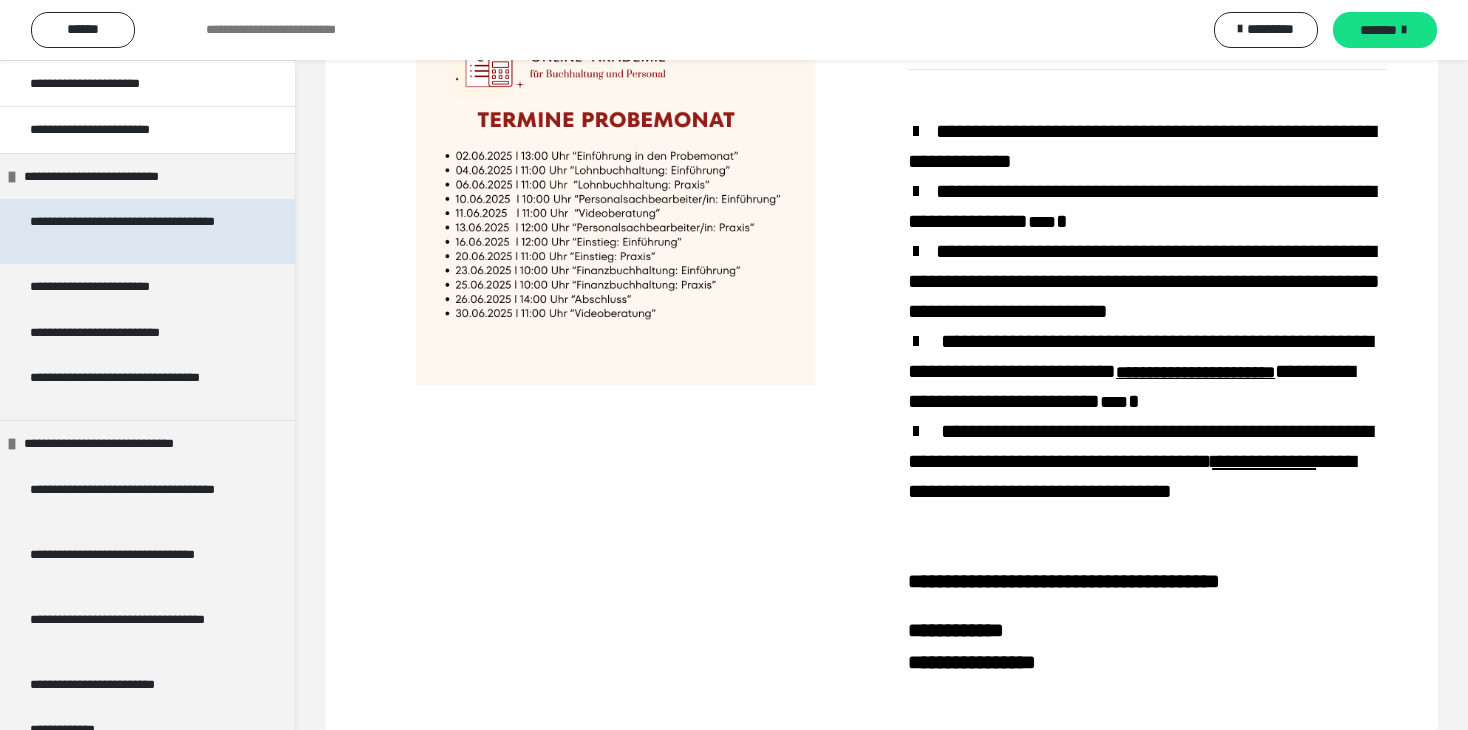 scroll, scrollTop: 231, scrollLeft: 0, axis: vertical 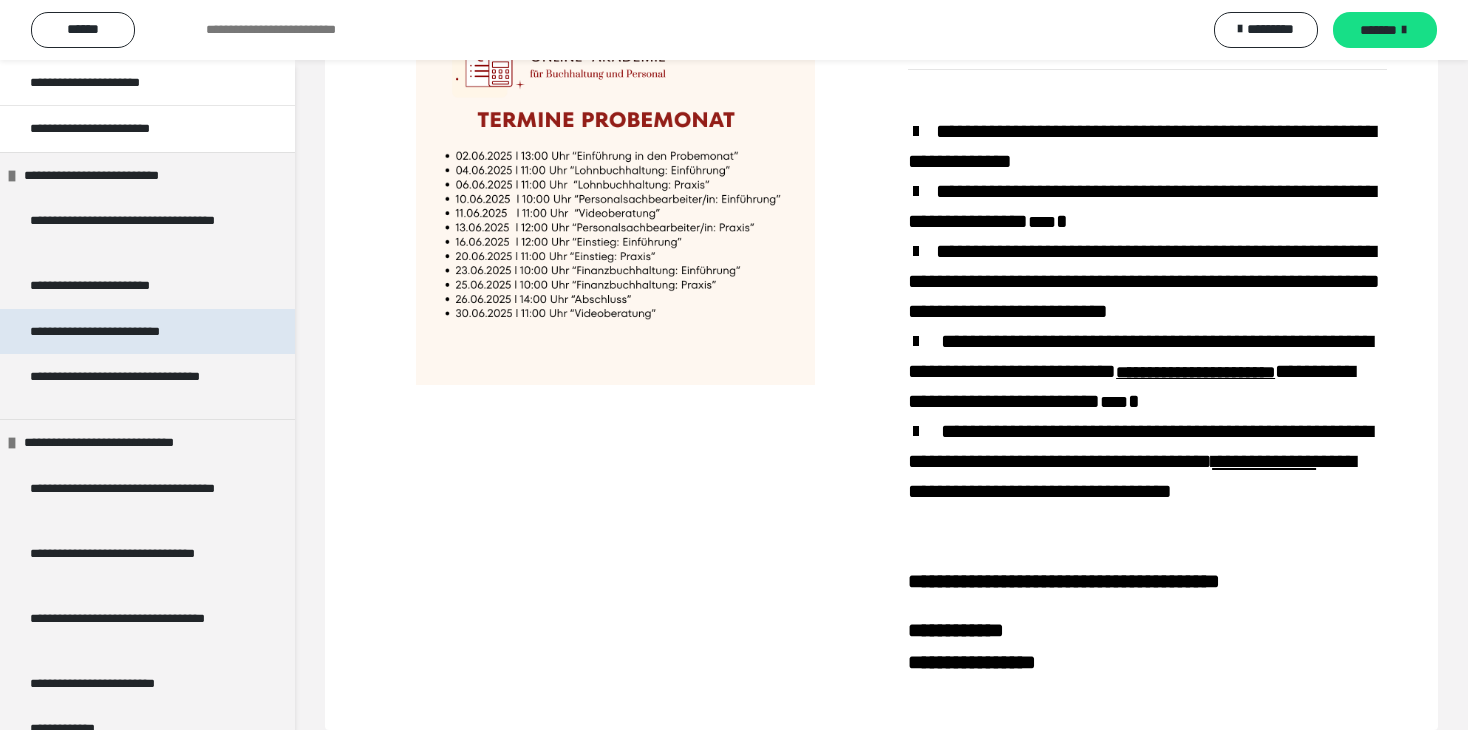 click on "**********" at bounding box center [128, 332] 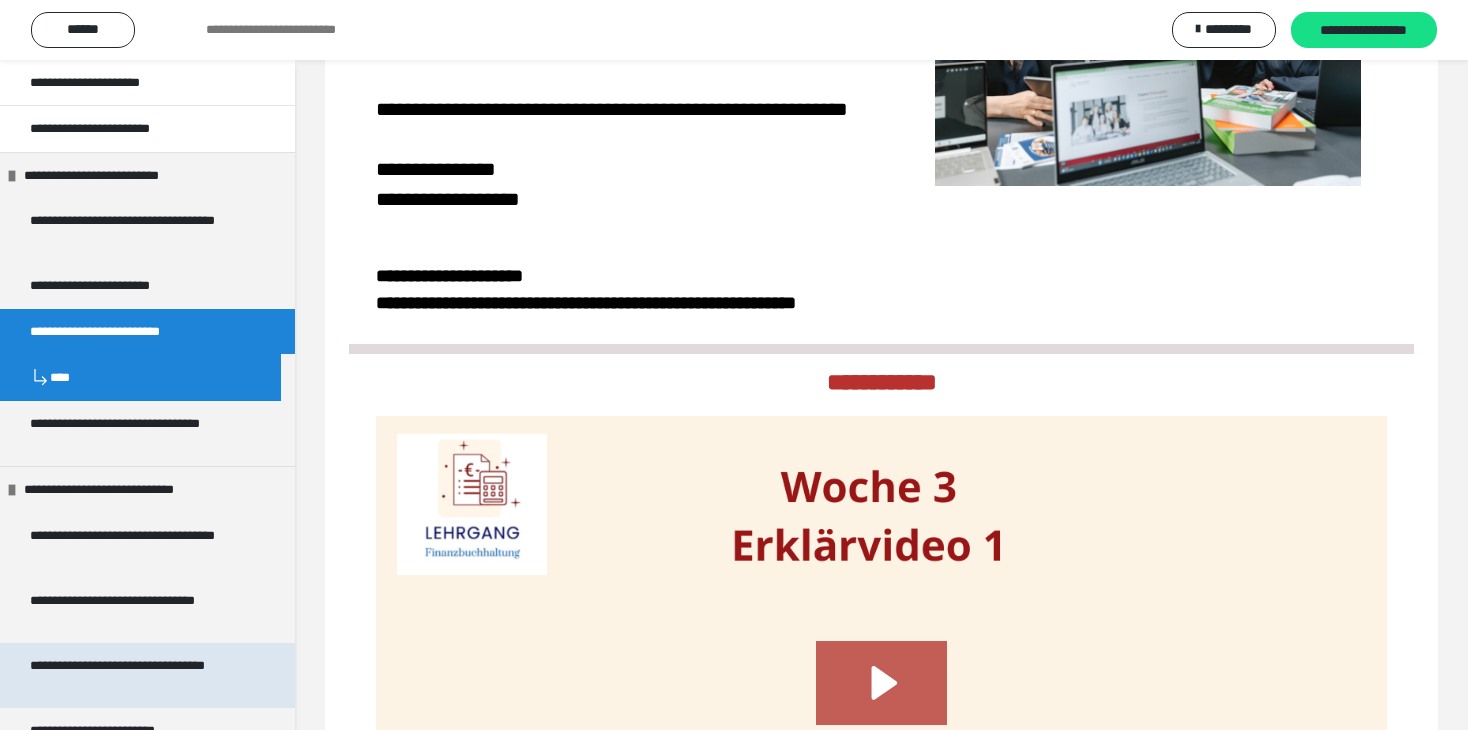 click on "**********" at bounding box center [132, 675] 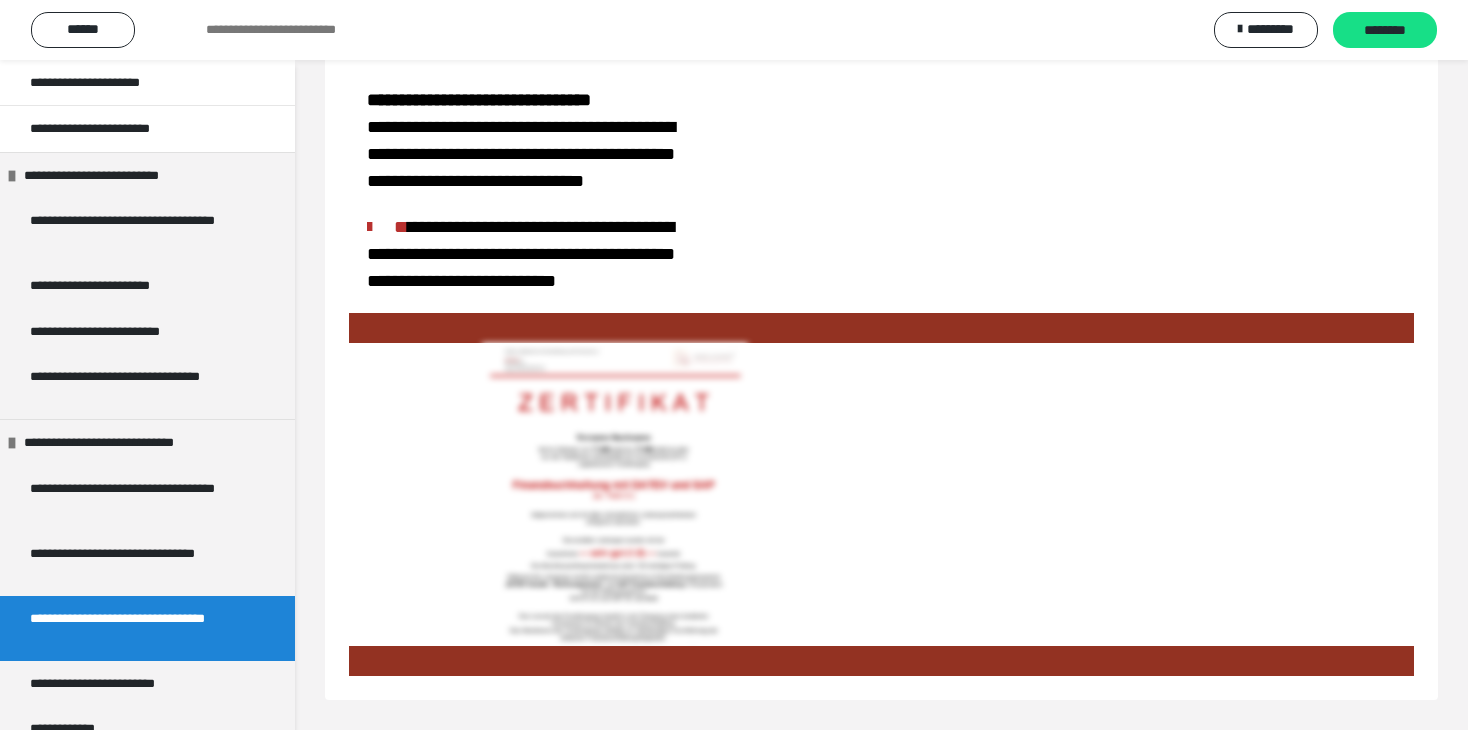 scroll, scrollTop: 1154, scrollLeft: 0, axis: vertical 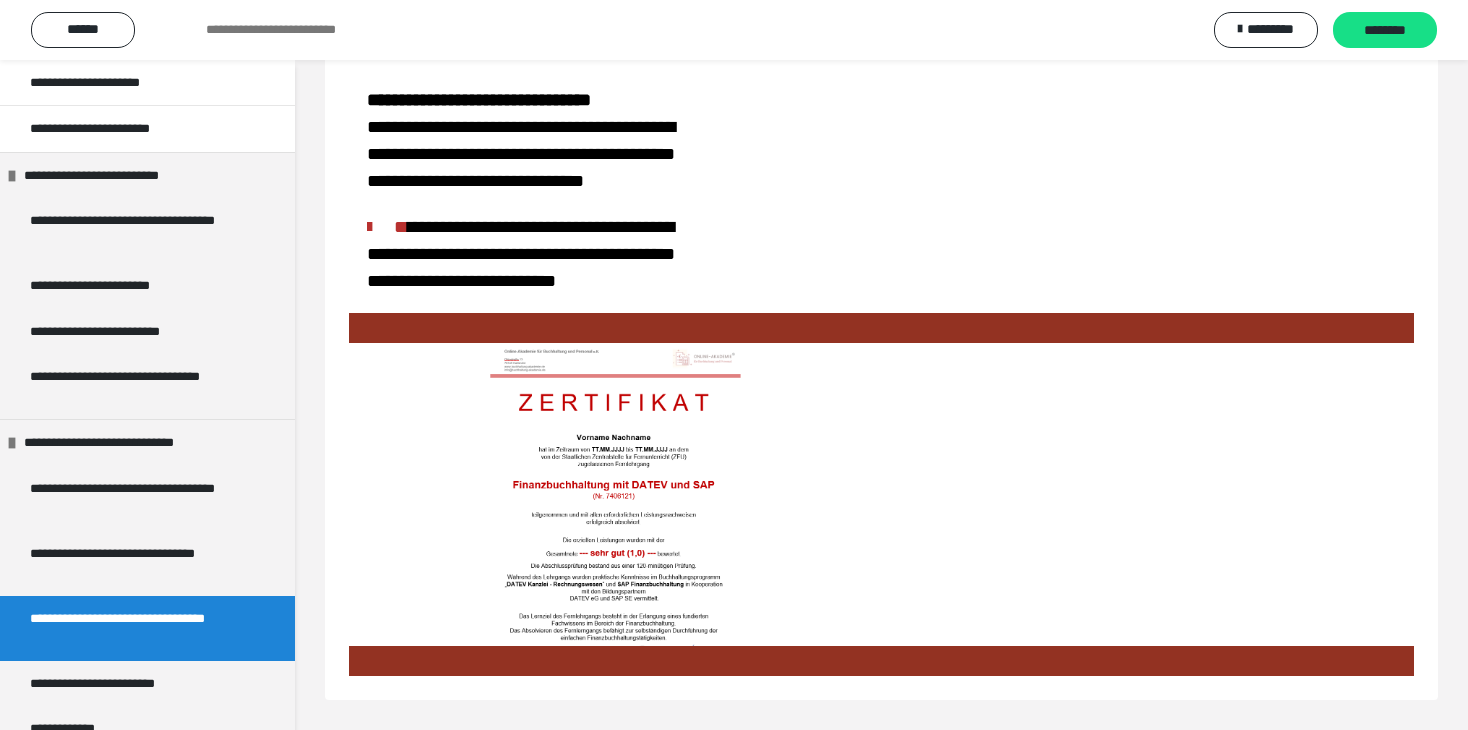 click at bounding box center [615, 494] 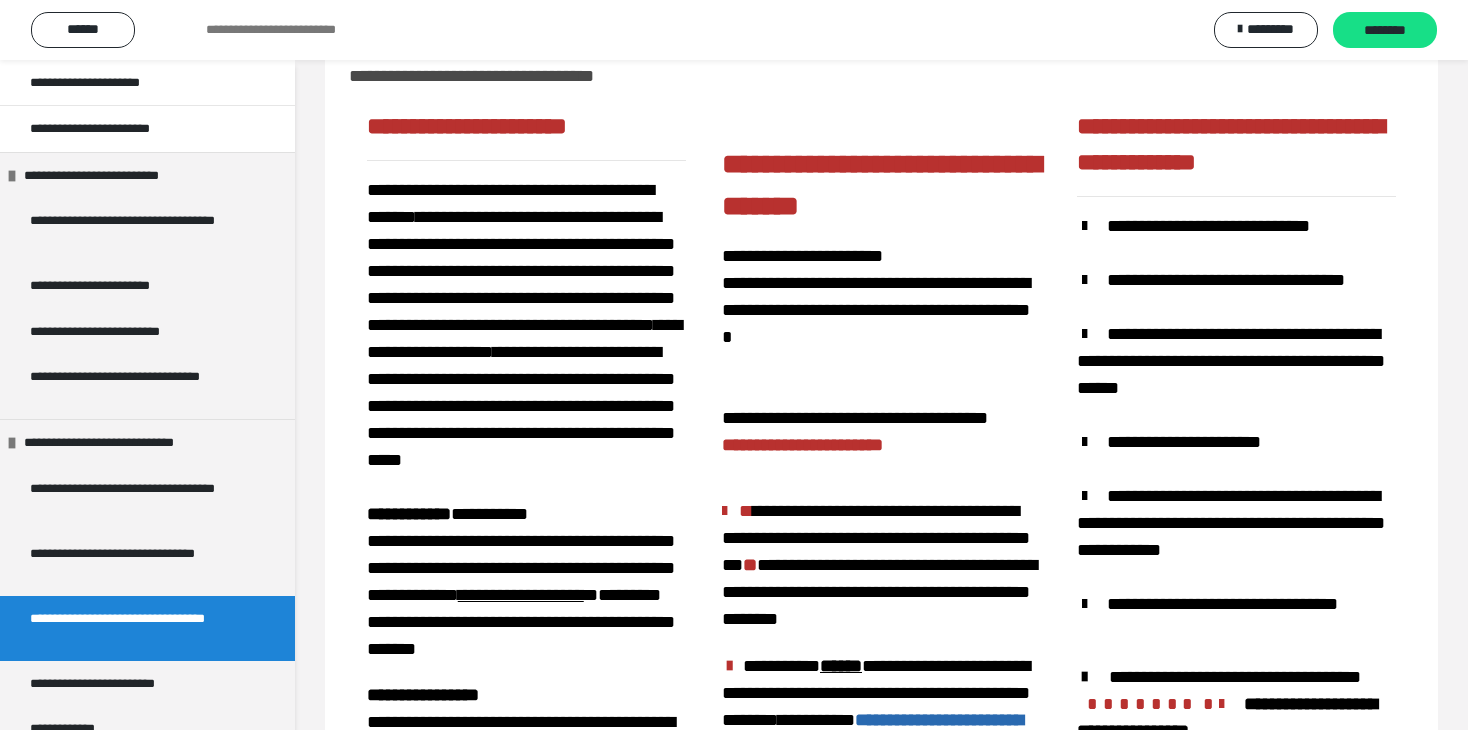 scroll, scrollTop: 0, scrollLeft: 0, axis: both 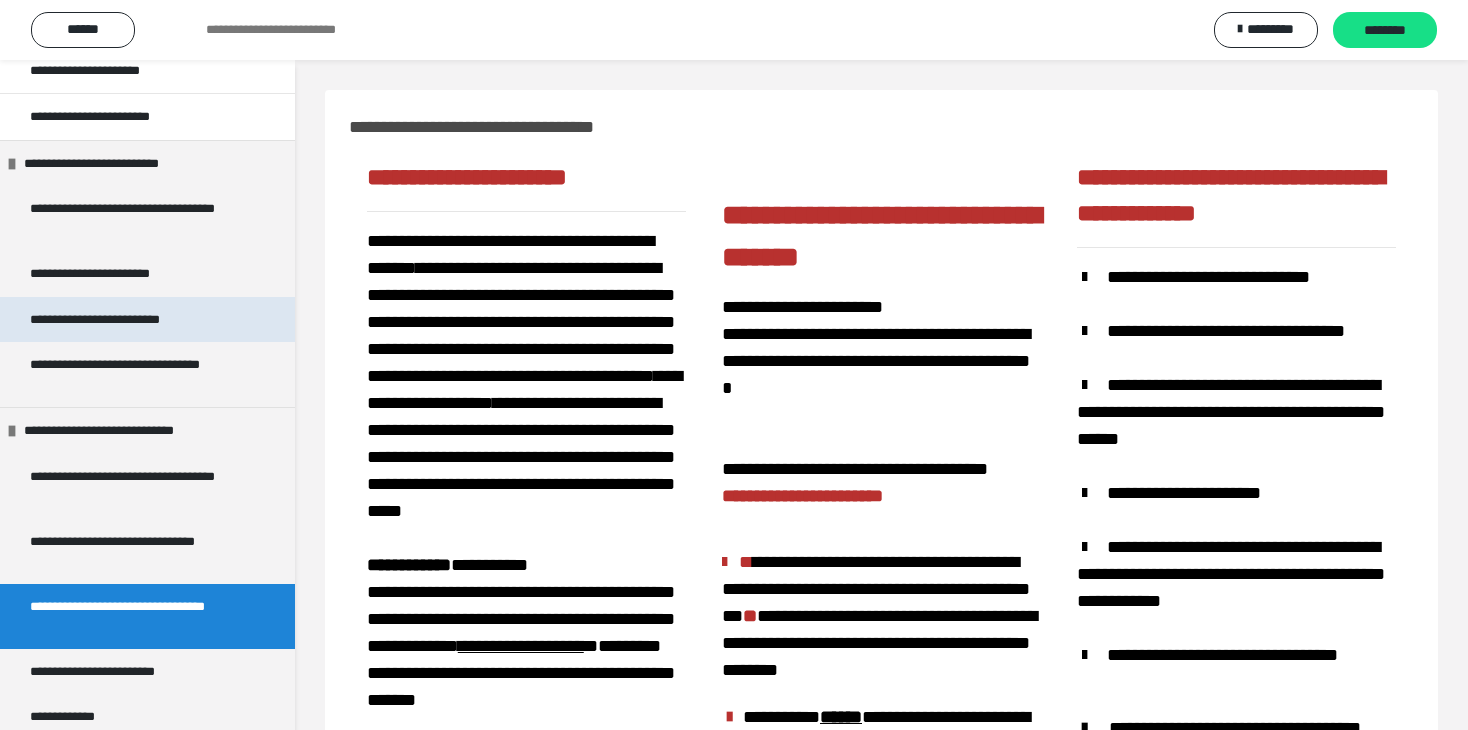 click on "**********" at bounding box center (128, 320) 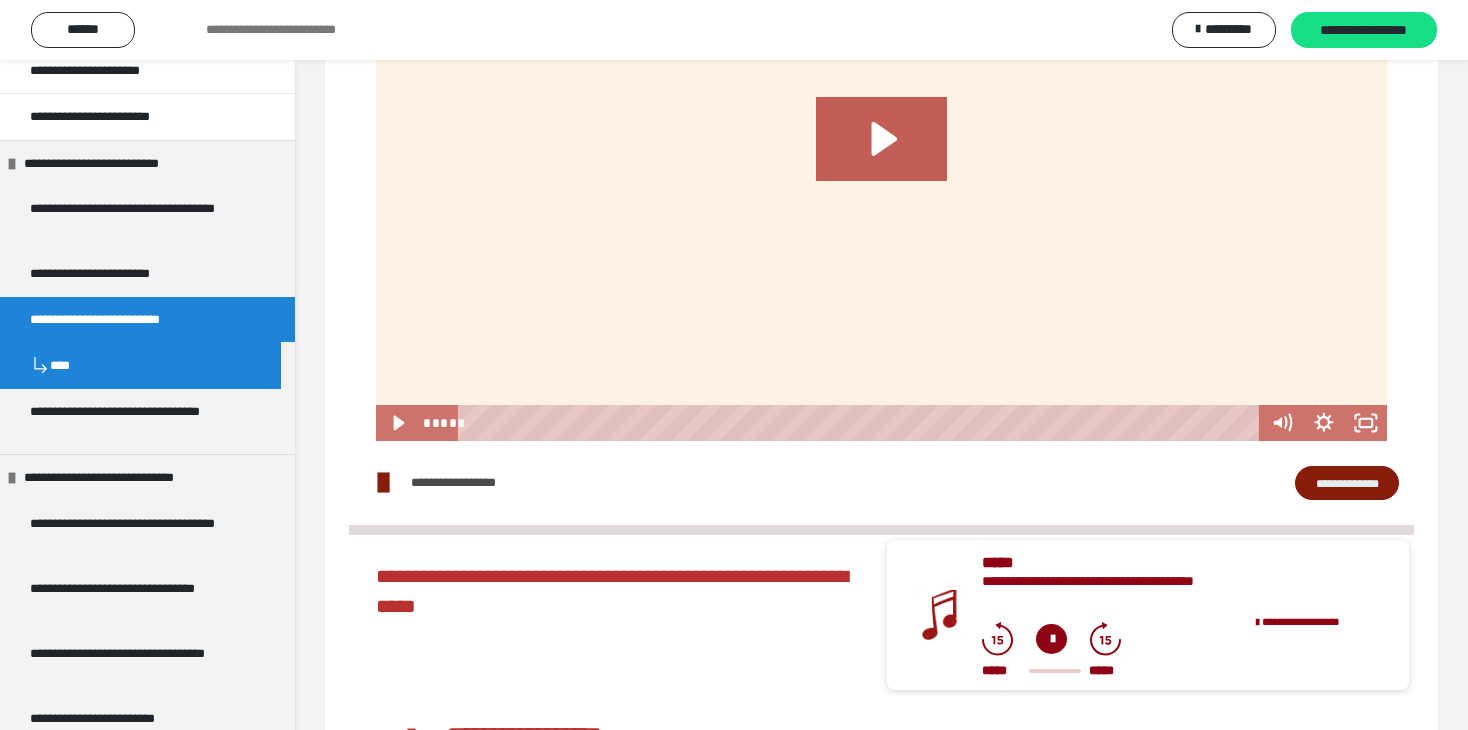 scroll, scrollTop: 1018, scrollLeft: 0, axis: vertical 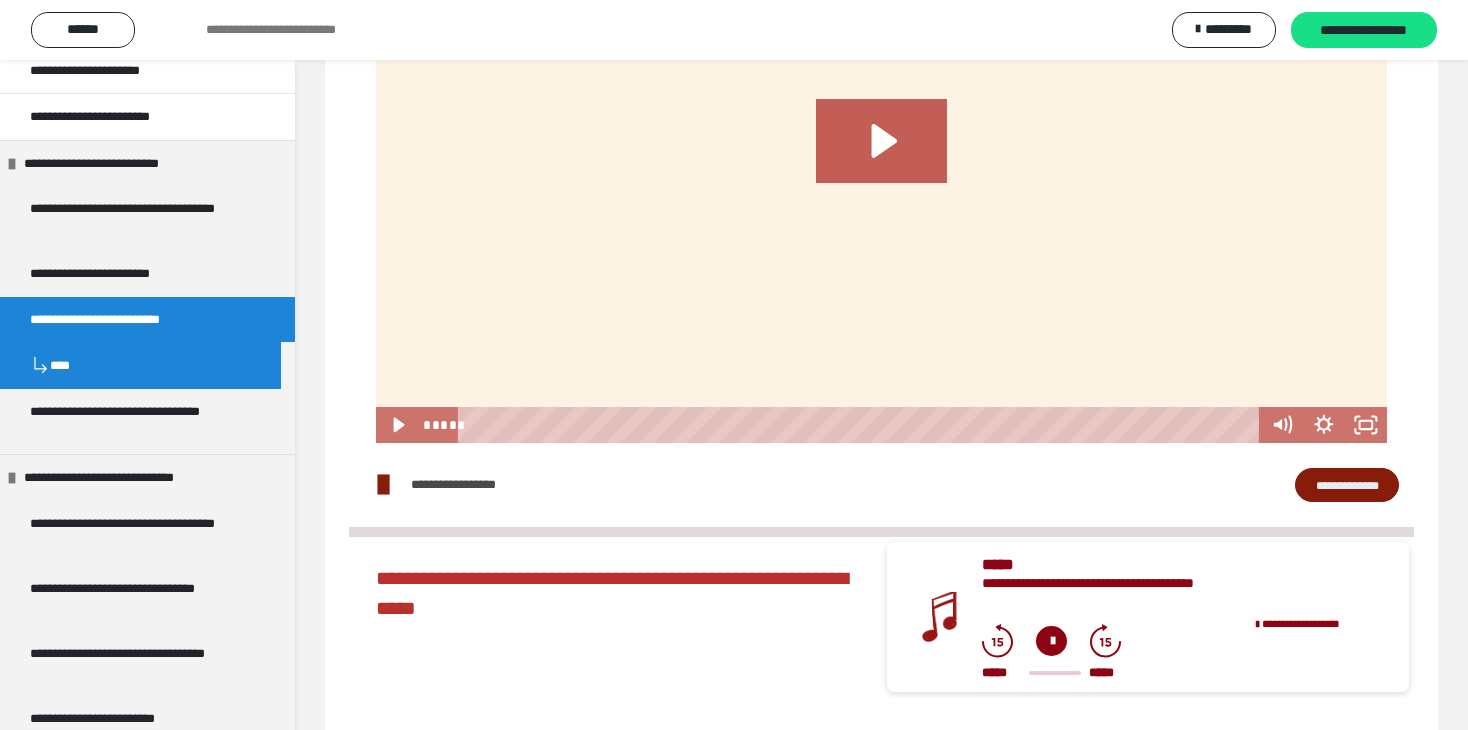 click at bounding box center (882, 158) 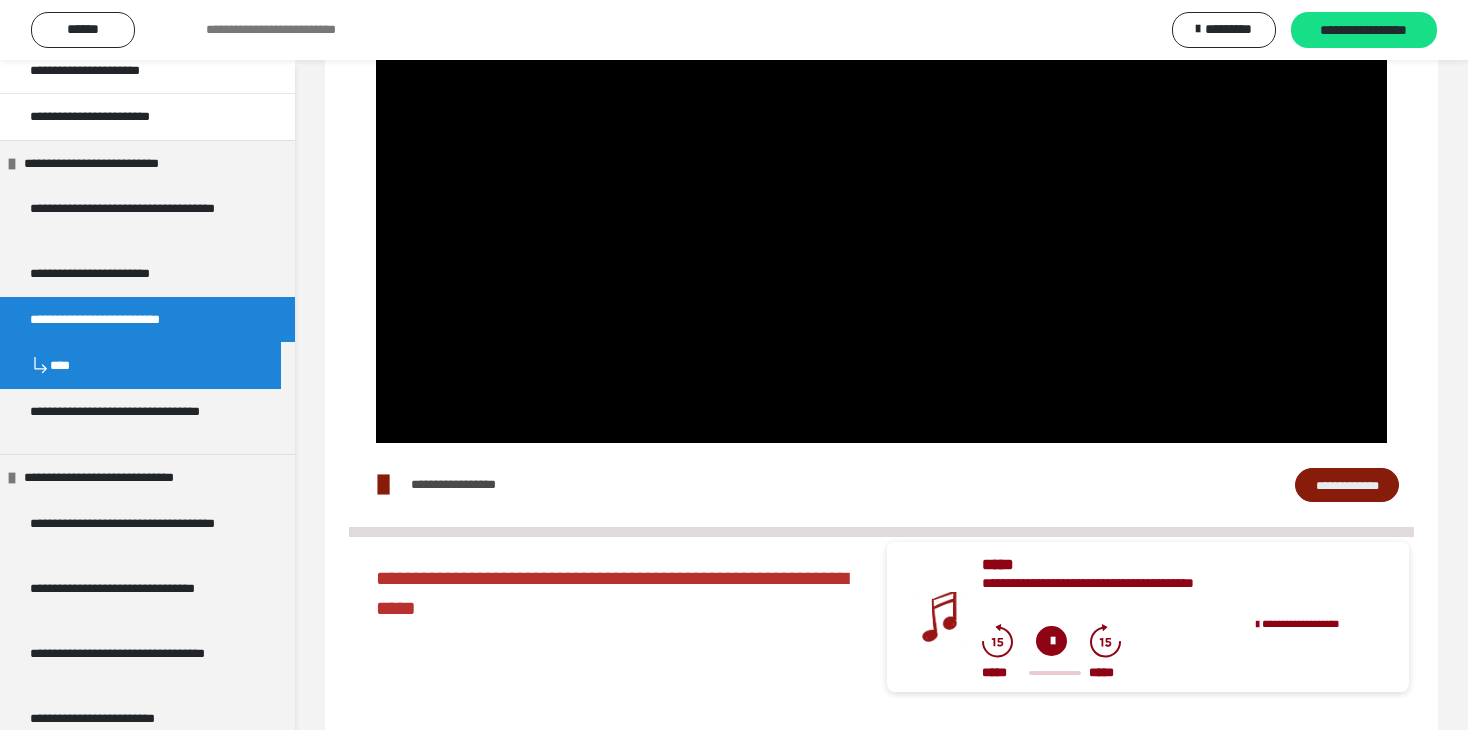 click at bounding box center [882, 158] 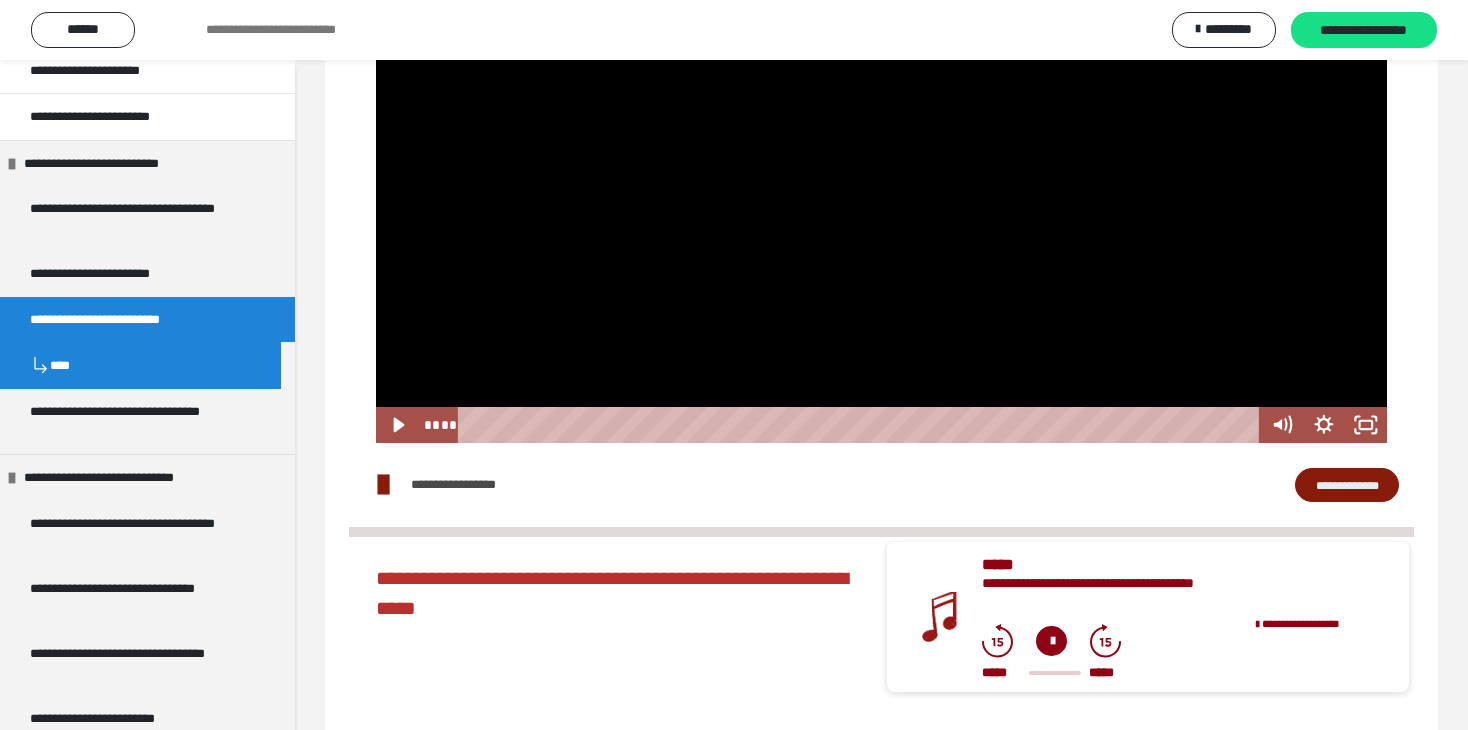 click at bounding box center [882, 158] 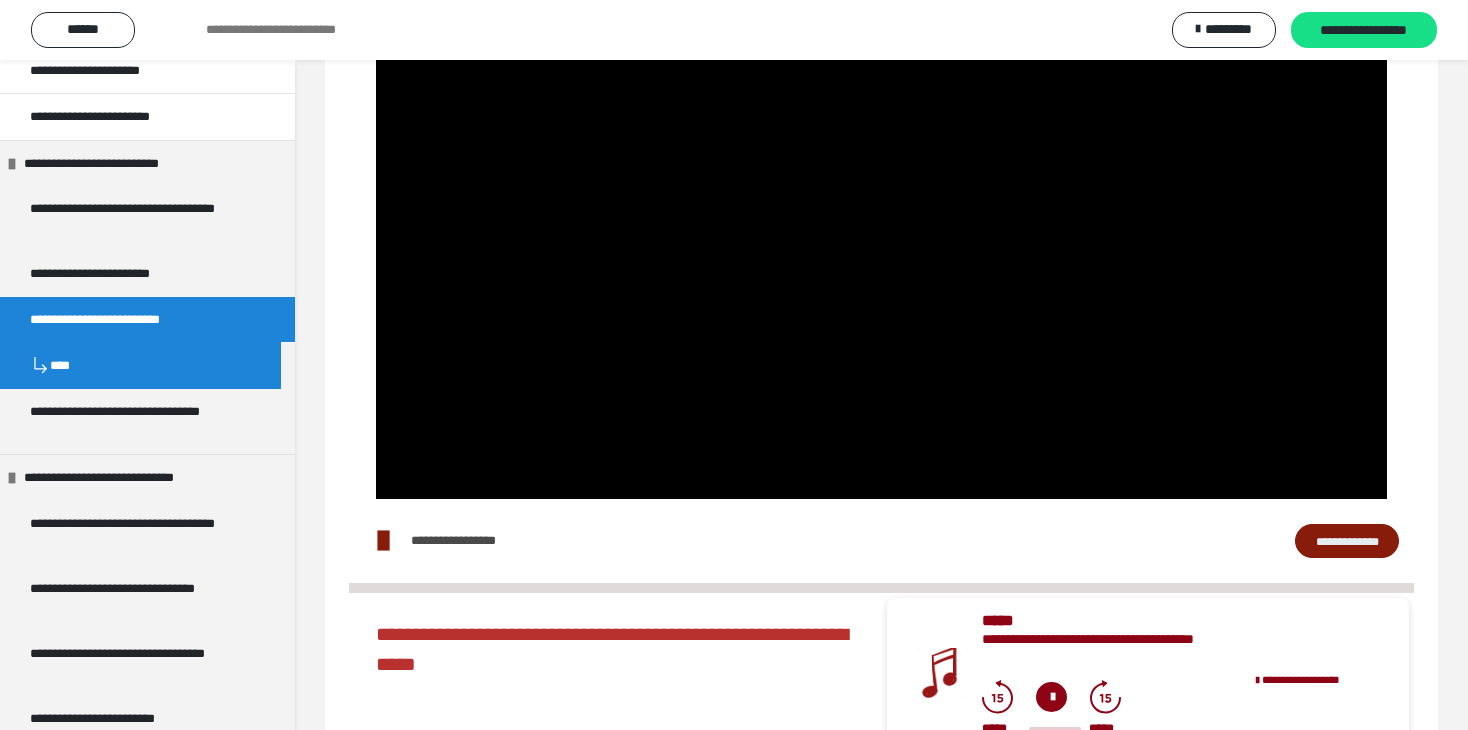 scroll, scrollTop: 961, scrollLeft: 0, axis: vertical 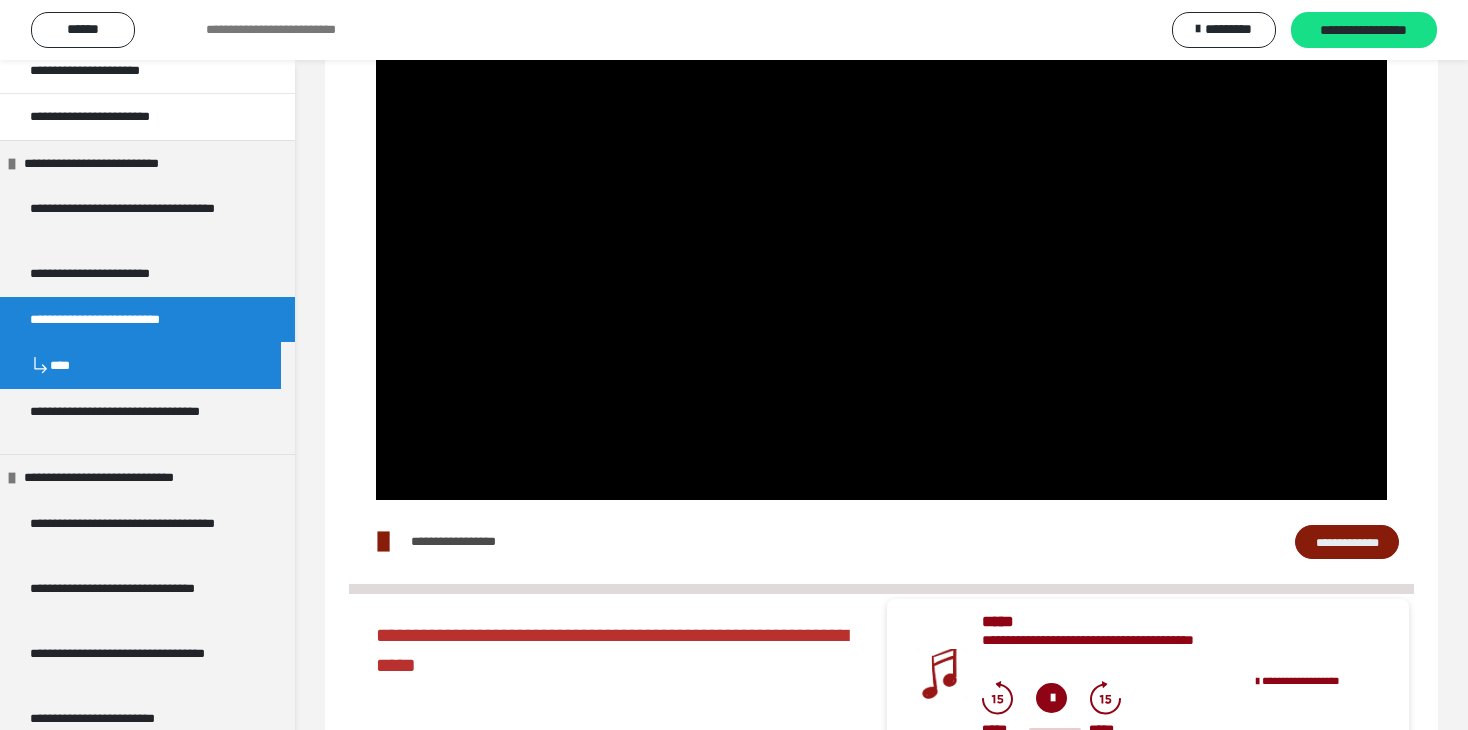 type 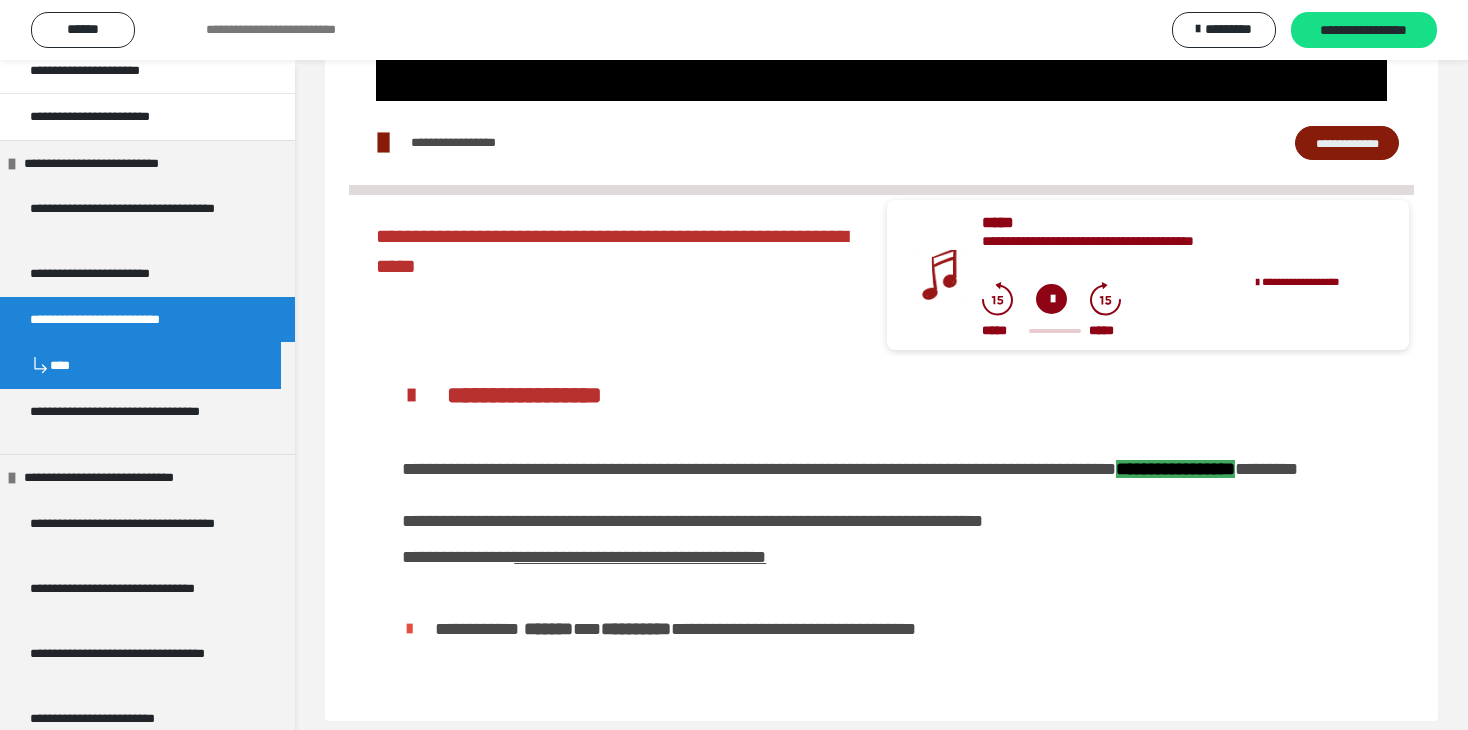scroll, scrollTop: 1557, scrollLeft: 0, axis: vertical 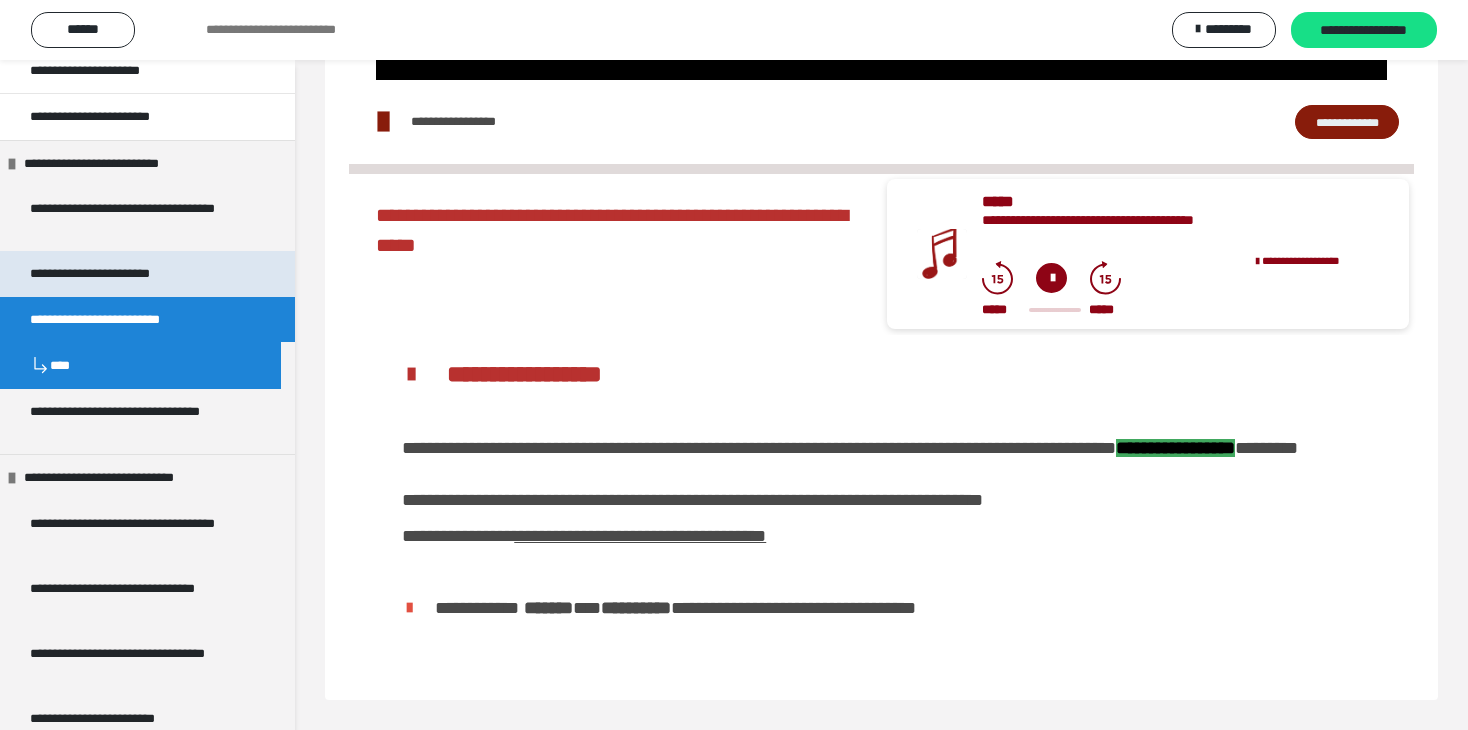 click on "**********" at bounding box center [122, 274] 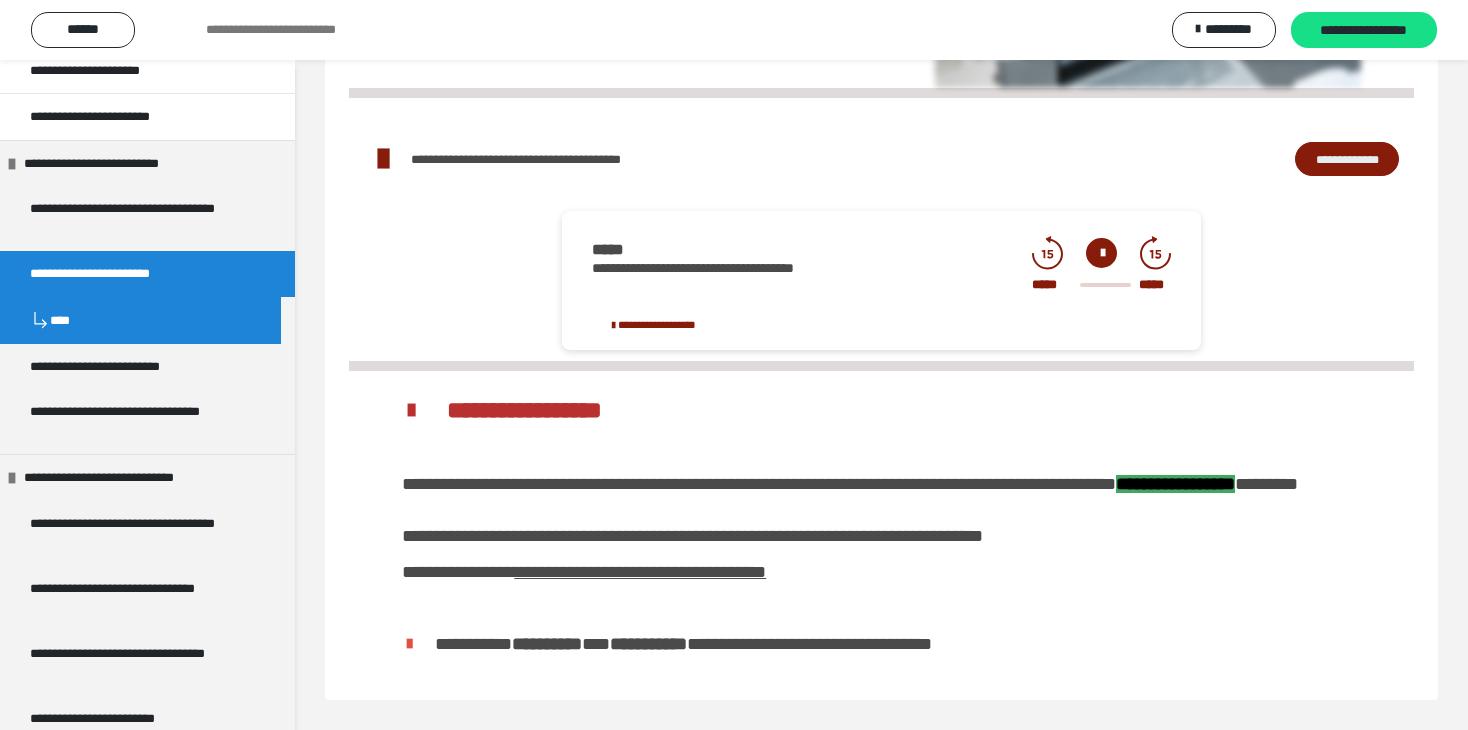 scroll, scrollTop: 888, scrollLeft: 0, axis: vertical 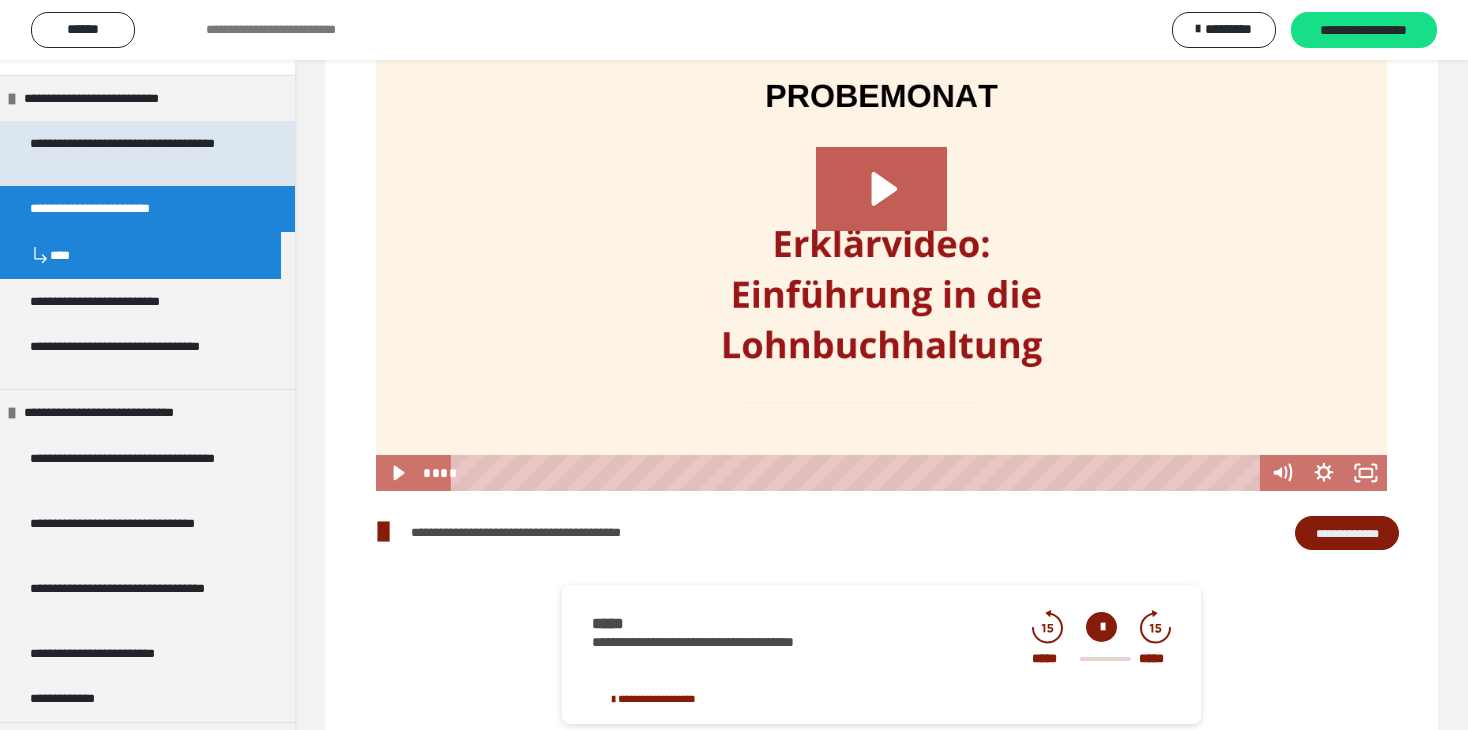 click on "**********" at bounding box center (132, 153) 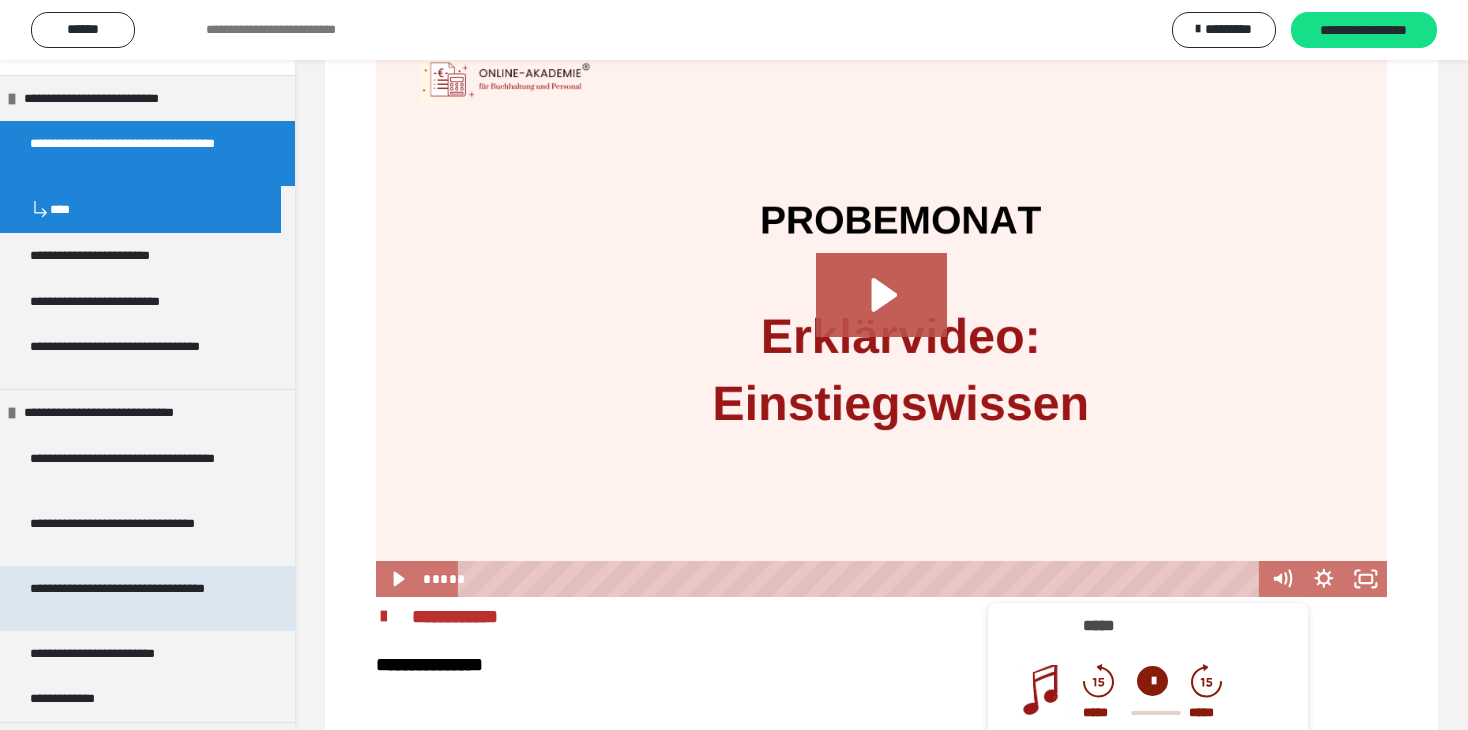 click on "**********" at bounding box center (132, 598) 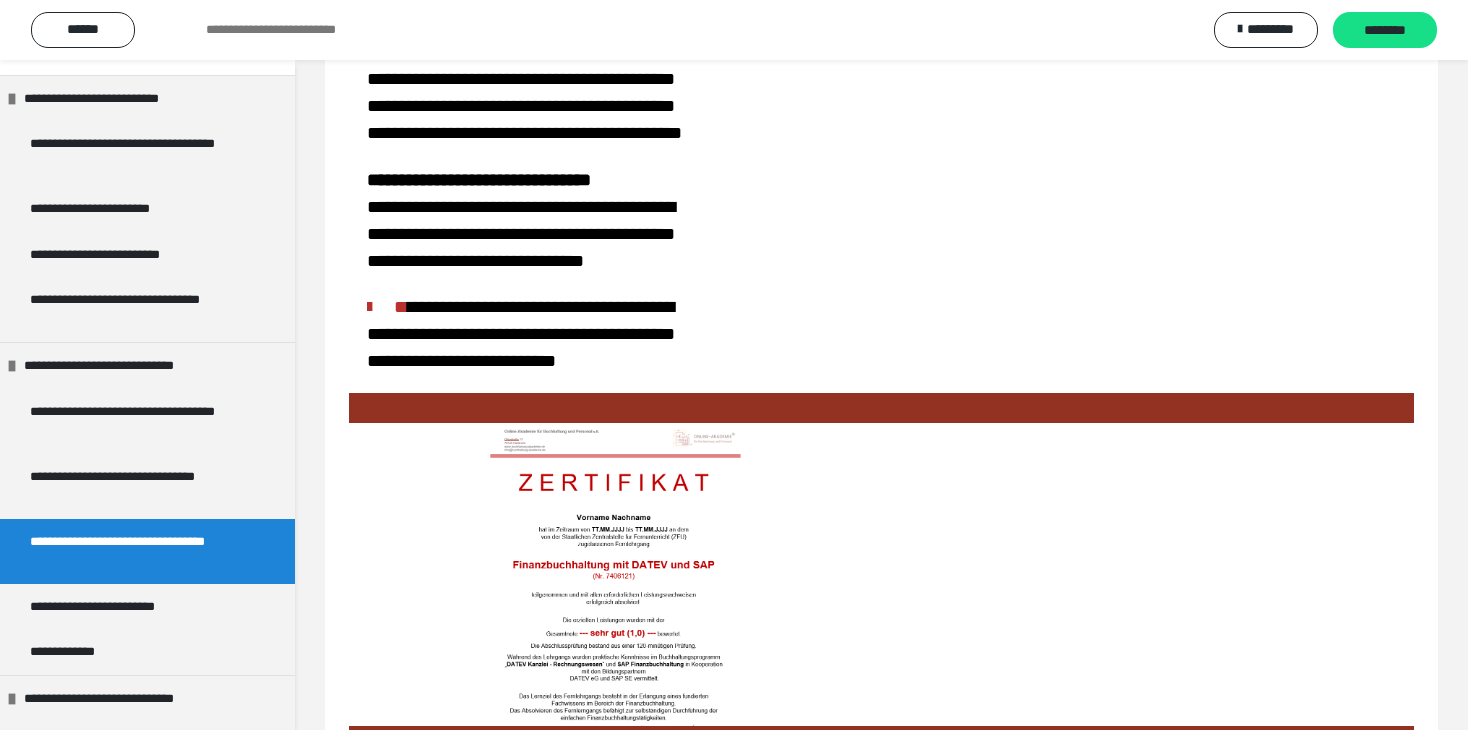 scroll, scrollTop: 1154, scrollLeft: 0, axis: vertical 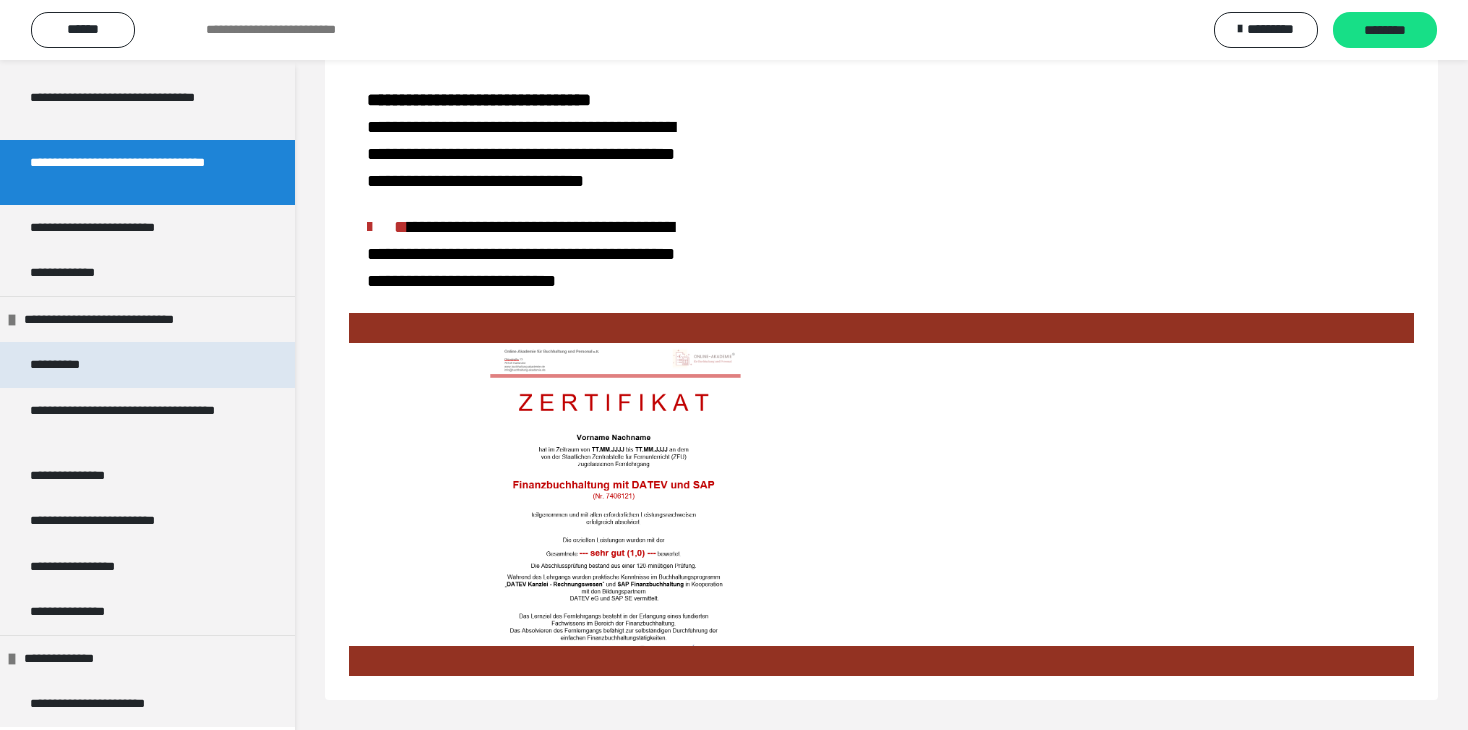 click on "**********" at bounding box center [147, 365] 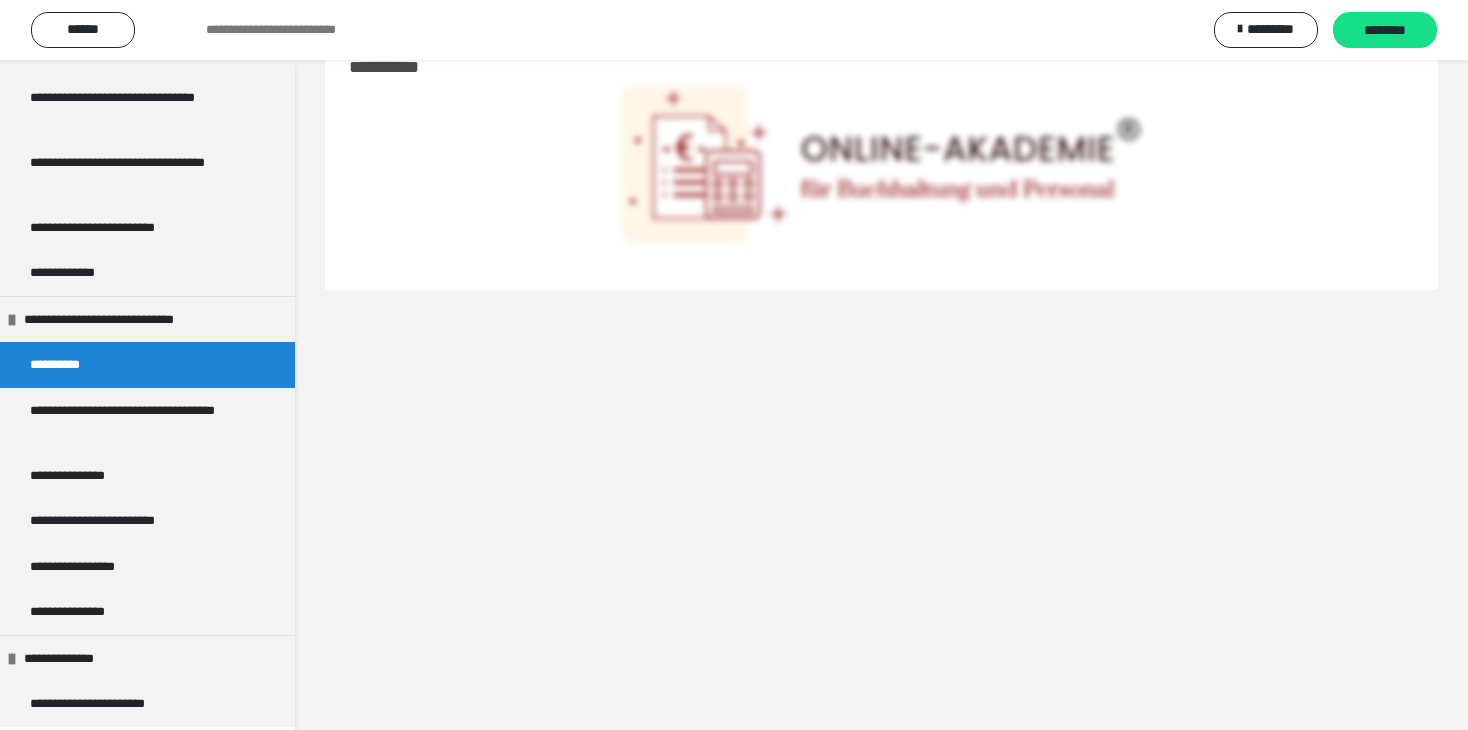 scroll, scrollTop: 60, scrollLeft: 0, axis: vertical 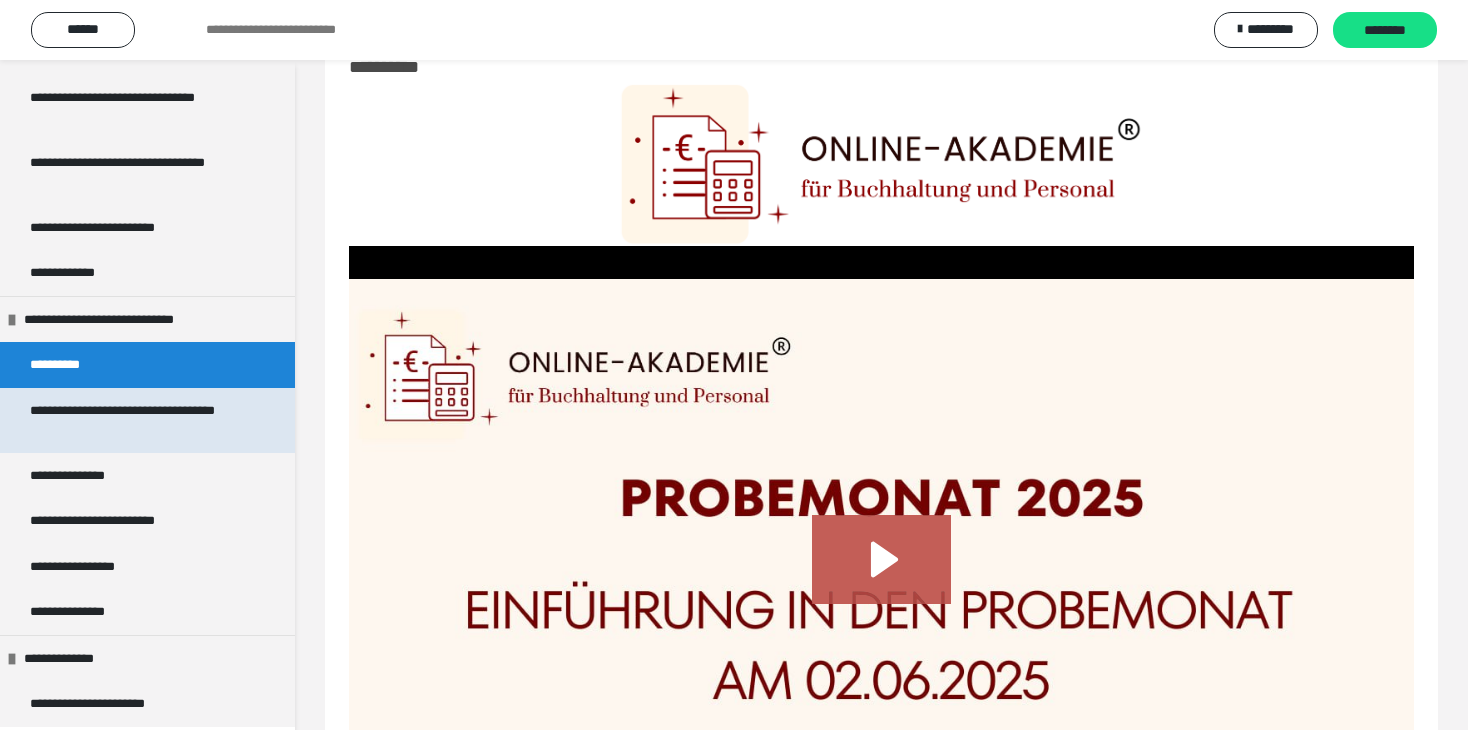 click on "**********" at bounding box center [132, 420] 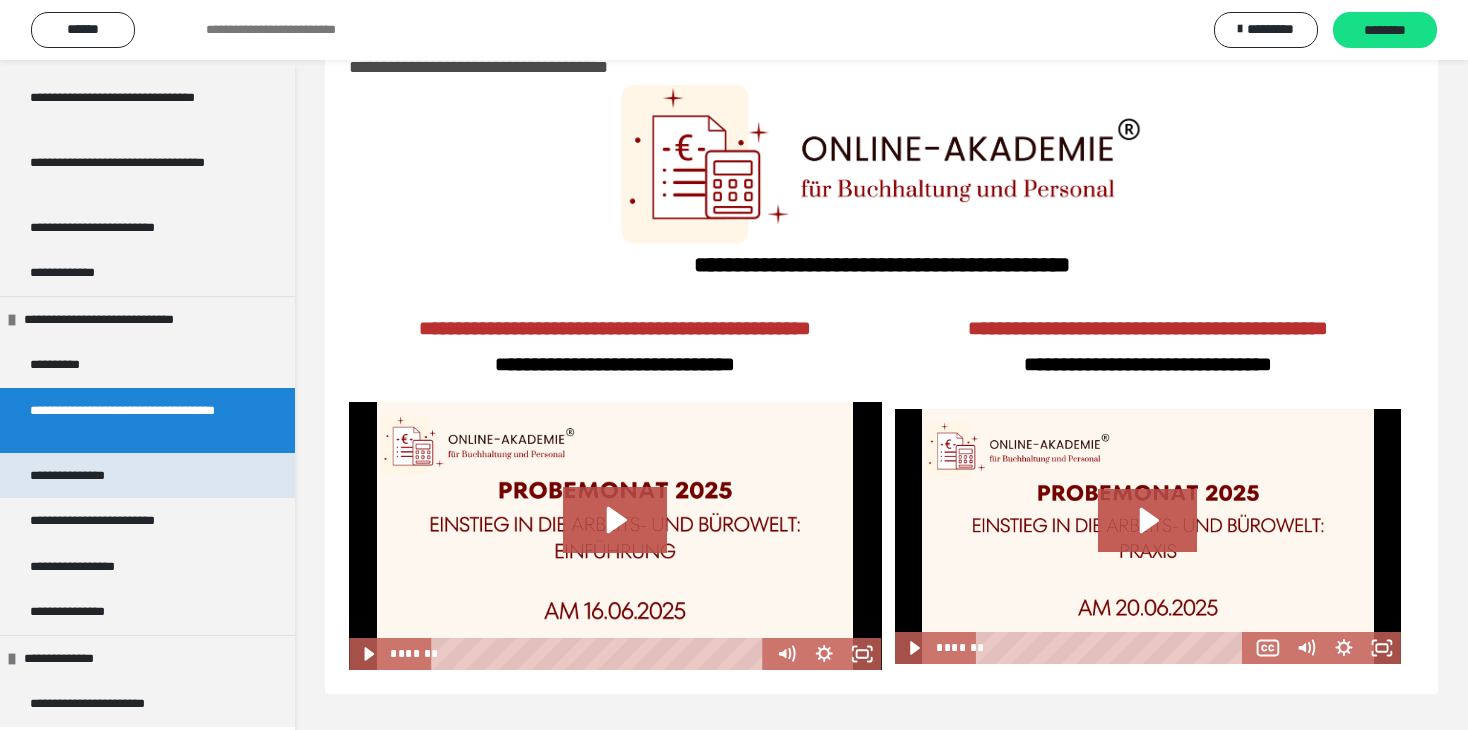 click on "**********" at bounding box center [89, 476] 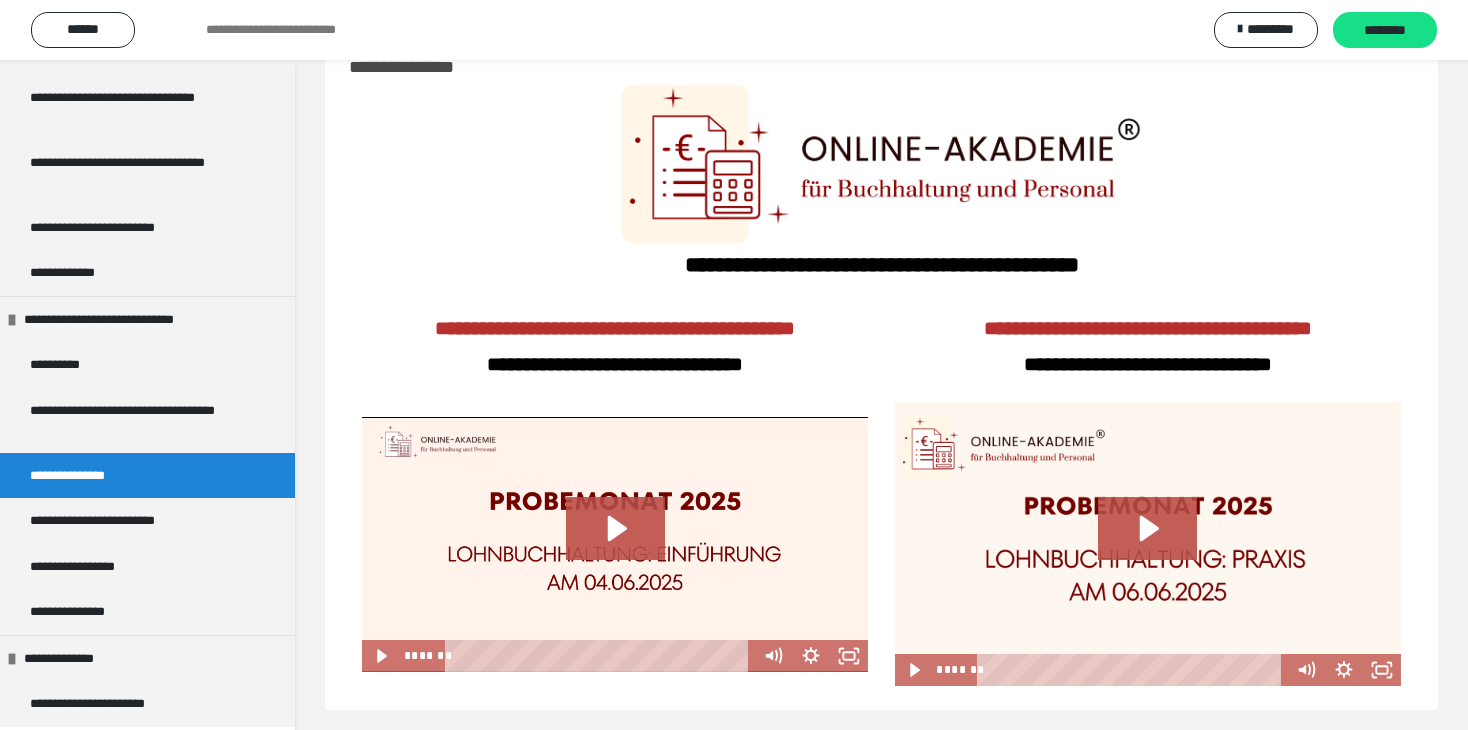 scroll, scrollTop: 106, scrollLeft: 0, axis: vertical 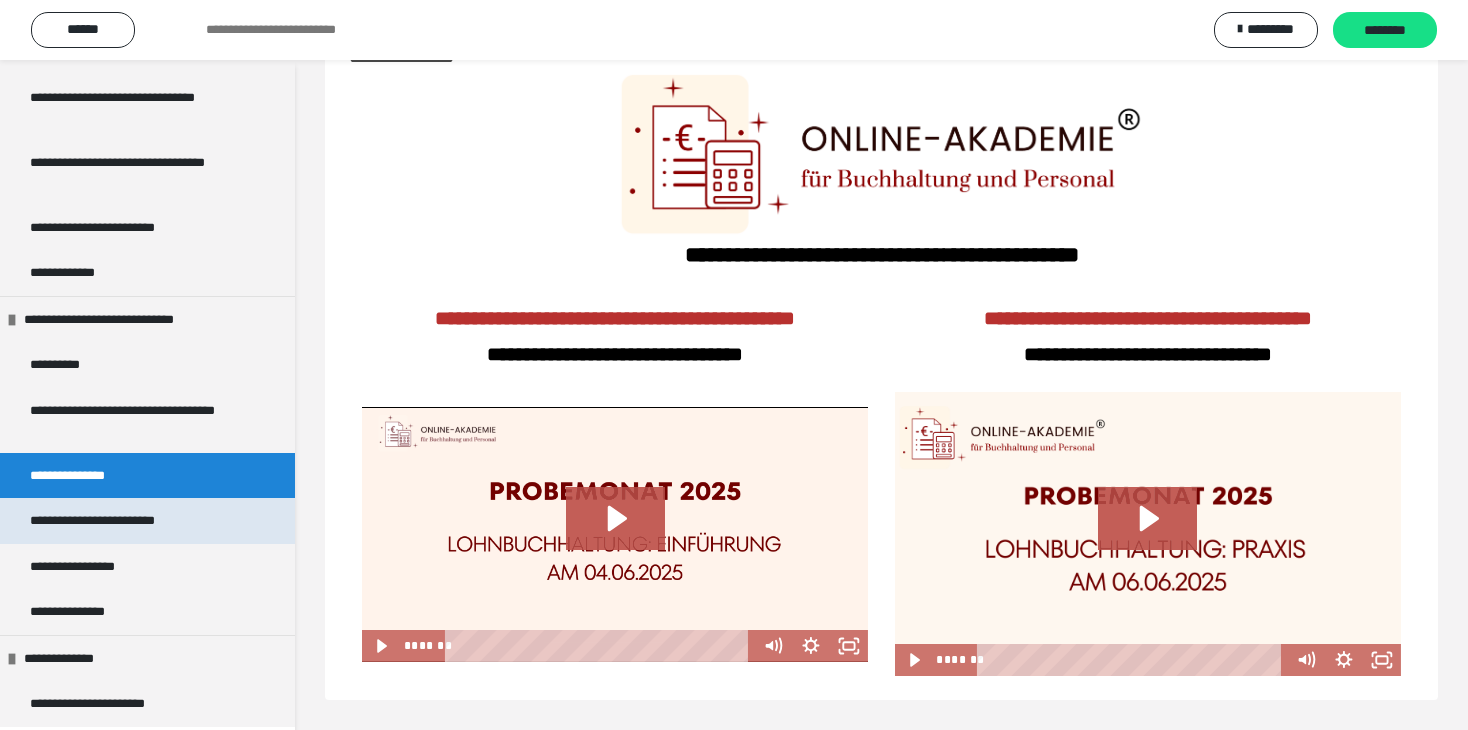 click on "**********" at bounding box center (115, 521) 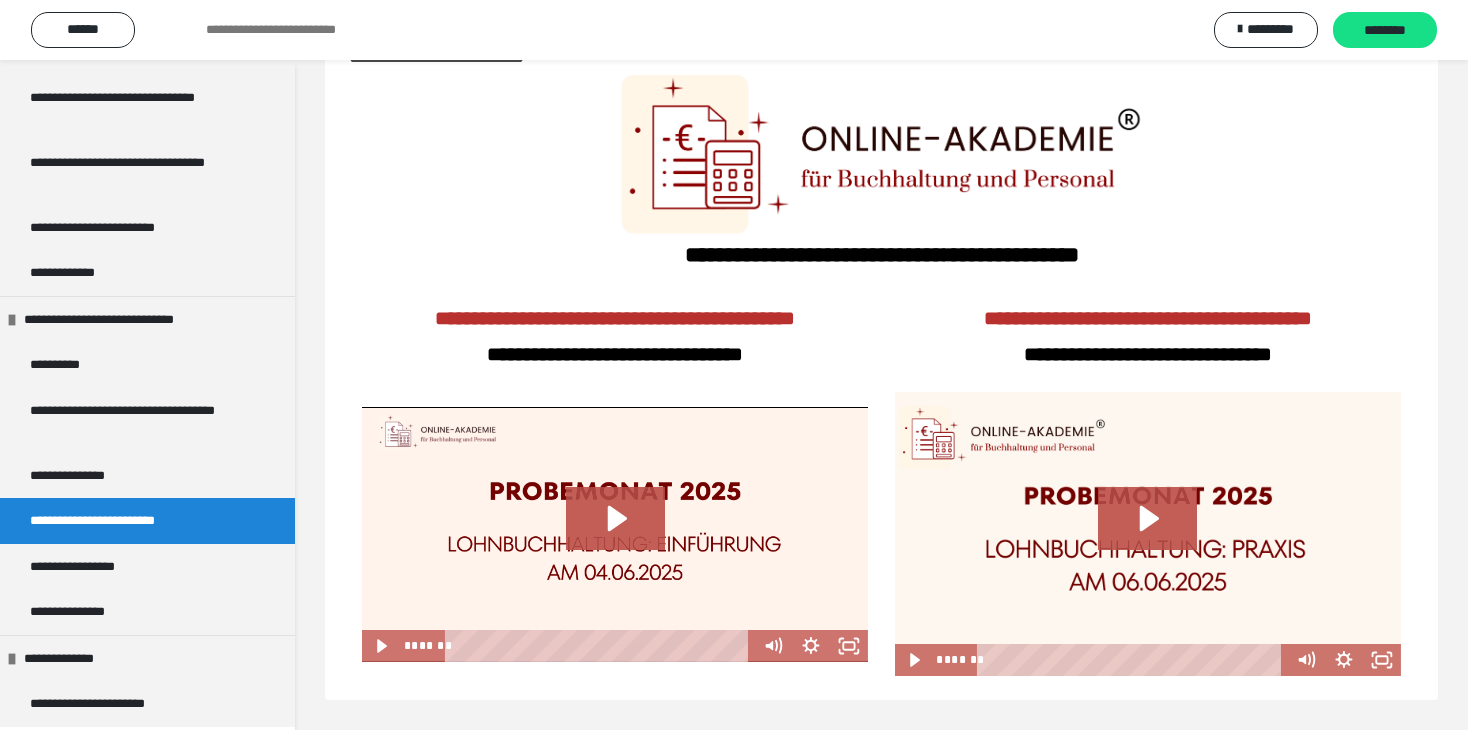 scroll, scrollTop: 60, scrollLeft: 0, axis: vertical 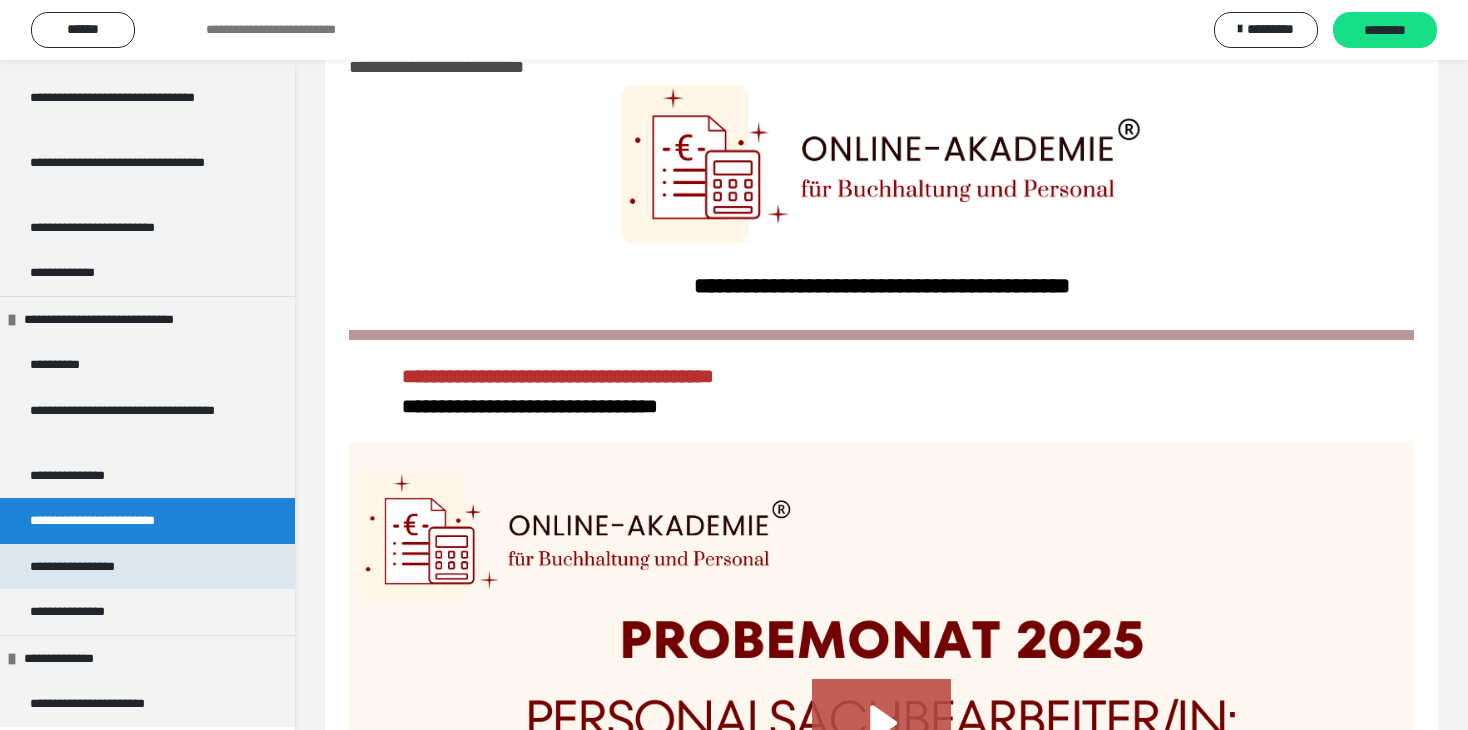 click on "**********" at bounding box center (94, 567) 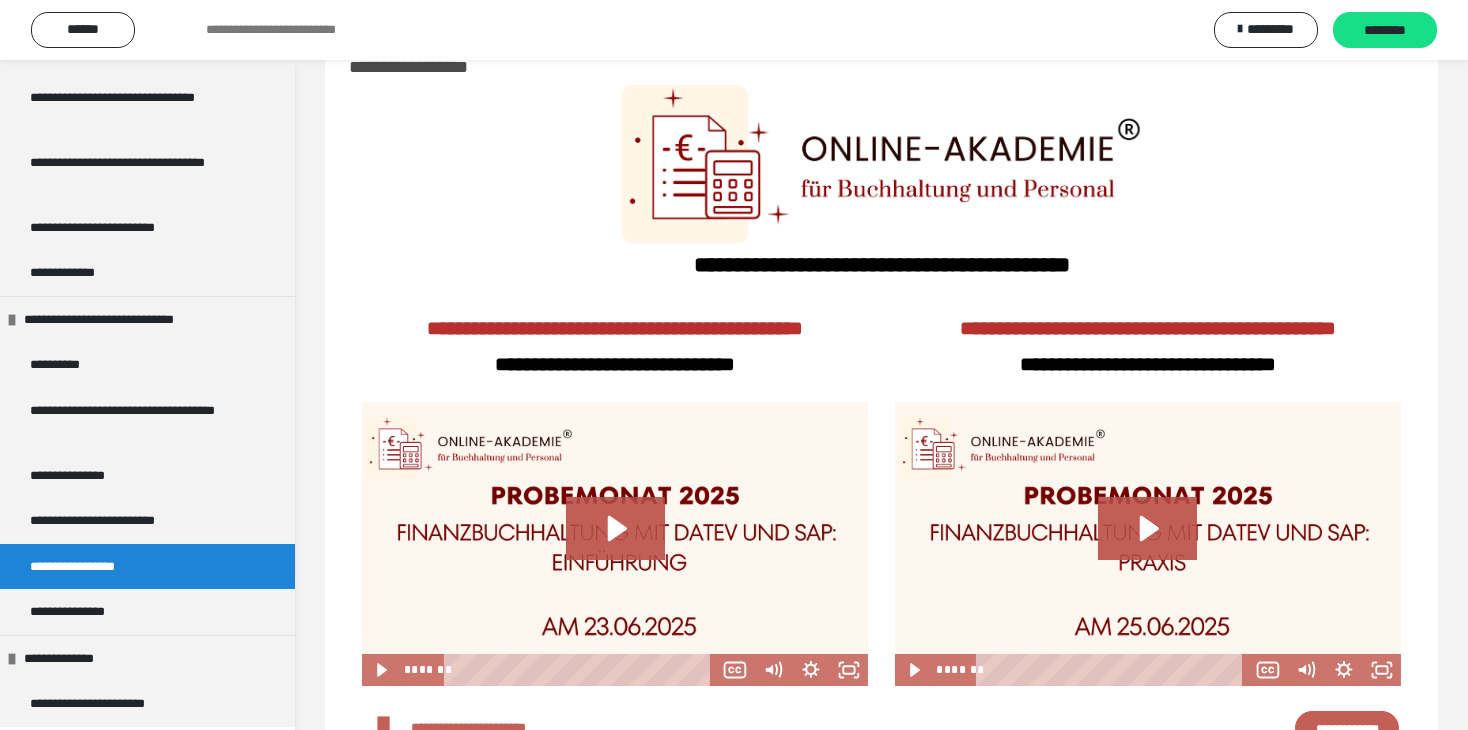 scroll, scrollTop: 272, scrollLeft: 0, axis: vertical 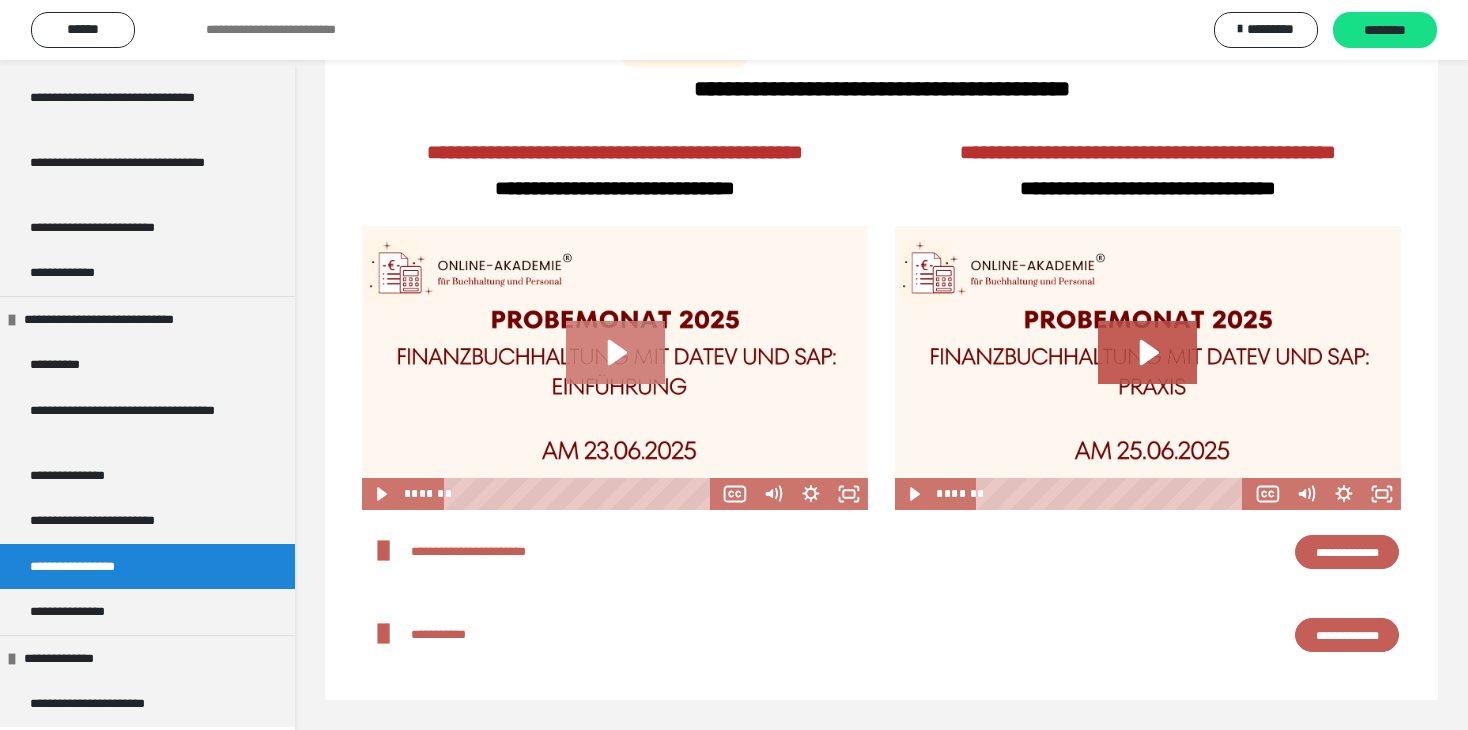 click 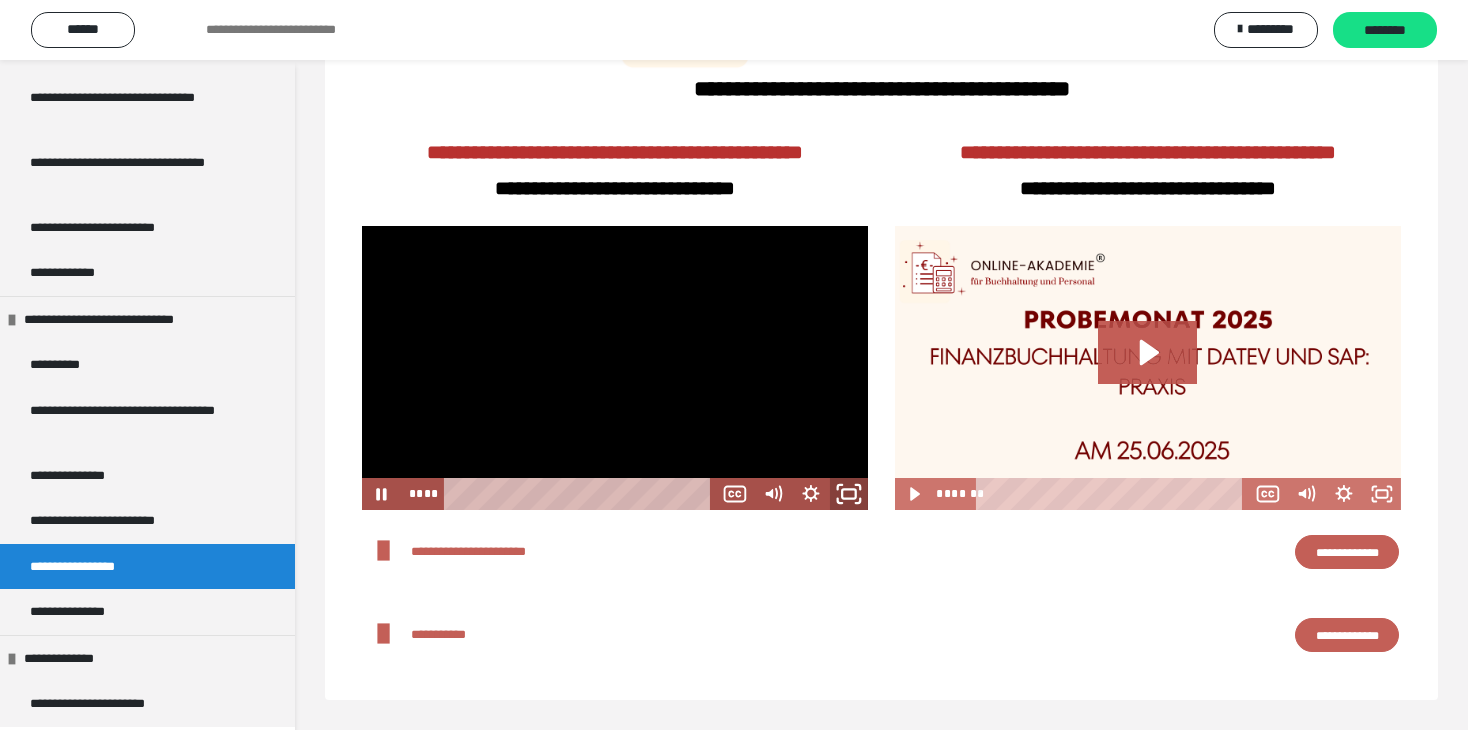 click 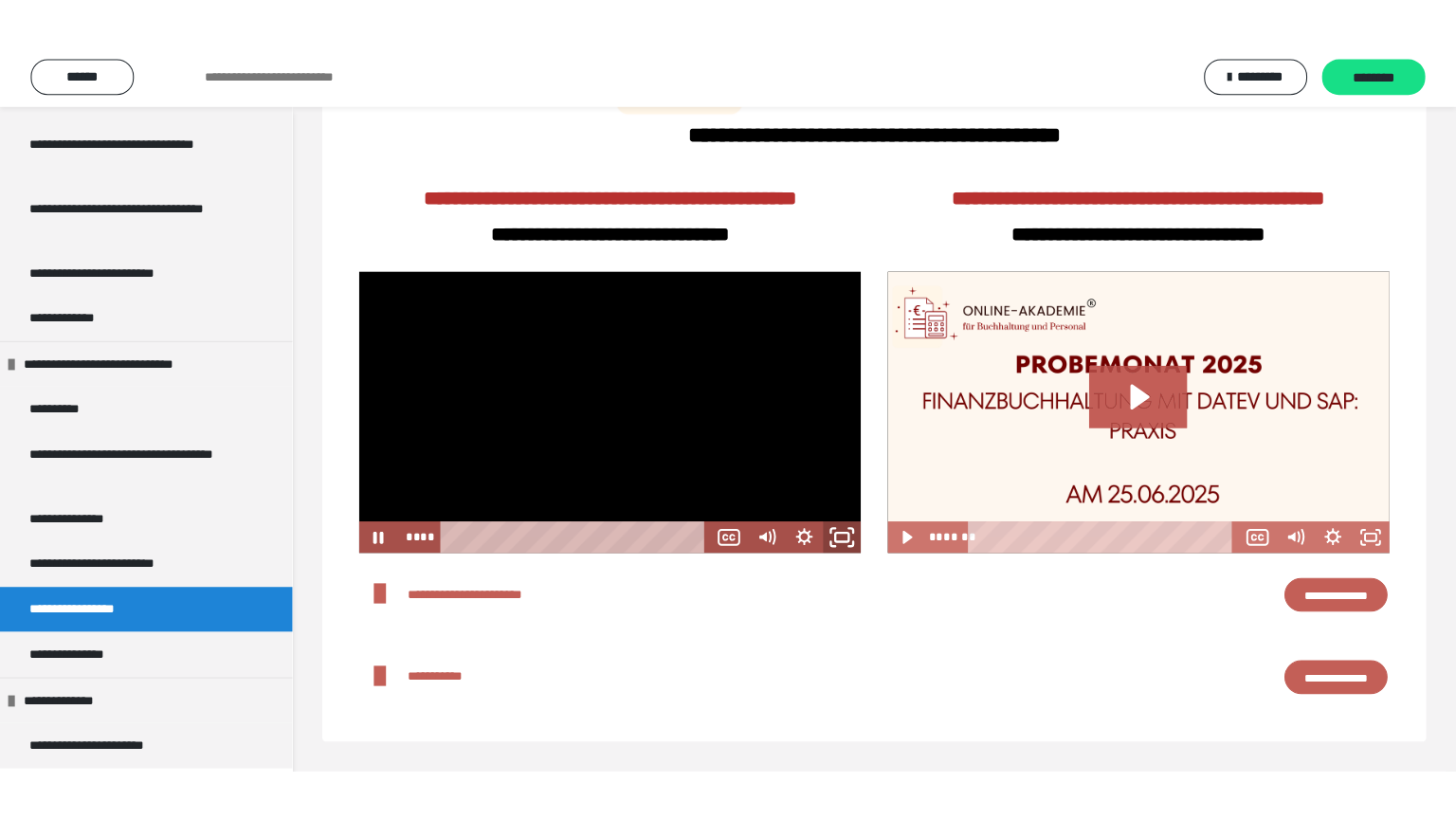 scroll, scrollTop: 125, scrollLeft: 0, axis: vertical 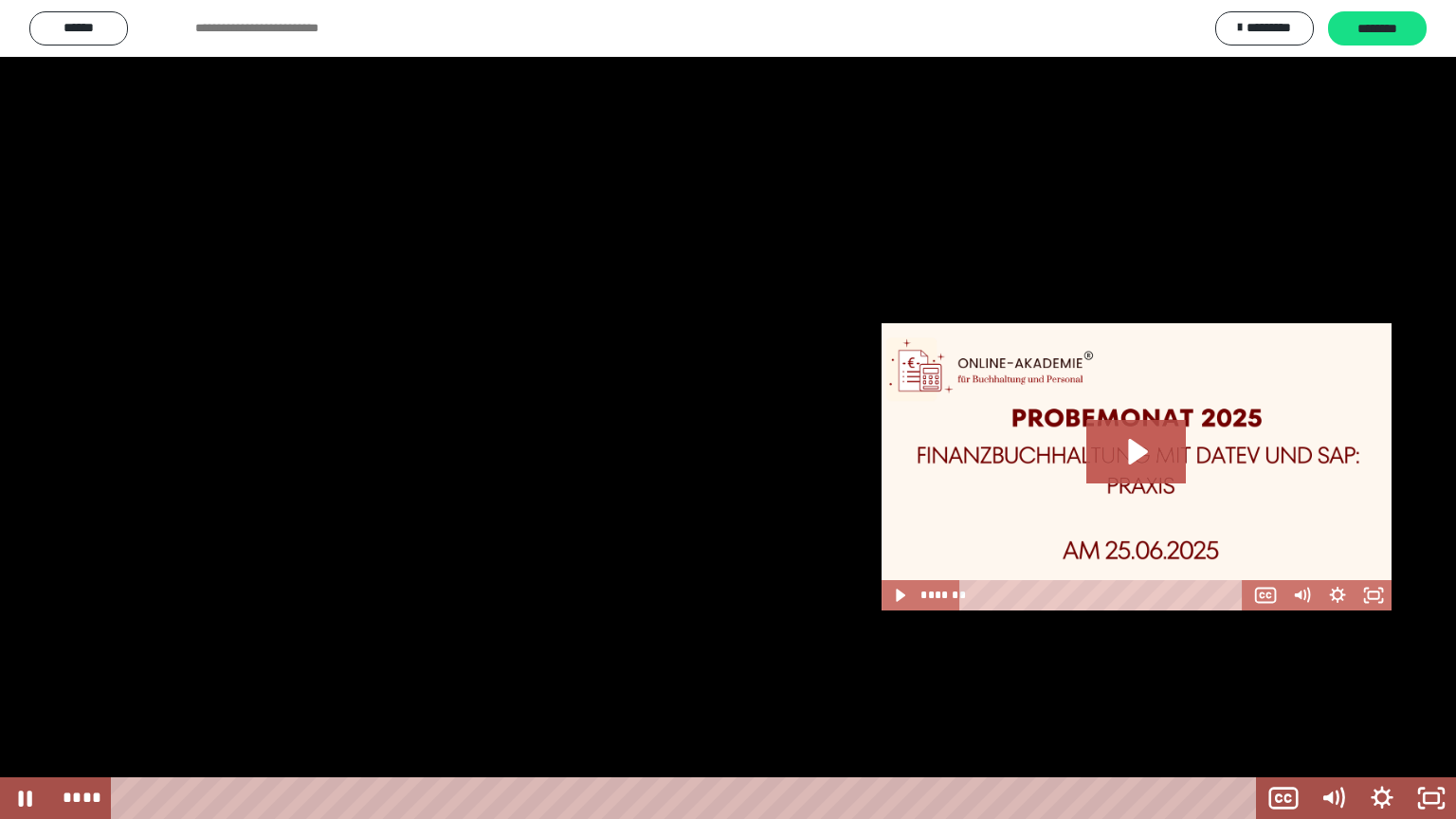 click at bounding box center (728, 410) 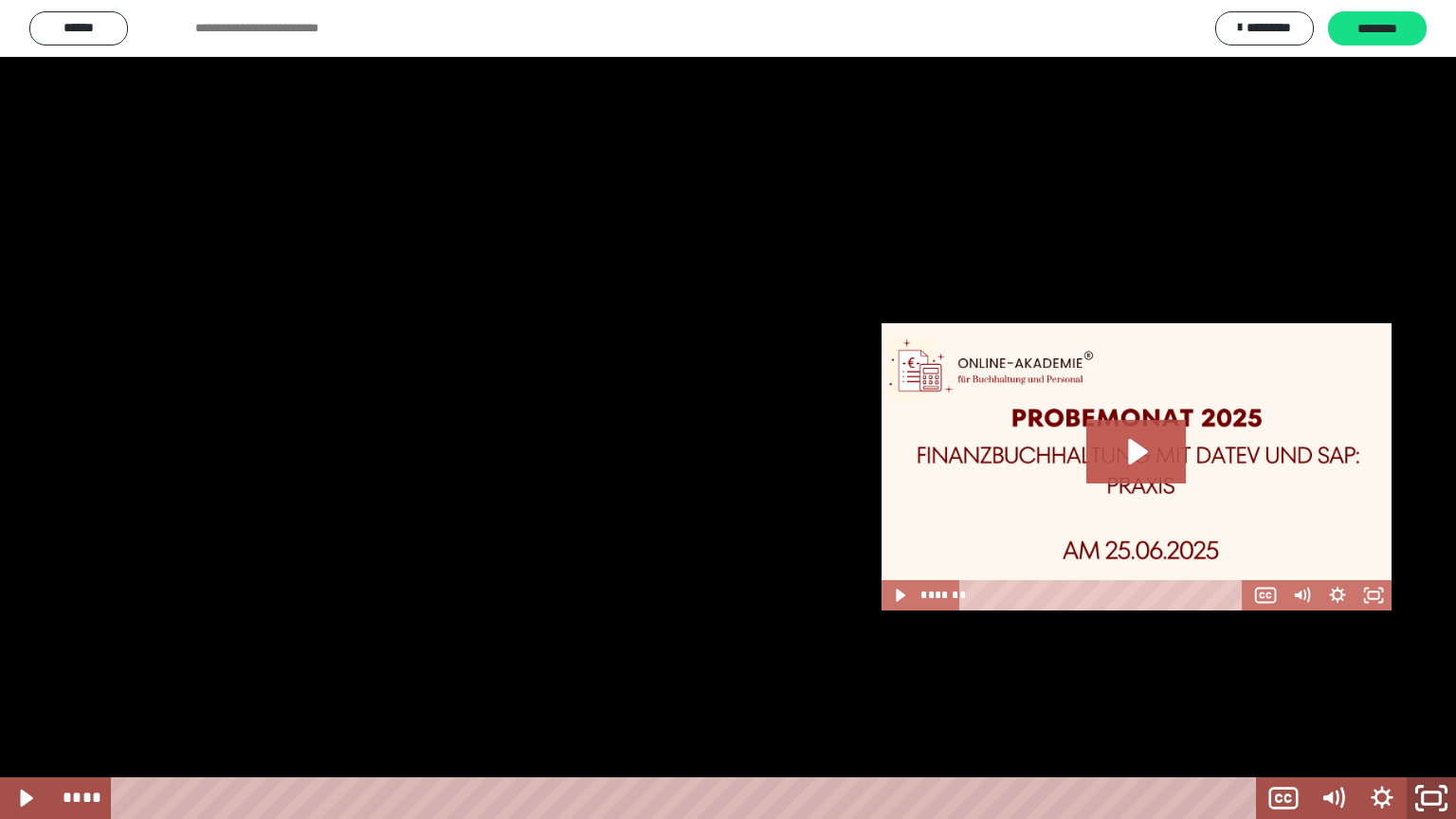 click 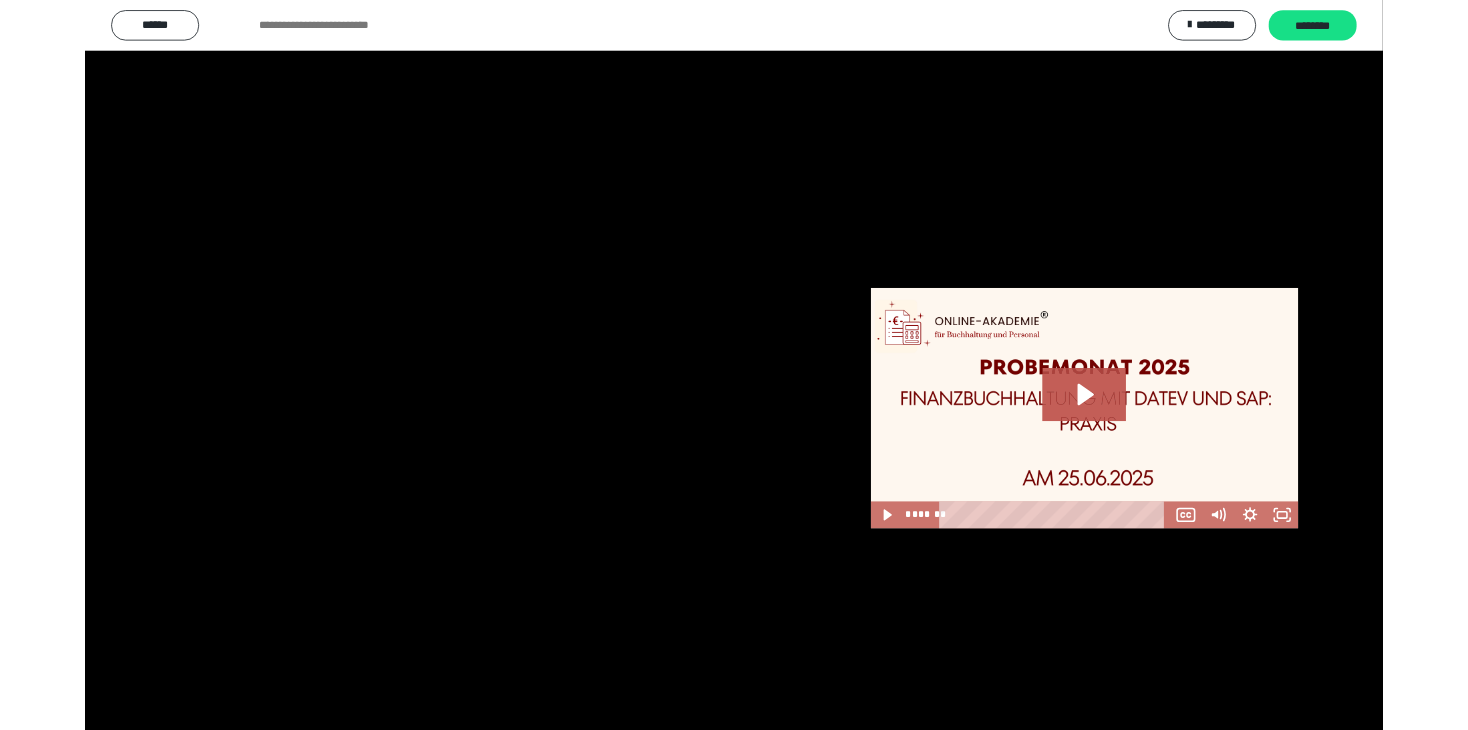 scroll, scrollTop: 687, scrollLeft: 0, axis: vertical 